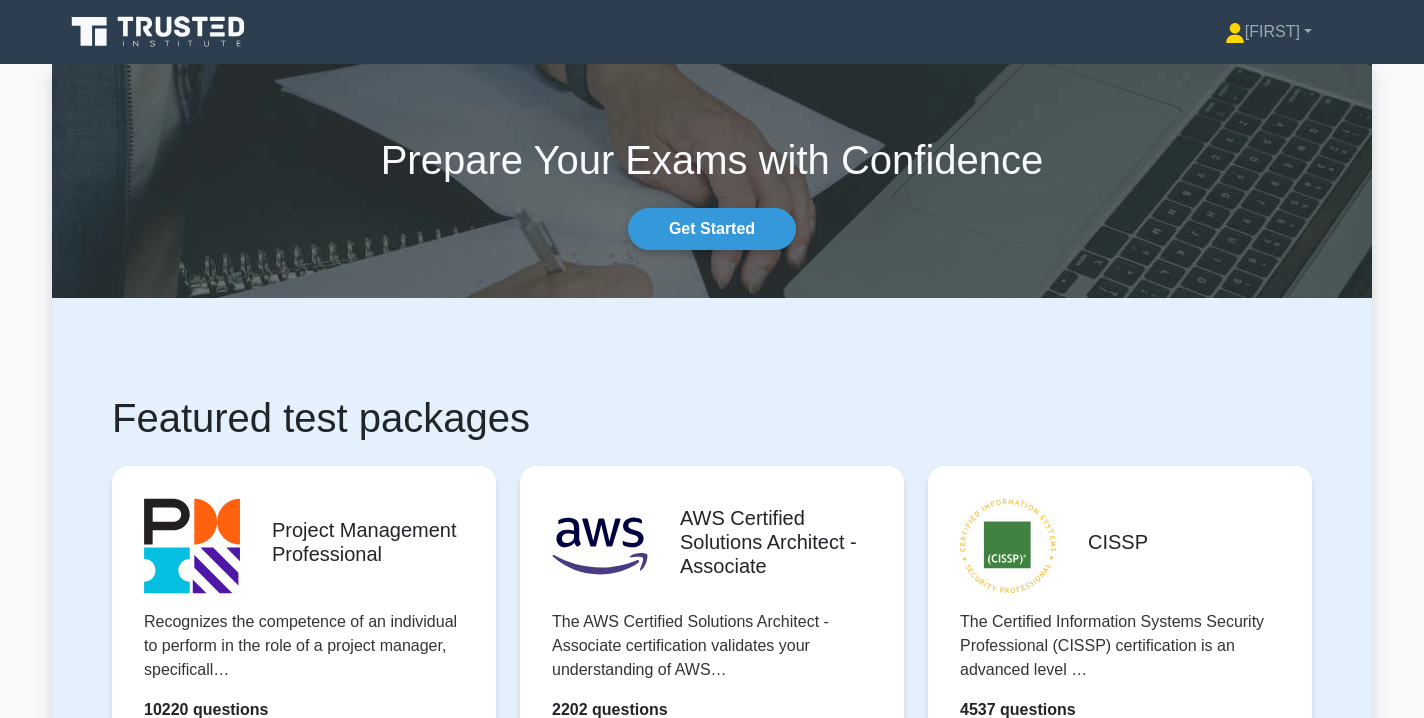 scroll, scrollTop: 0, scrollLeft: 0, axis: both 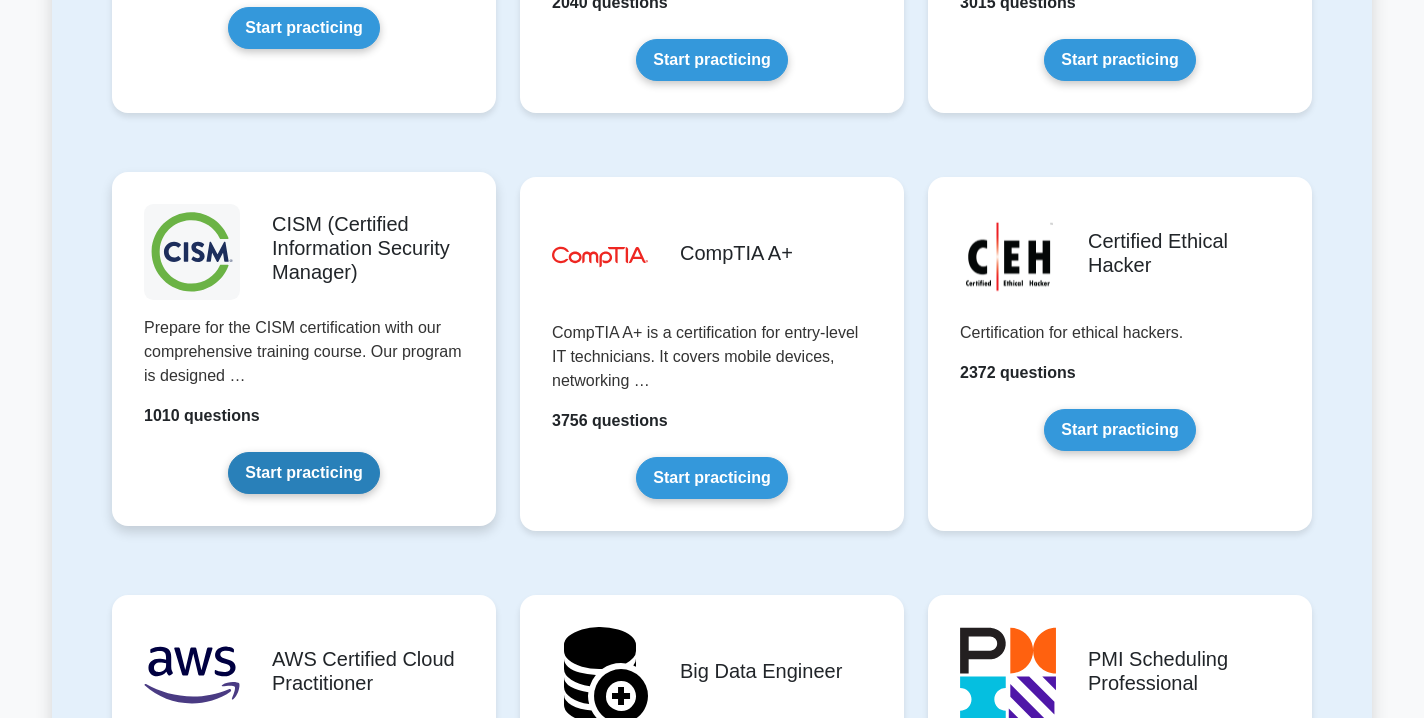 click on "Start practicing" at bounding box center [303, 473] 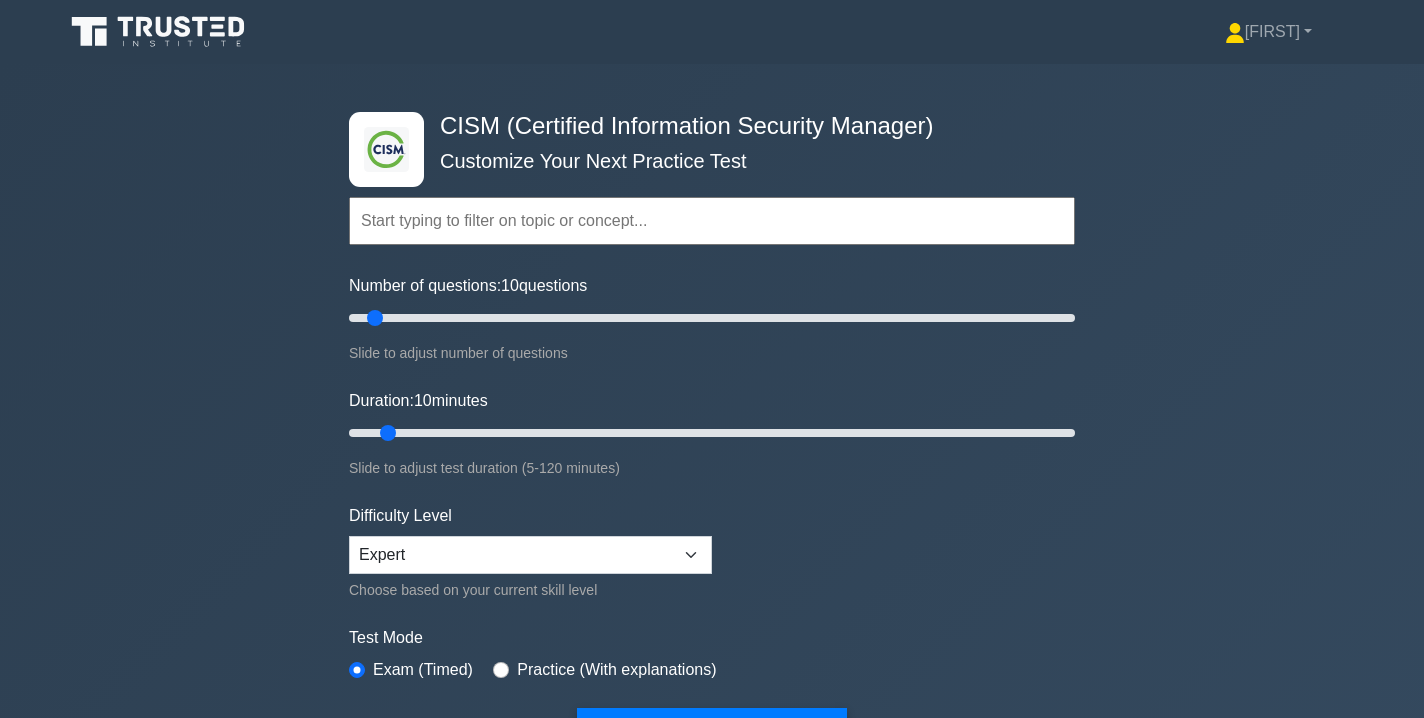 scroll, scrollTop: 0, scrollLeft: 0, axis: both 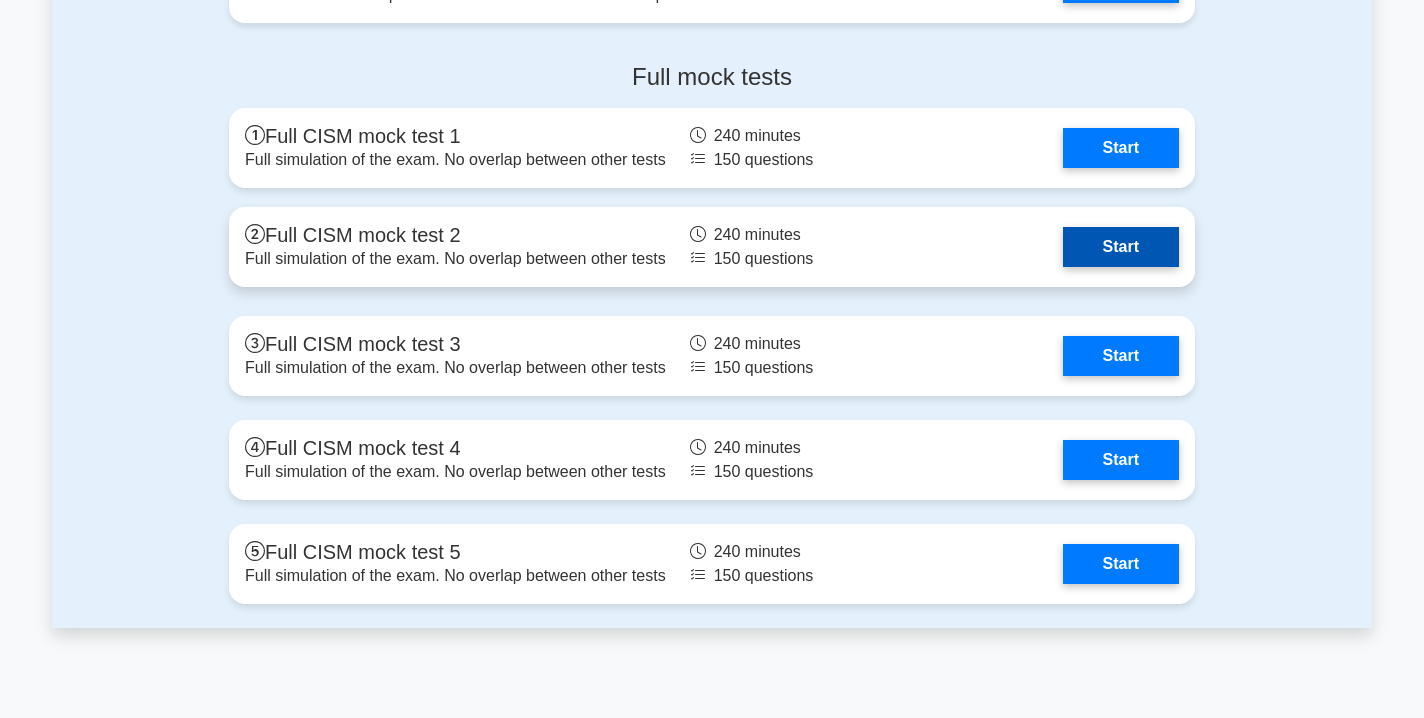 click on "Start" at bounding box center (1121, 247) 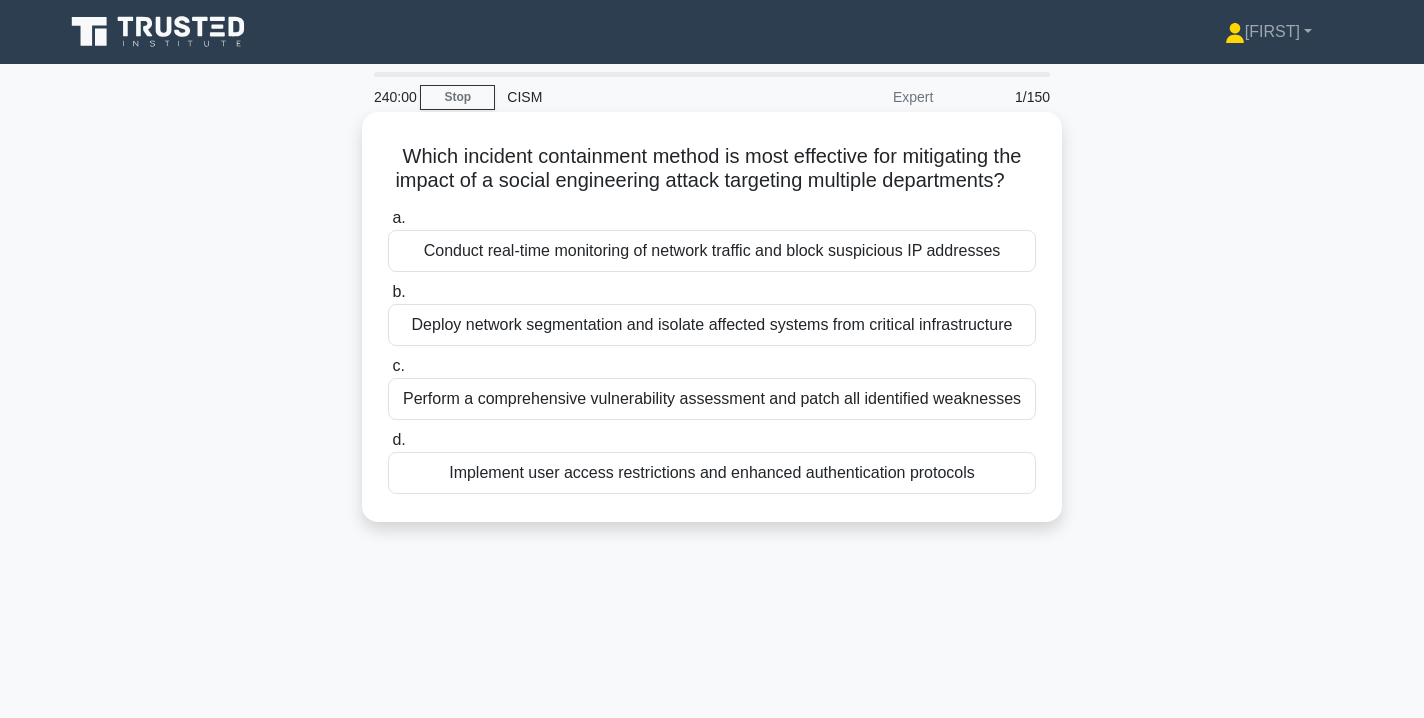 scroll, scrollTop: 0, scrollLeft: 0, axis: both 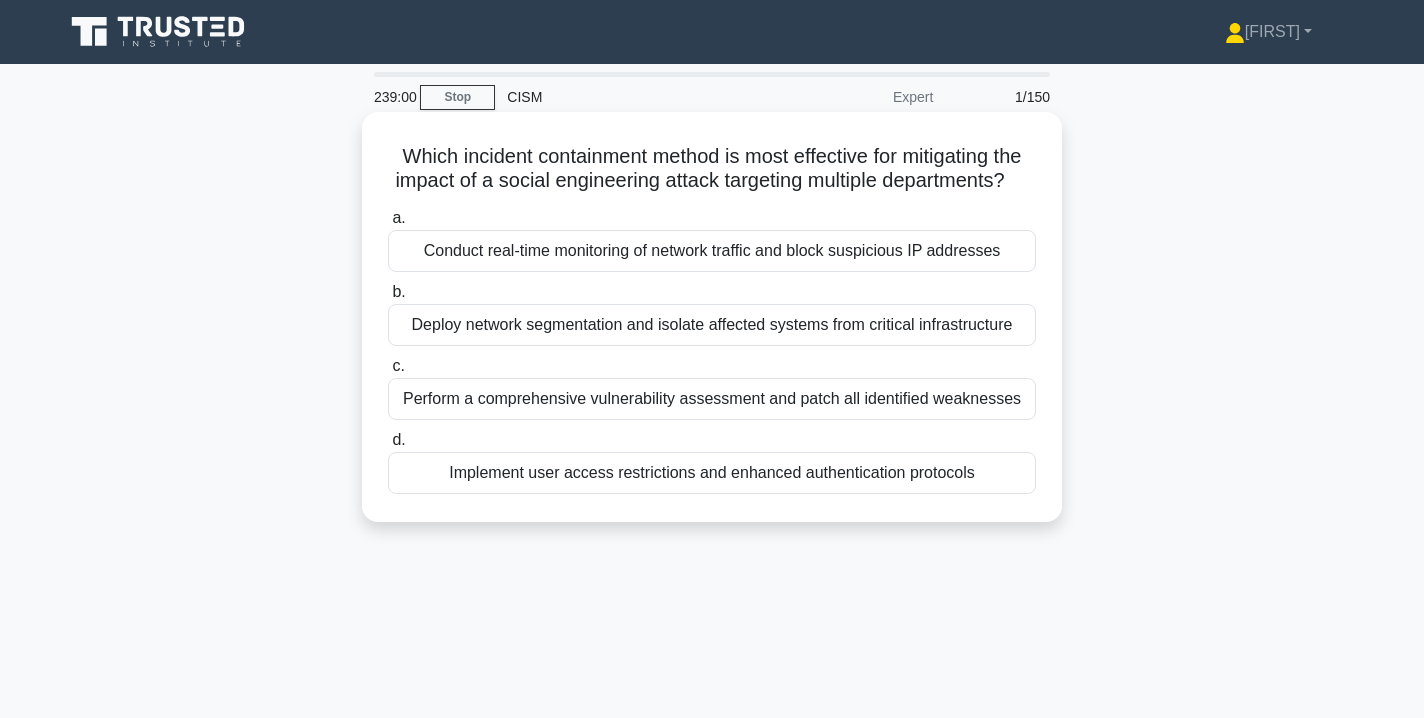 click on "Implement user access restrictions and enhanced authentication protocols" at bounding box center (712, 473) 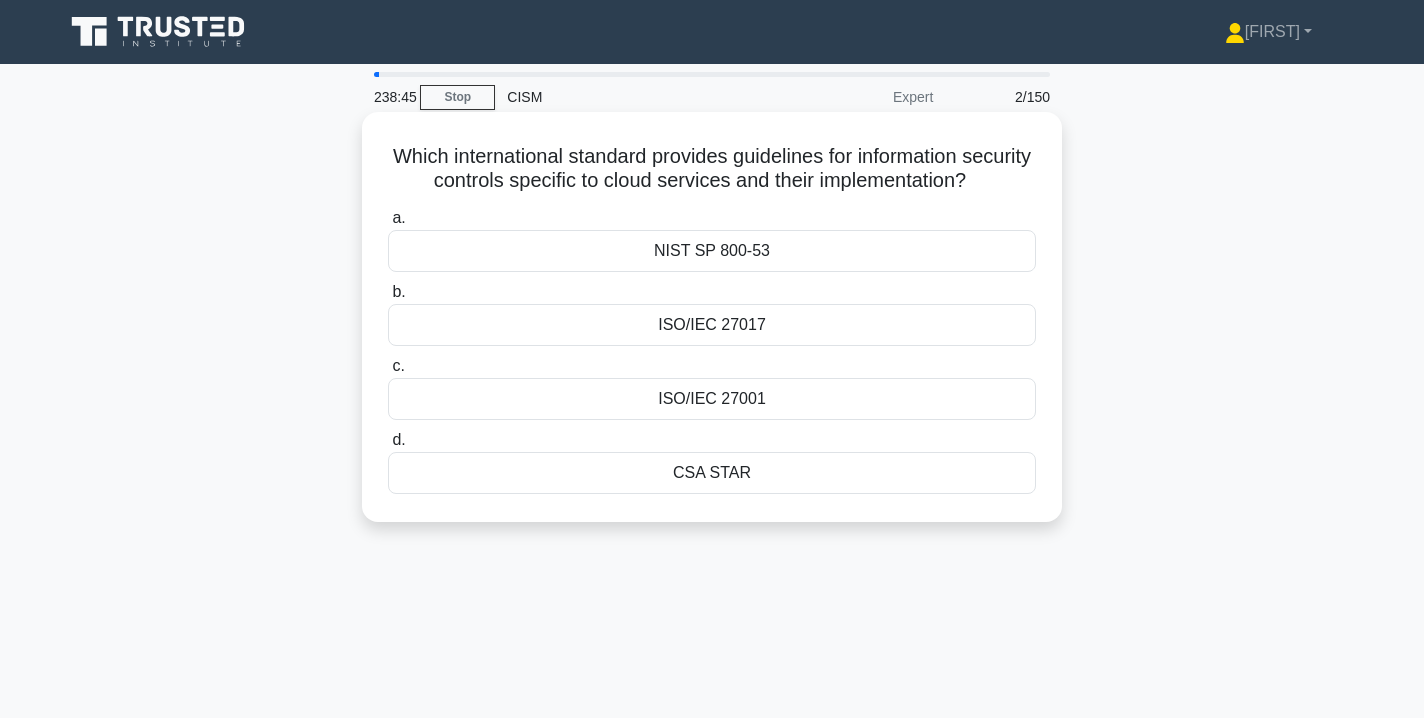 click on "ISO/IEC 27017" at bounding box center [712, 325] 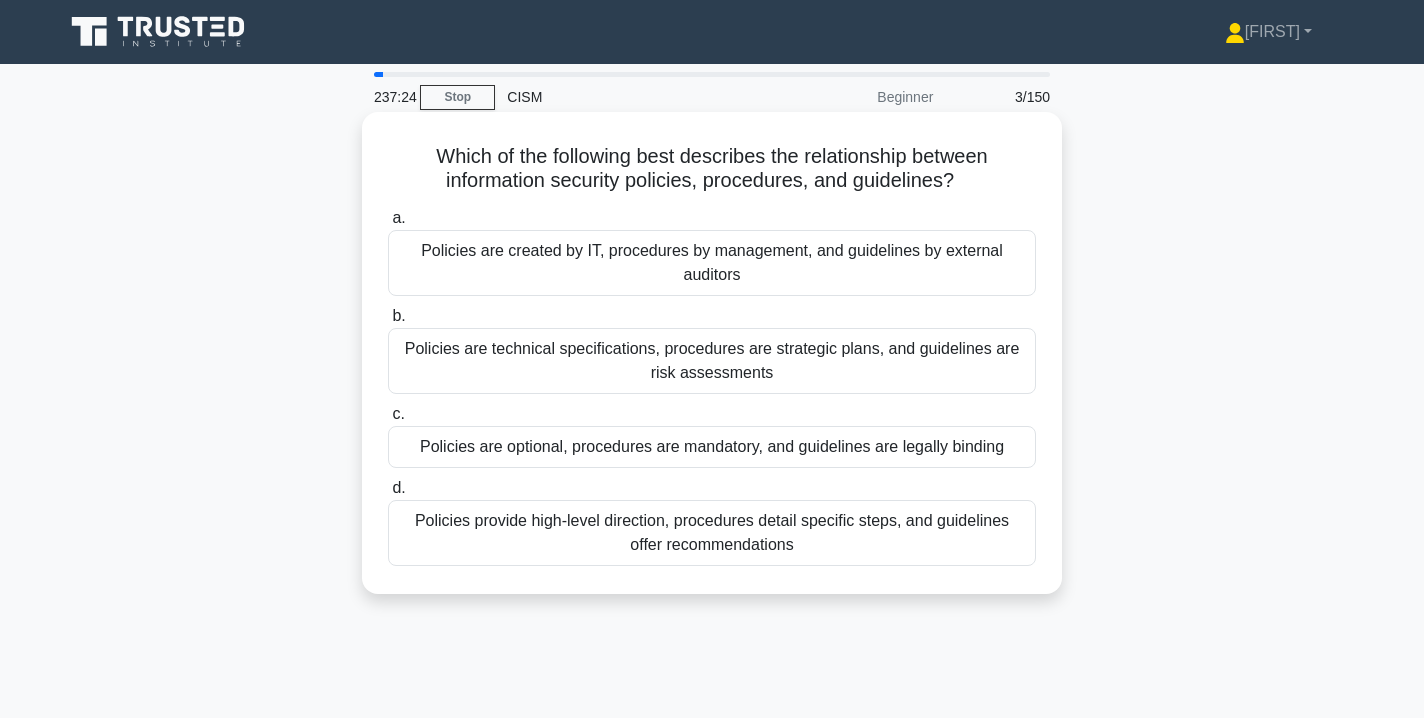 click on "Policies provide high-level direction, procedures detail specific steps, and guidelines offer recommendations" at bounding box center [712, 533] 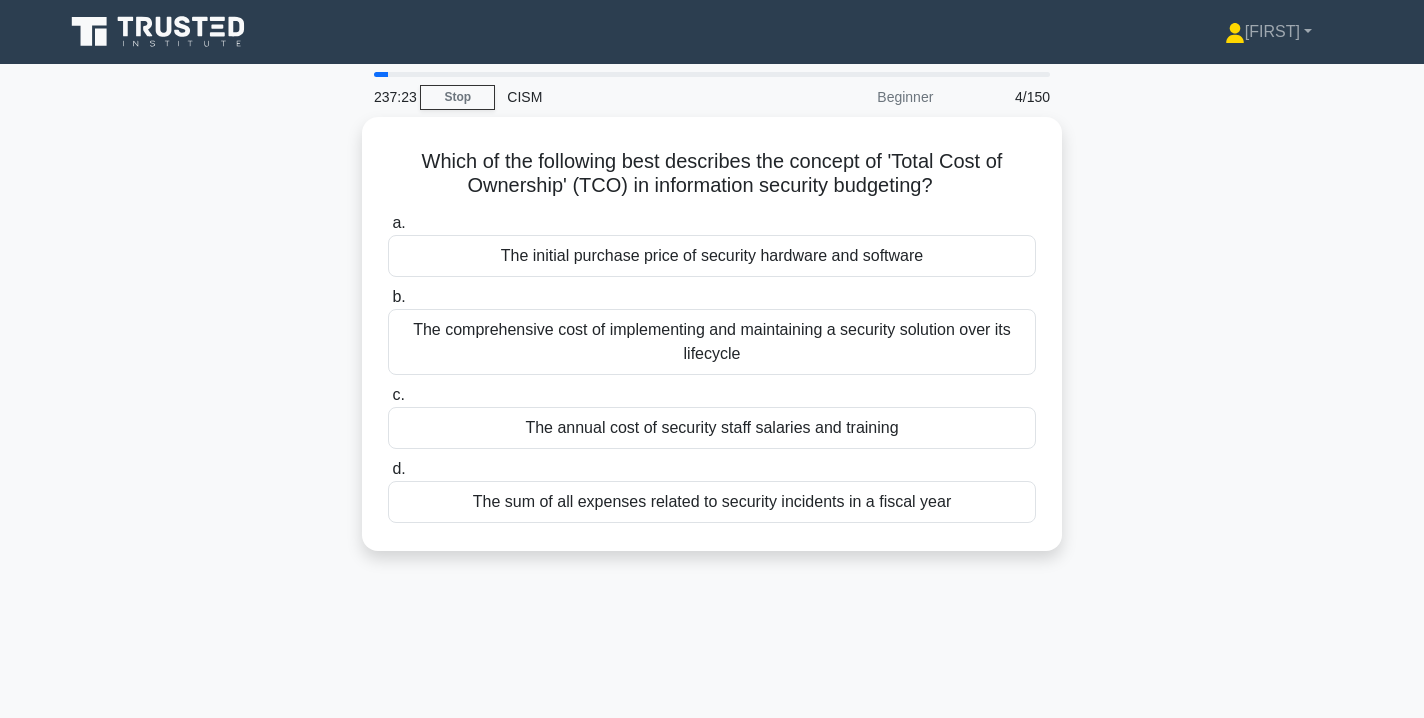 scroll, scrollTop: 0, scrollLeft: 0, axis: both 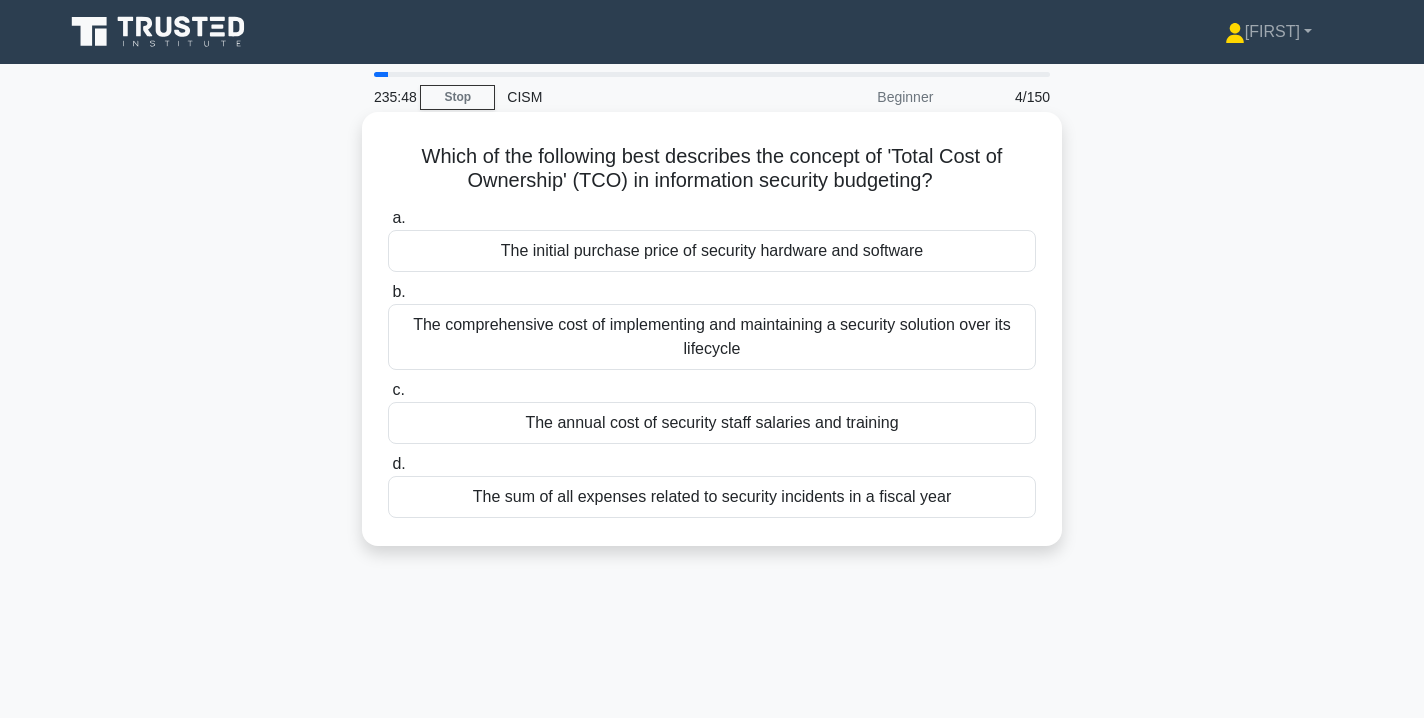 click on "The comprehensive cost of implementing and maintaining a security solution over its lifecycle" at bounding box center [712, 337] 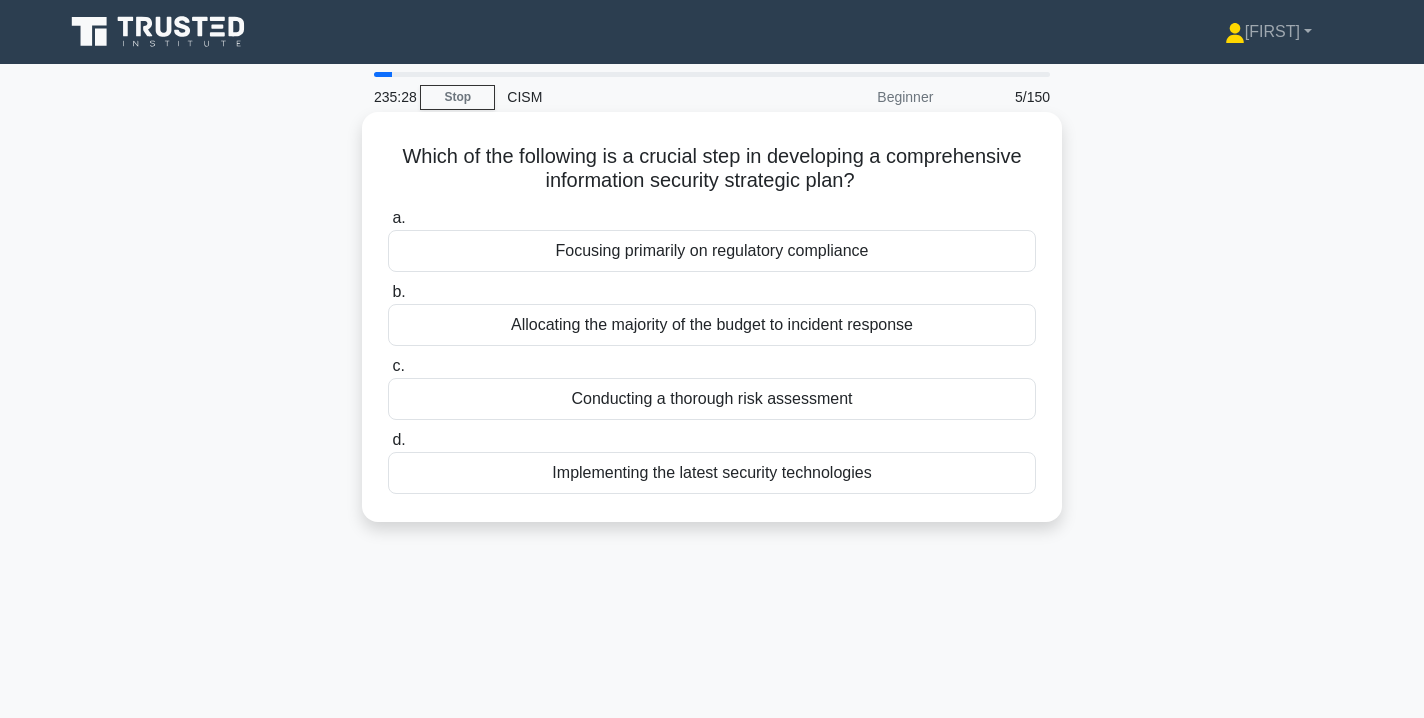 click on "Conducting a thorough risk assessment" at bounding box center [712, 399] 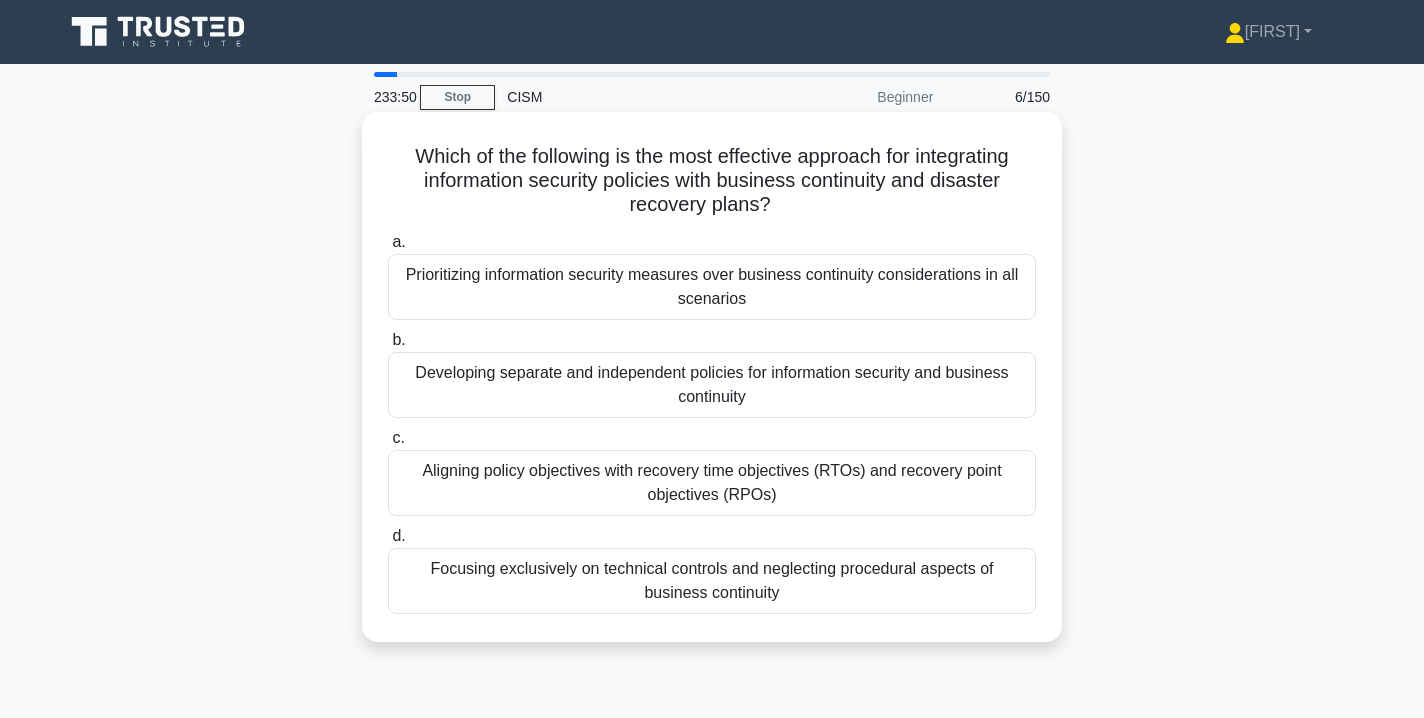click on "Aligning policy objectives with recovery time objectives (RTOs) and recovery point objectives (RPOs)" at bounding box center [712, 483] 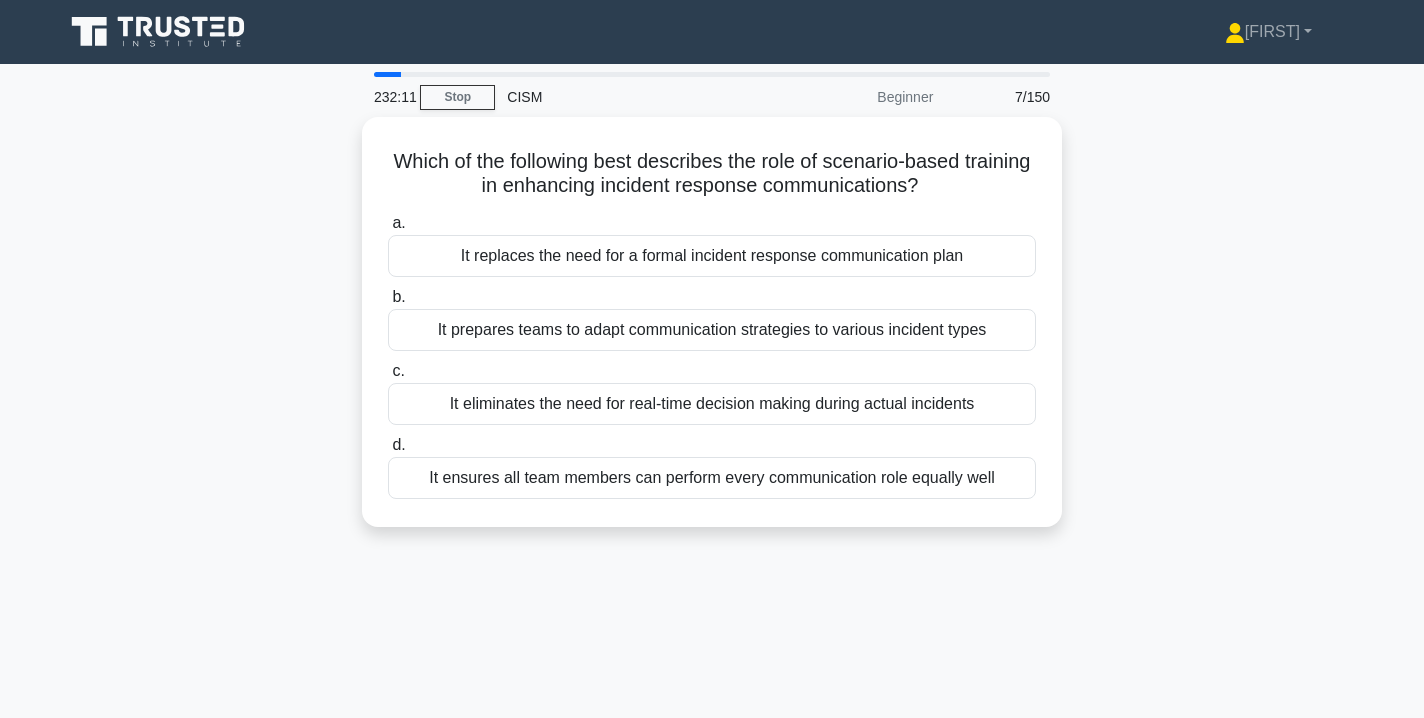 click on "Which of the following best describes the role of scenario-based training in enhancing incident response communications?
.spinner_0XTQ{transform-origin:center;animation:spinner_y6GP .75s linear infinite}@keyframes spinner_y6GP{100%{transform:rotate(360deg)}}
a.
It replaces the need for a formal incident response communication plan
b. c. d." at bounding box center (712, 334) 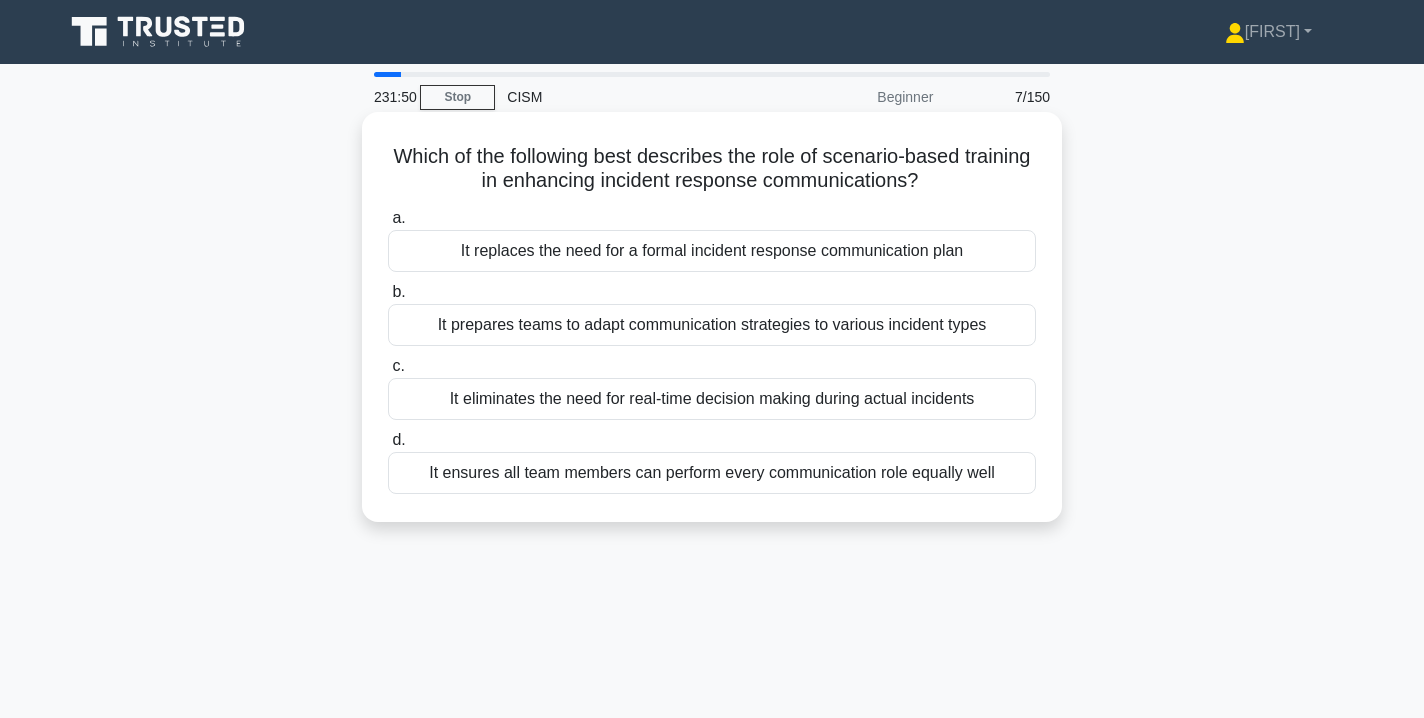click on "It prepares teams to adapt communication strategies to various incident types" at bounding box center (712, 325) 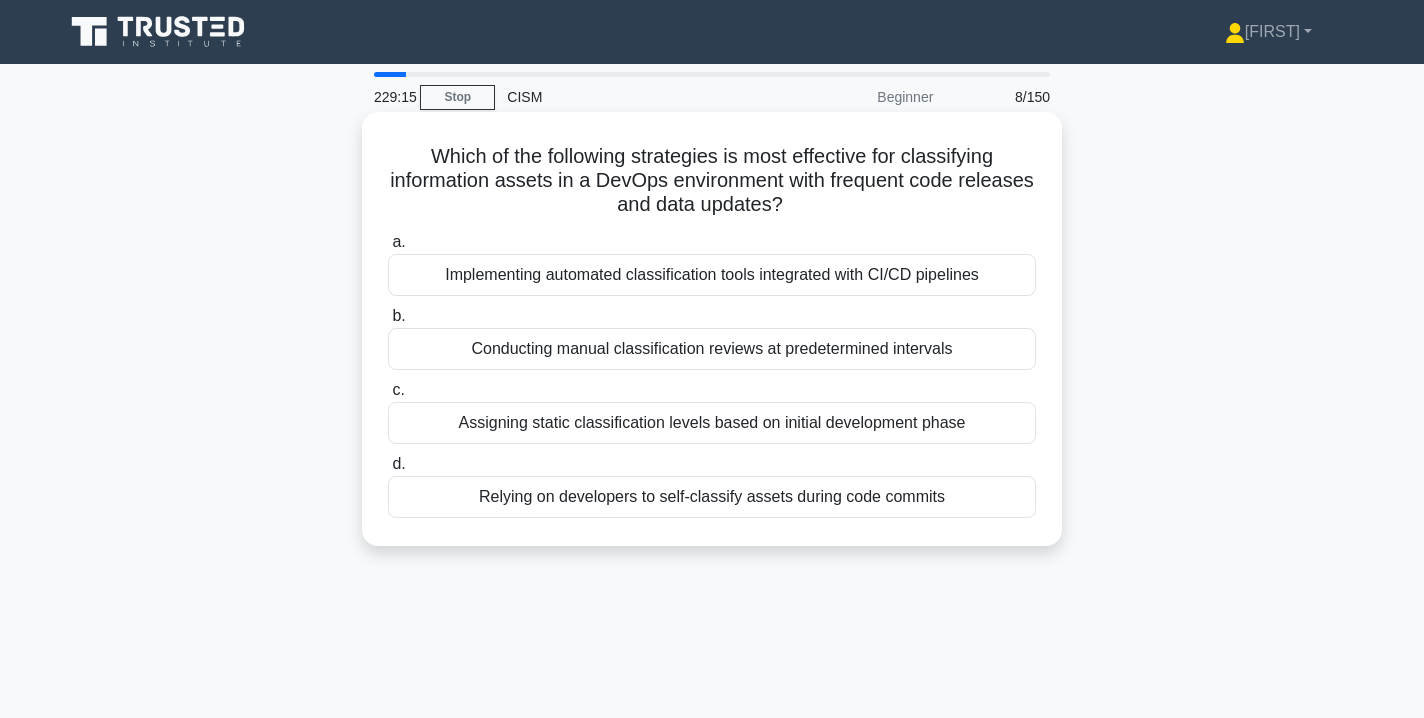 click on "Implementing automated classification tools integrated with CI/CD pipelines" at bounding box center (712, 275) 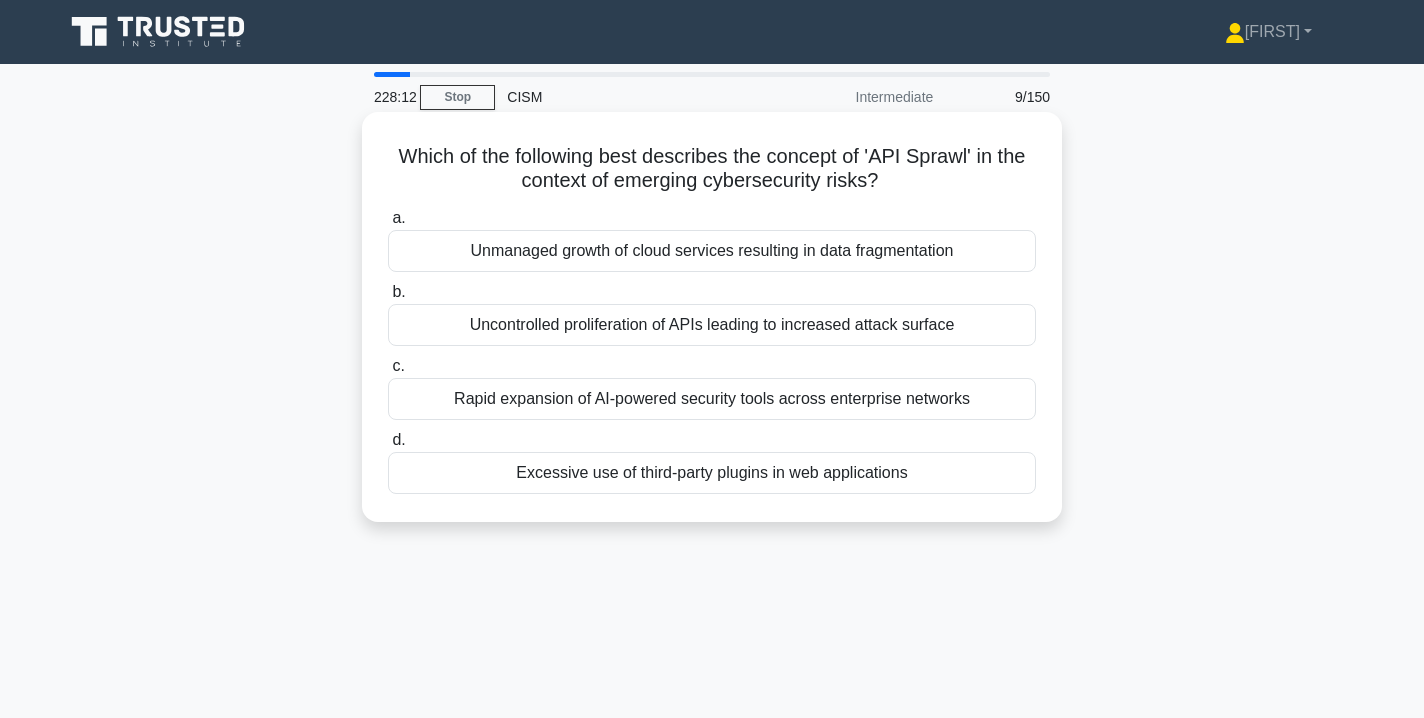click on "Uncontrolled proliferation of APIs leading to increased attack surface" at bounding box center (712, 325) 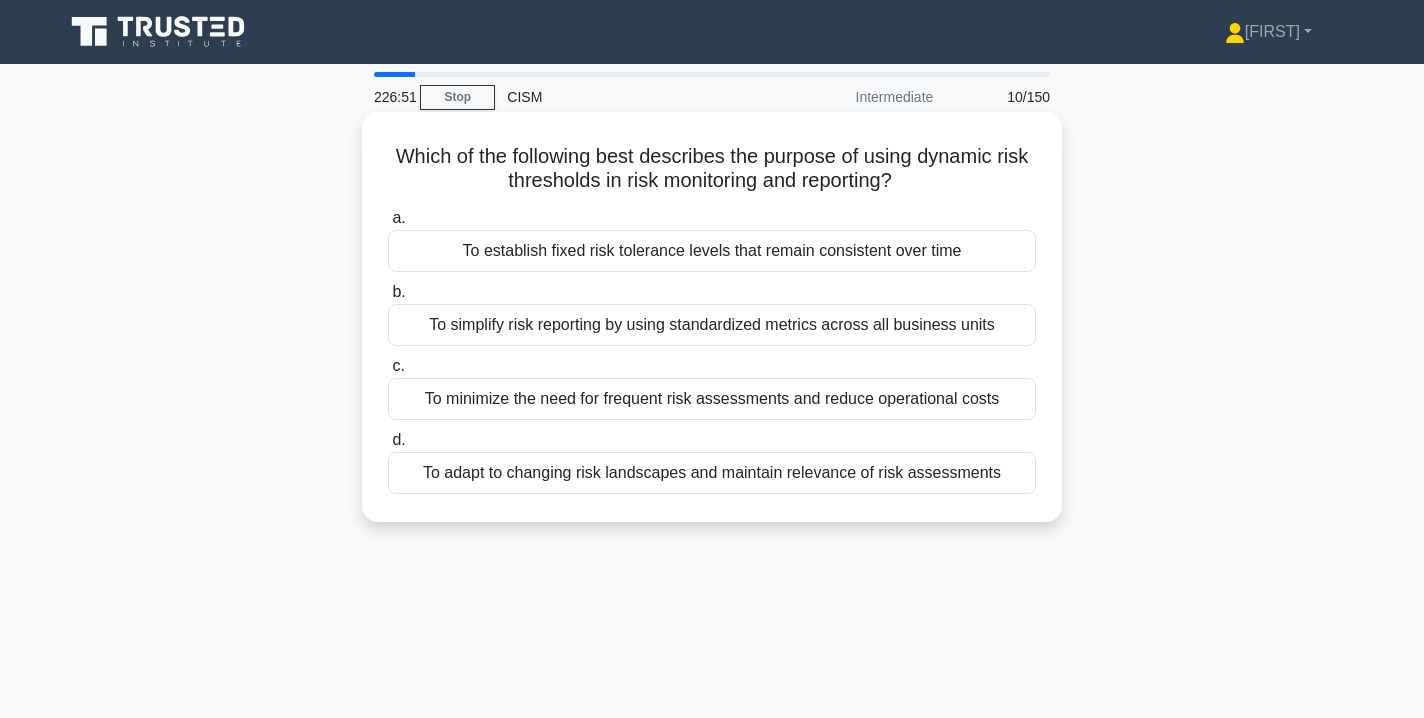 click on "To adapt to changing risk landscapes and maintain relevance of risk assessments" at bounding box center (712, 473) 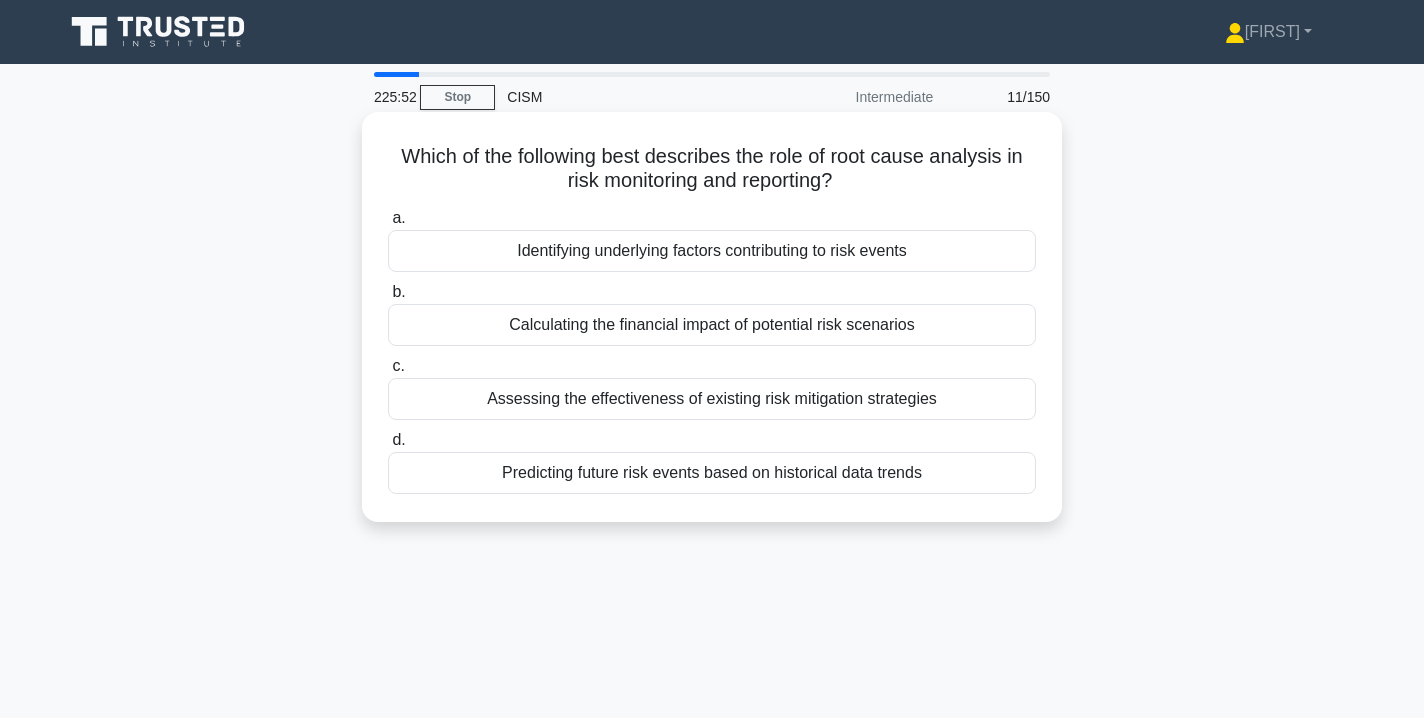 click on "Identifying underlying factors contributing to risk events" at bounding box center (712, 251) 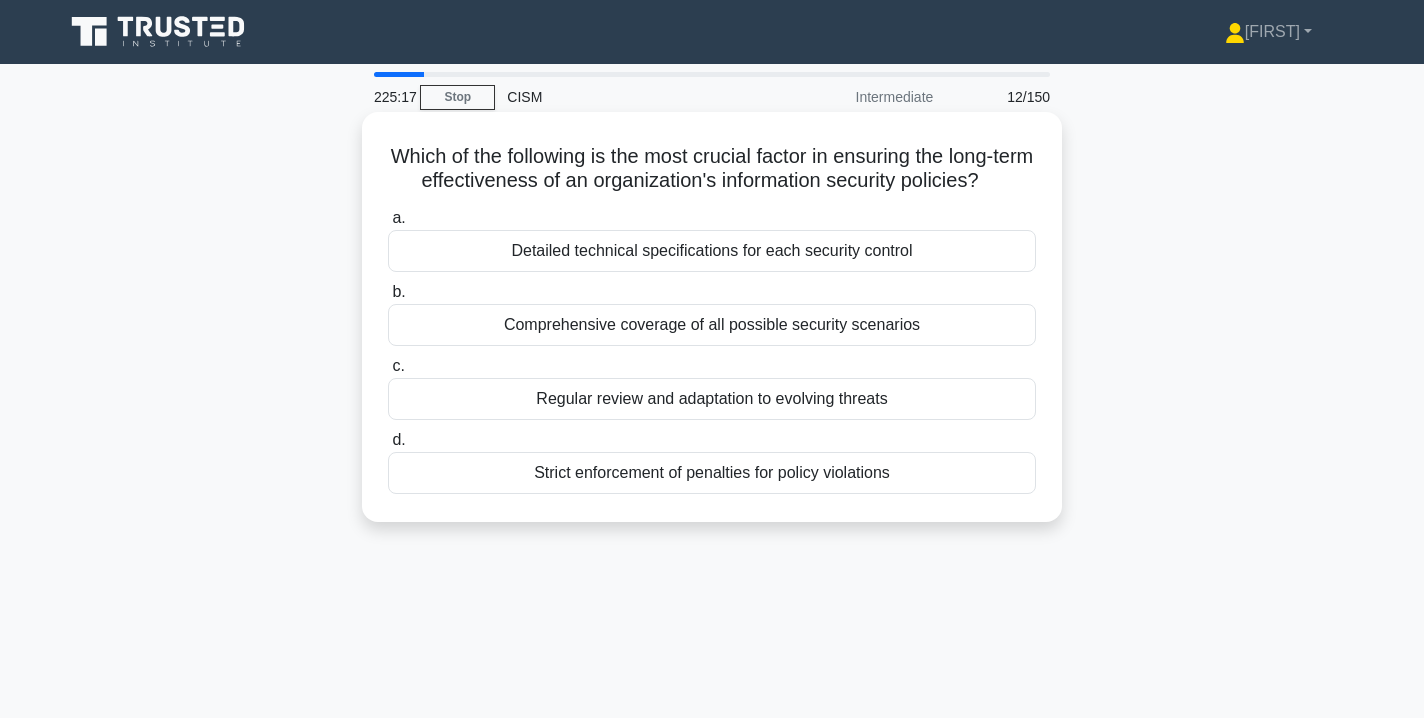 click on "Regular review and adaptation to evolving threats" at bounding box center (712, 399) 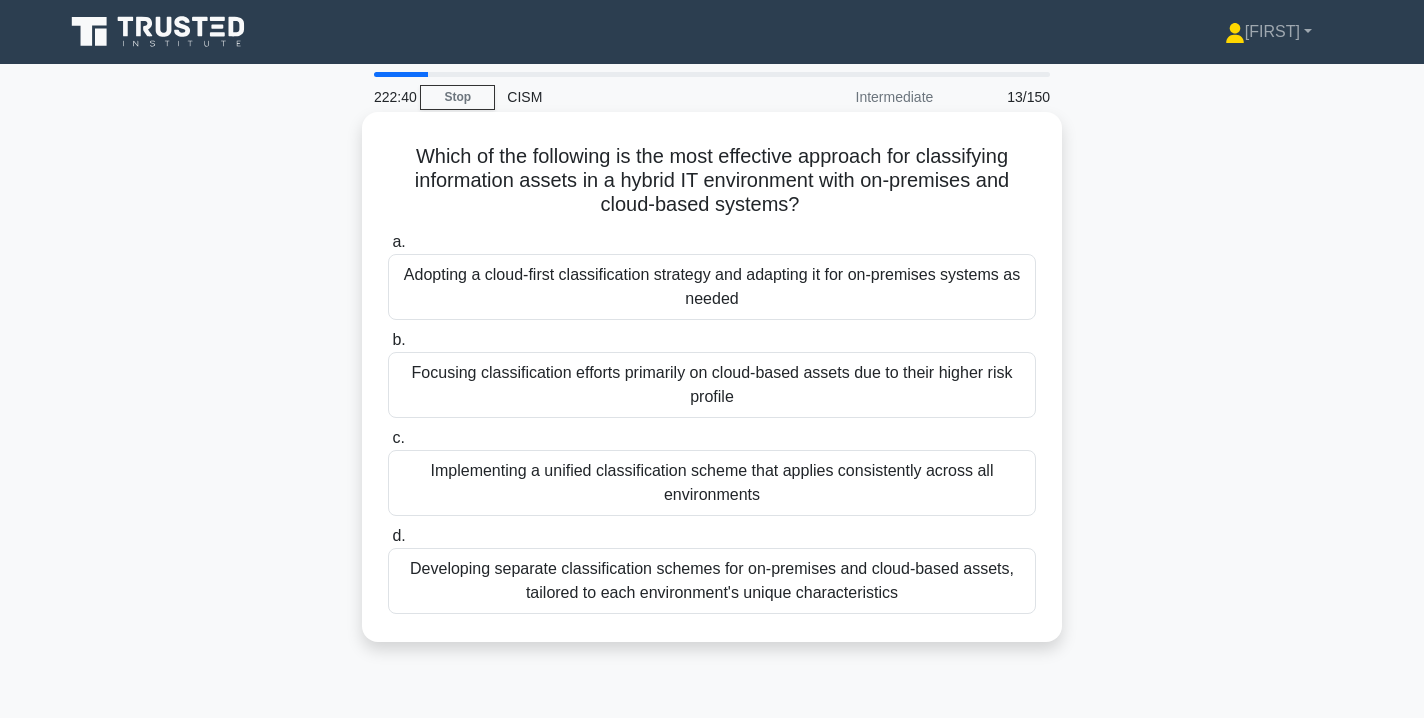 click on "Developing separate classification schemes for on-premises and cloud-based assets, tailored to each environment's unique characteristics" at bounding box center [712, 581] 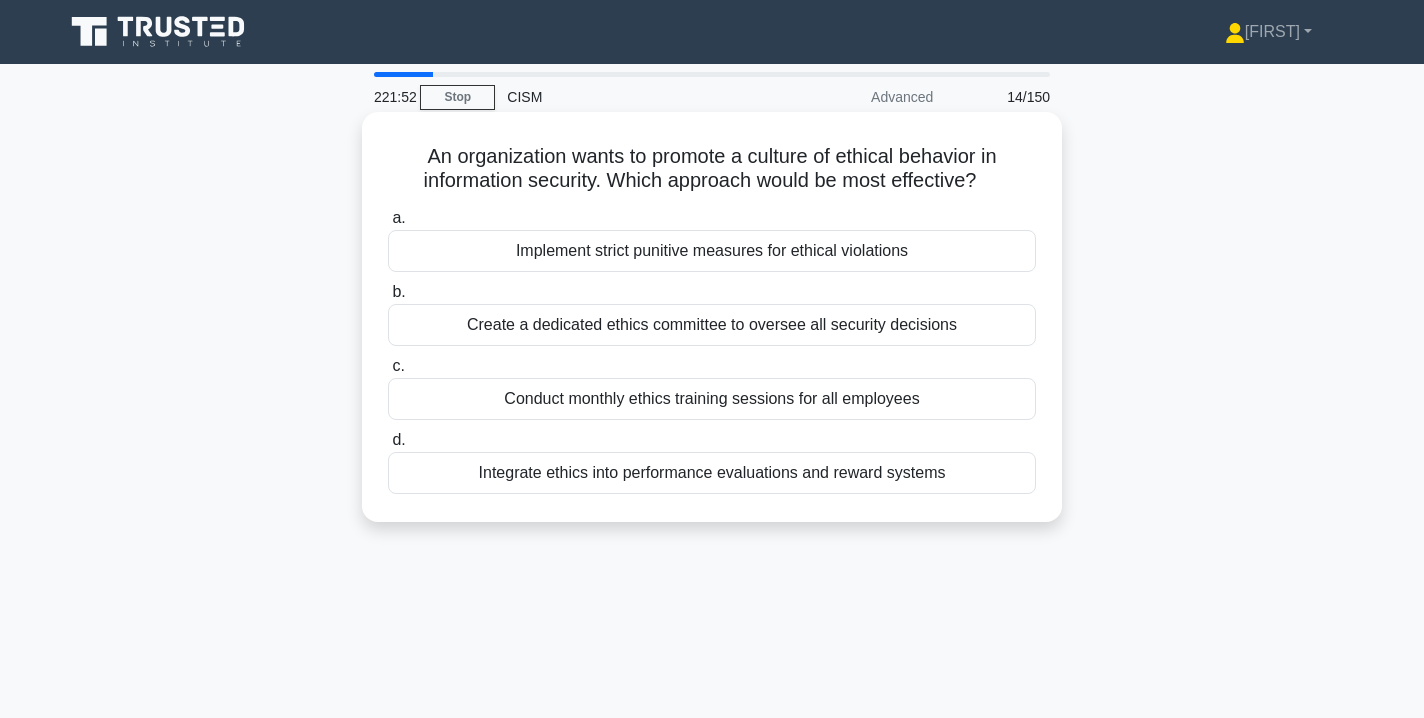 click on "Create a dedicated ethics committee to oversee all security decisions" at bounding box center (712, 325) 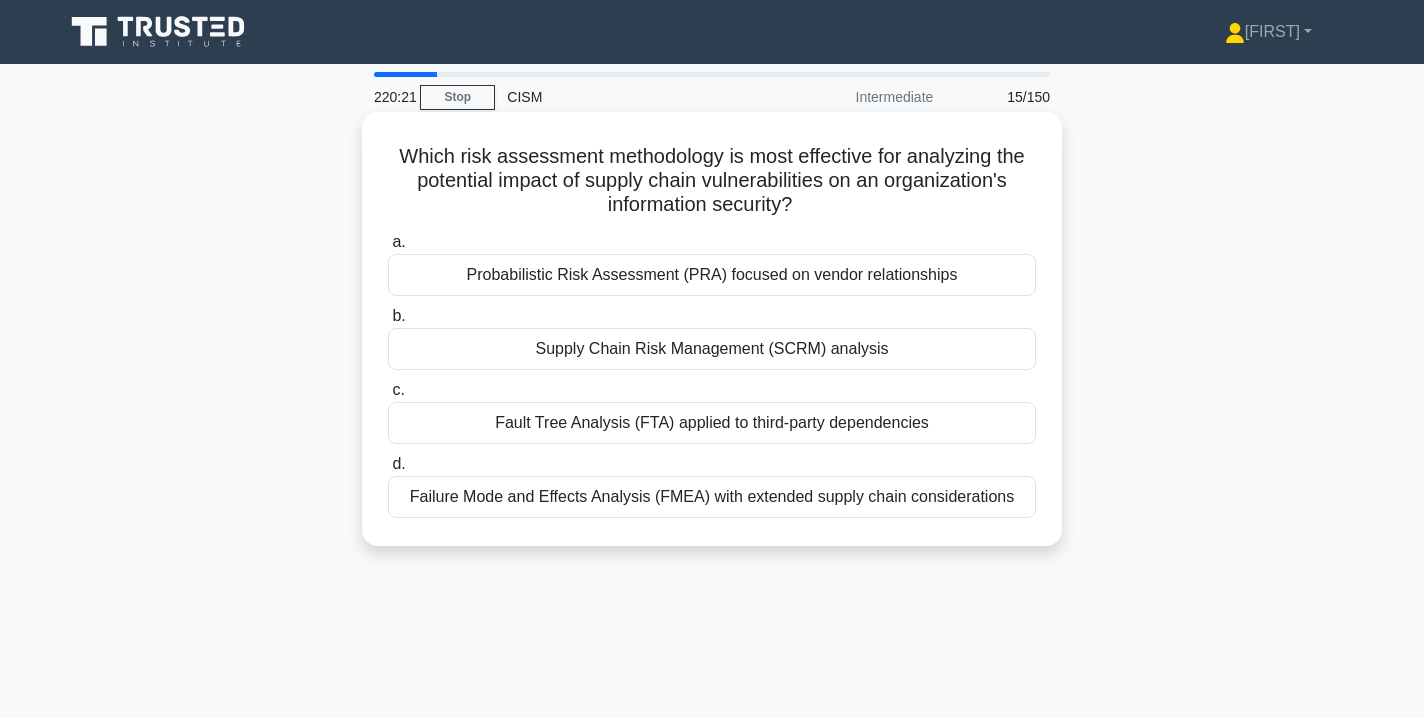 click on "Failure Mode and Effects Analysis (FMEA) with extended supply chain considerations" at bounding box center [712, 497] 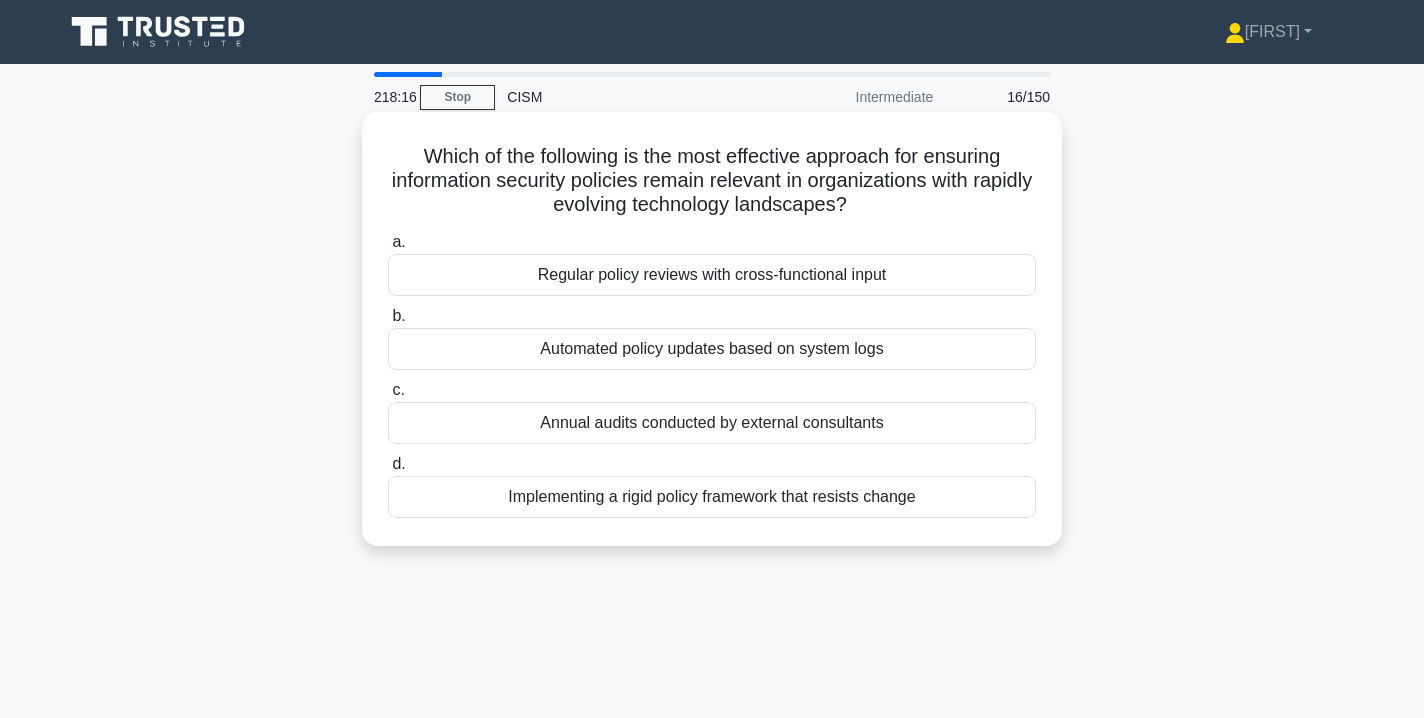 click on "Regular policy reviews with cross-functional input" at bounding box center (712, 275) 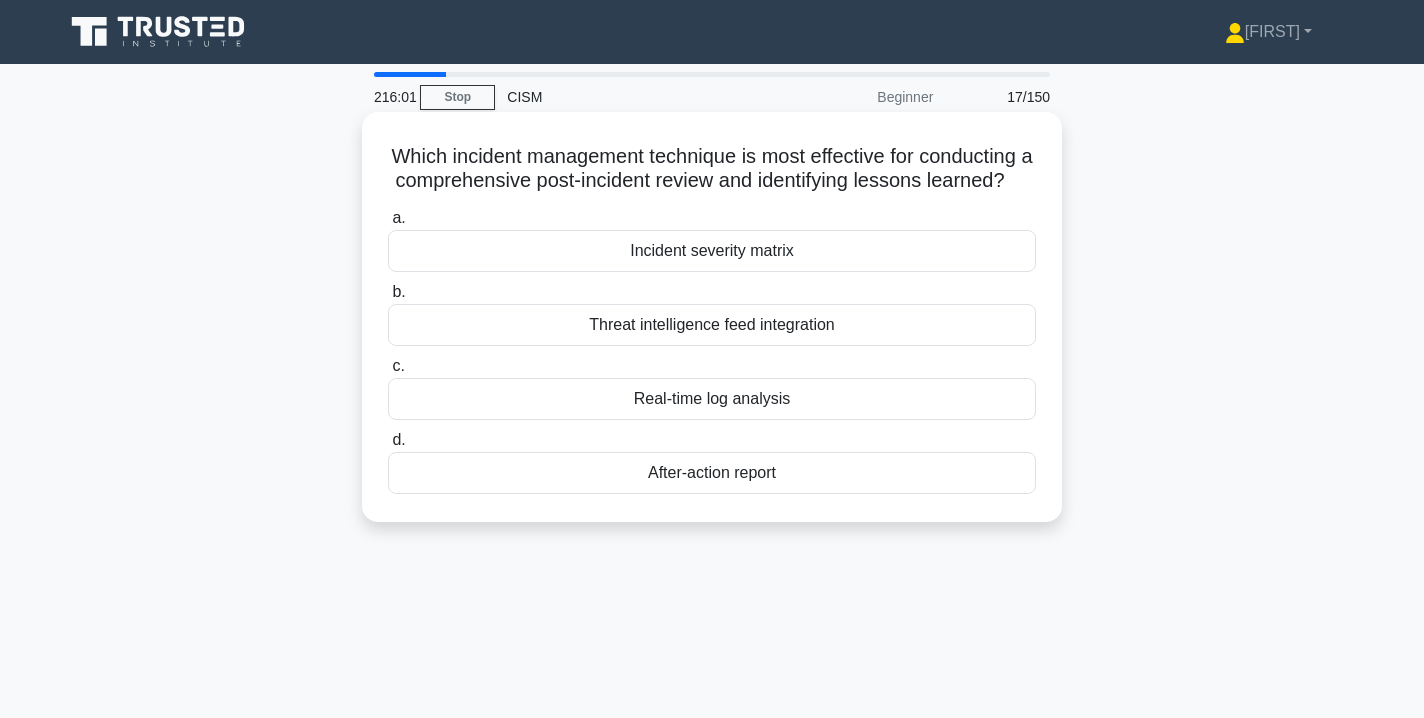click on "After-action report" at bounding box center (712, 473) 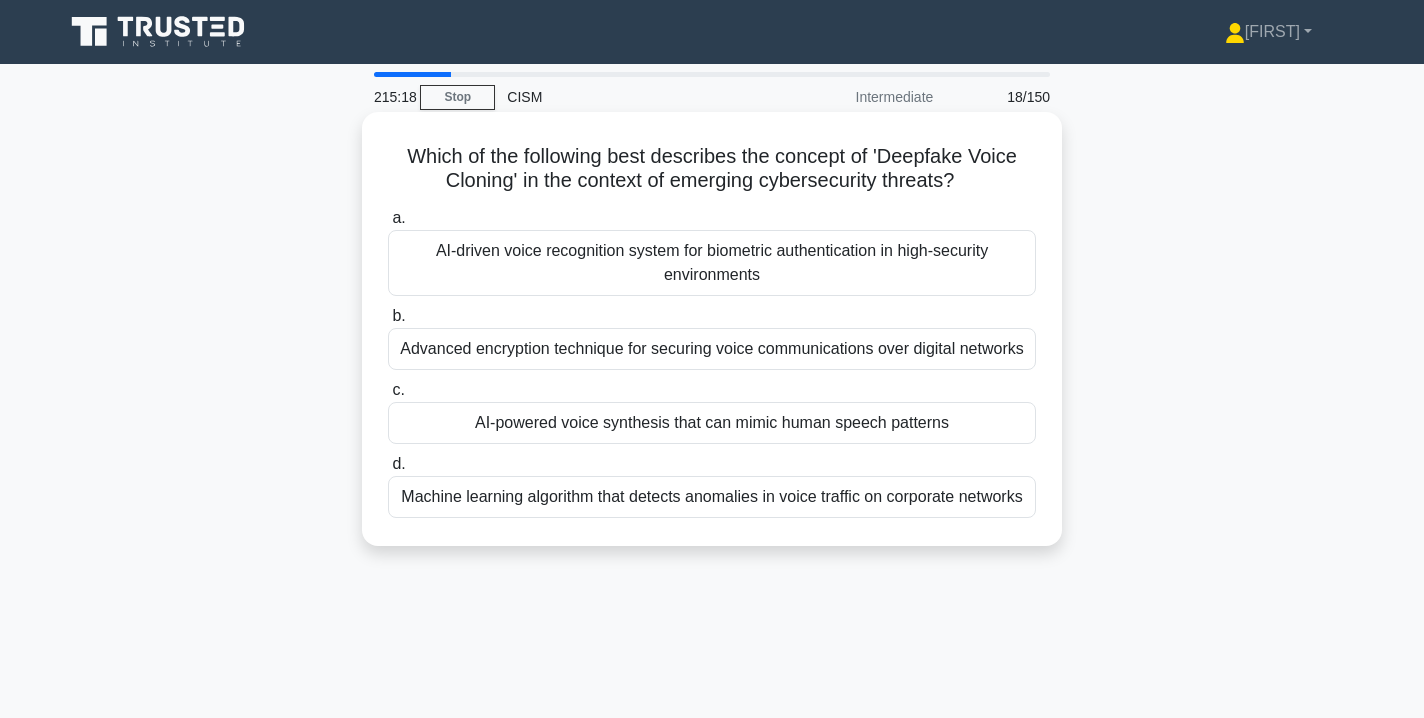 click on "AI-driven voice recognition system for biometric authentication in high-security environments" at bounding box center [712, 263] 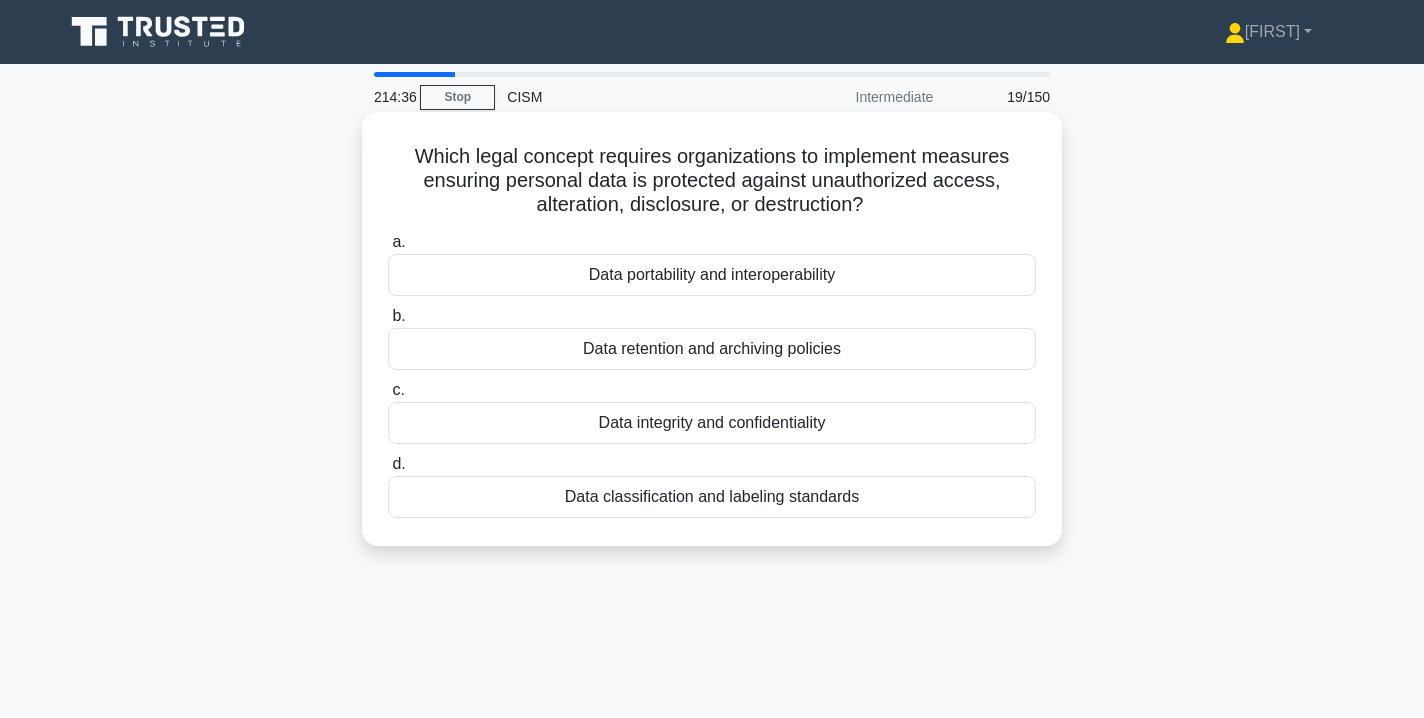 click on "Data integrity and confidentiality" at bounding box center [712, 423] 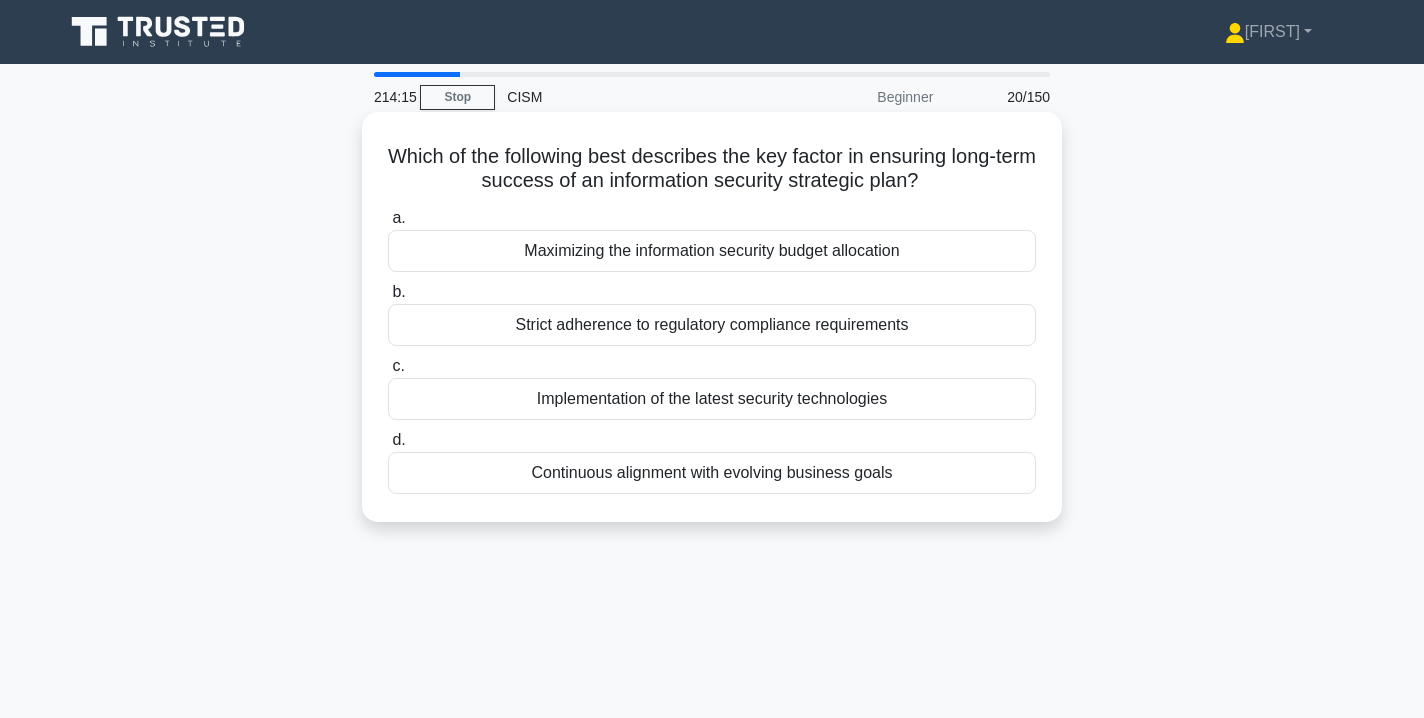 click on "Continuous alignment with evolving business goals" at bounding box center (712, 473) 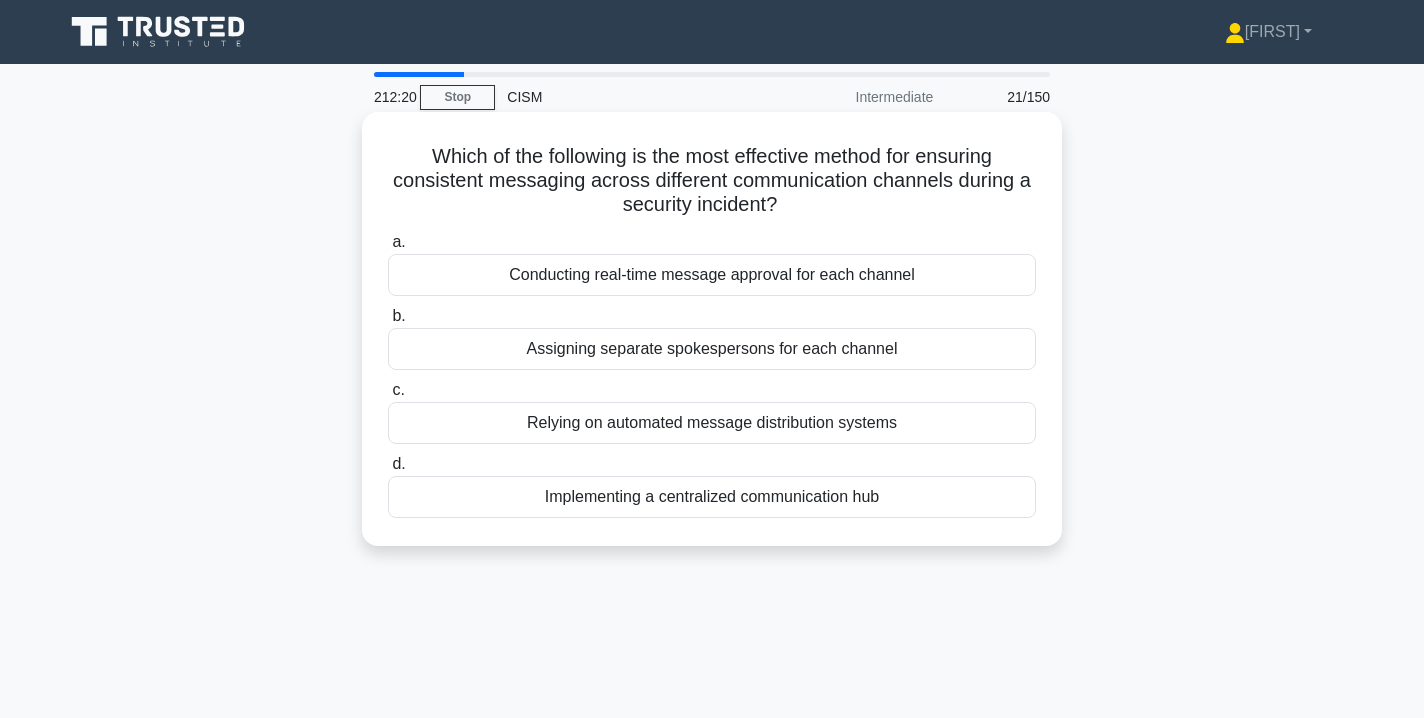 click on "Implementing a centralized communication hub" at bounding box center (712, 497) 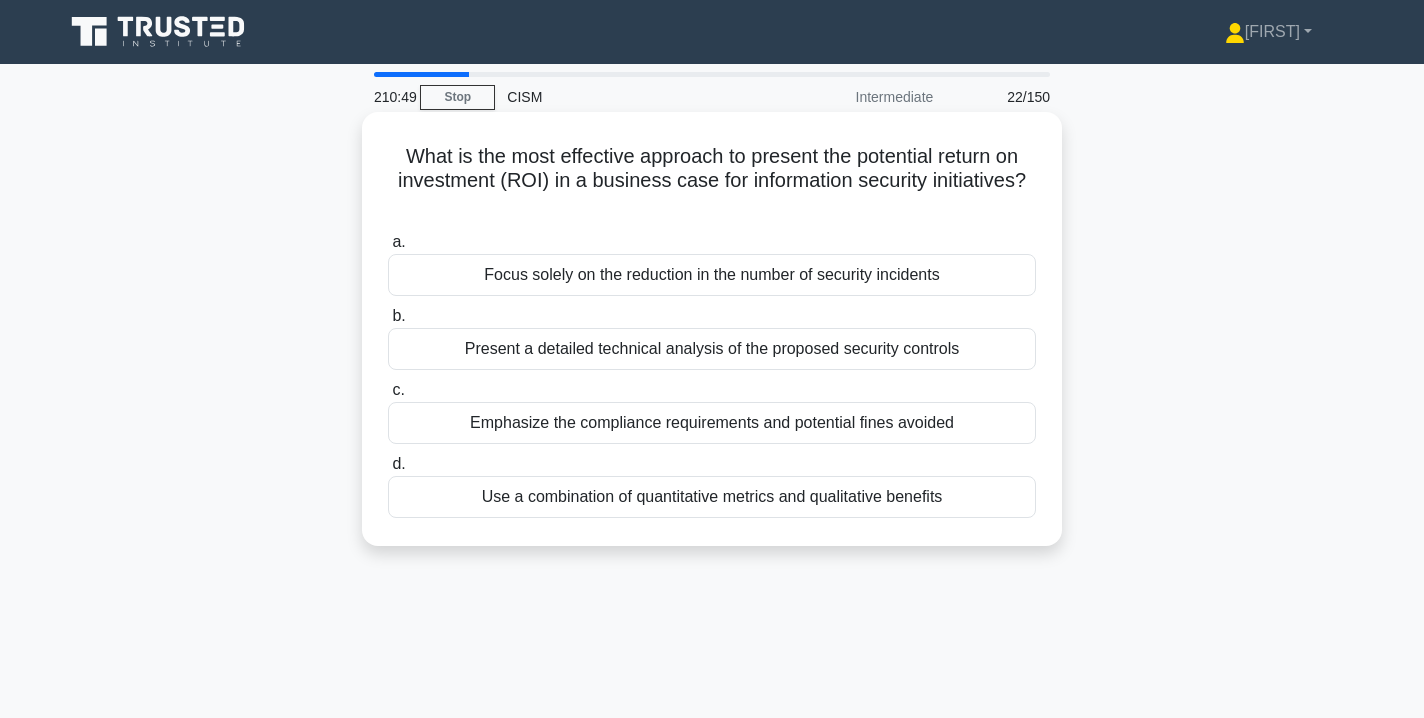 click on "Use a combination of quantitative metrics and qualitative benefits" at bounding box center [712, 497] 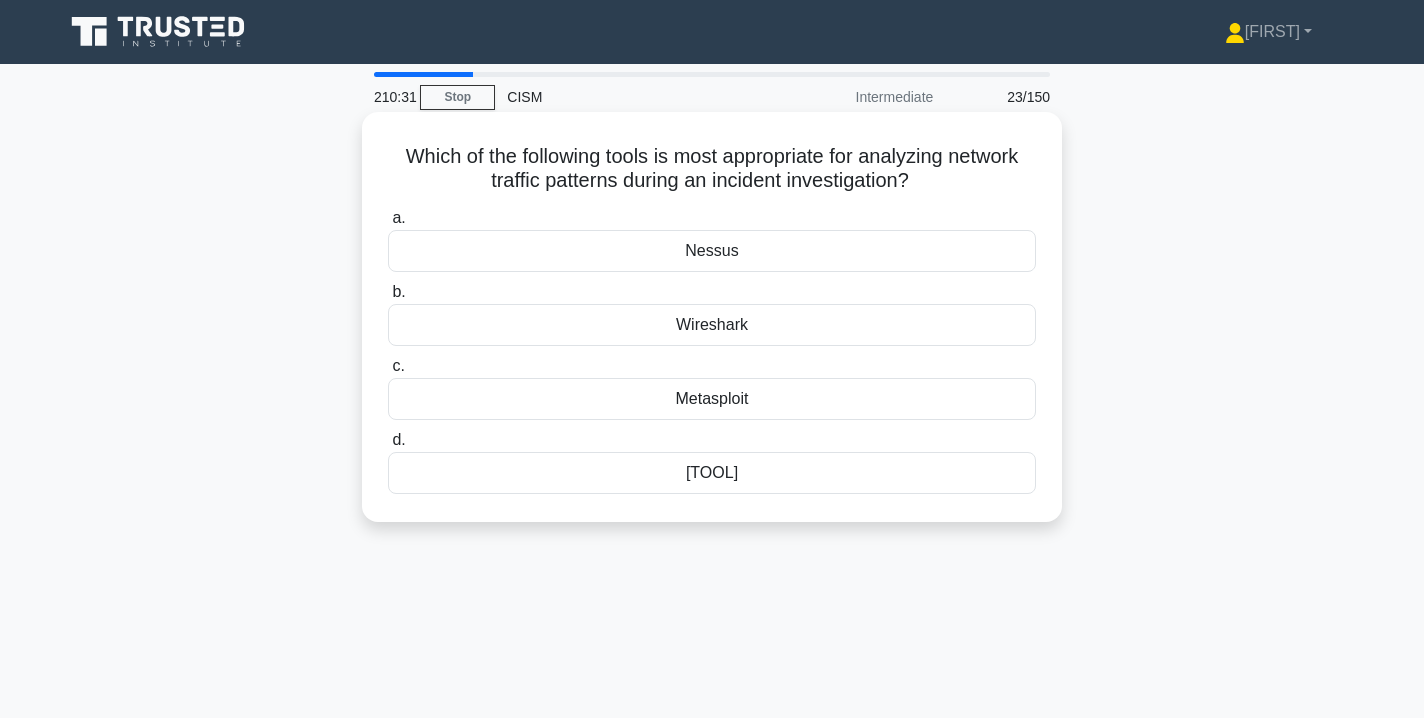 click on "Wireshark" at bounding box center (712, 325) 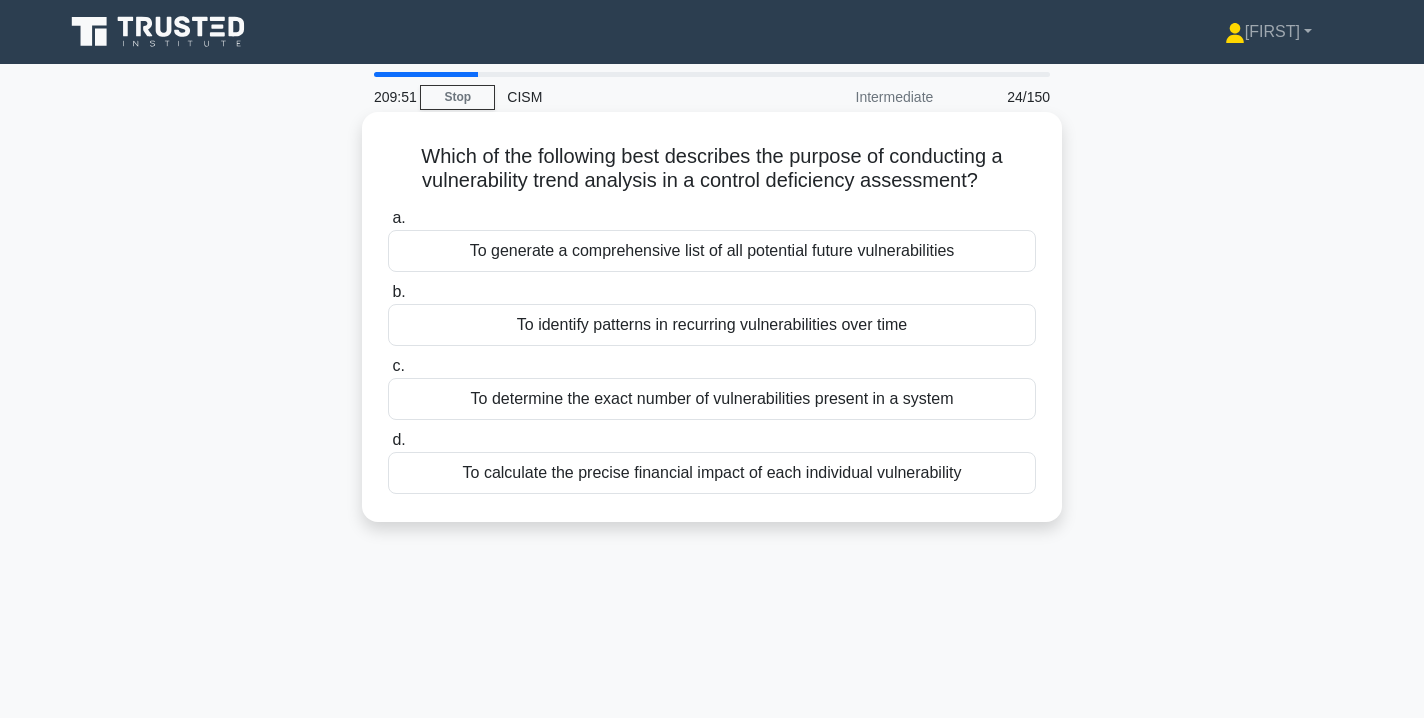 click on "To identify patterns in recurring vulnerabilities over time" at bounding box center (712, 325) 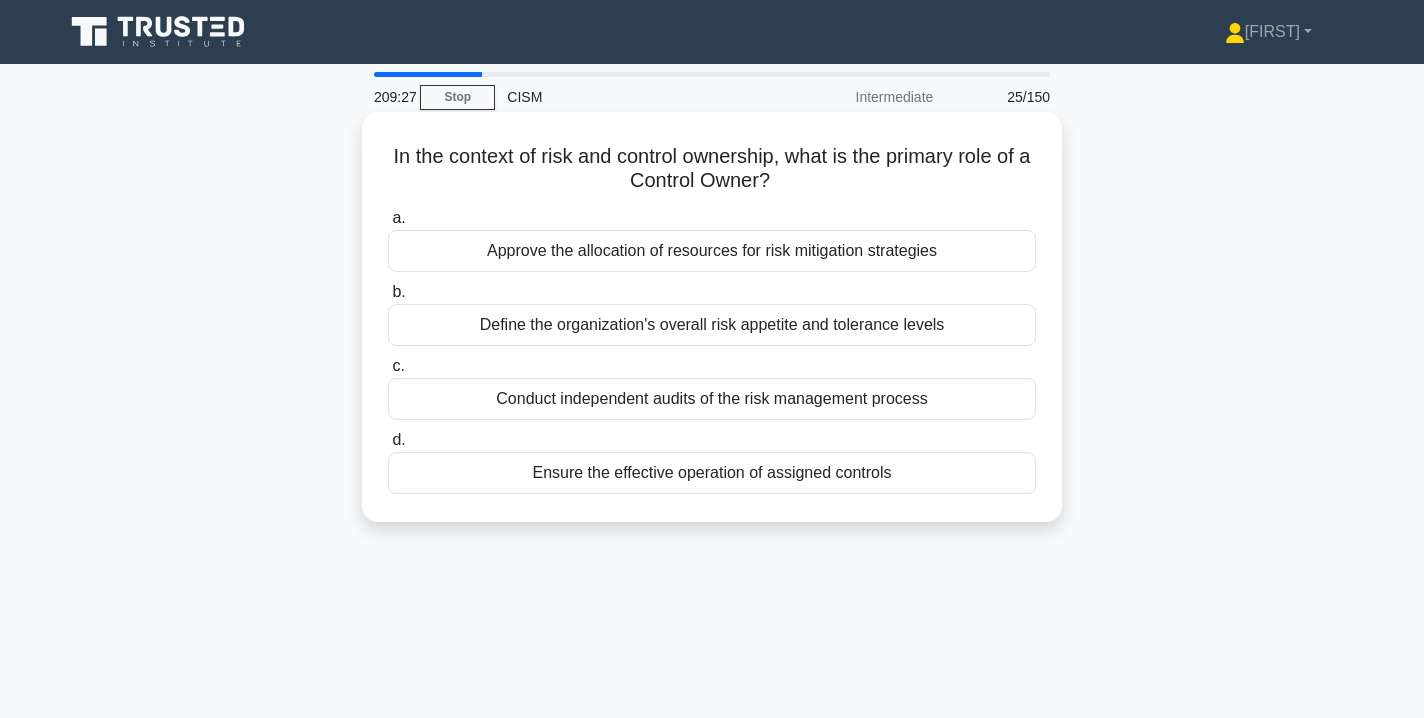 click on "Ensure the effective operation of assigned controls" at bounding box center (712, 473) 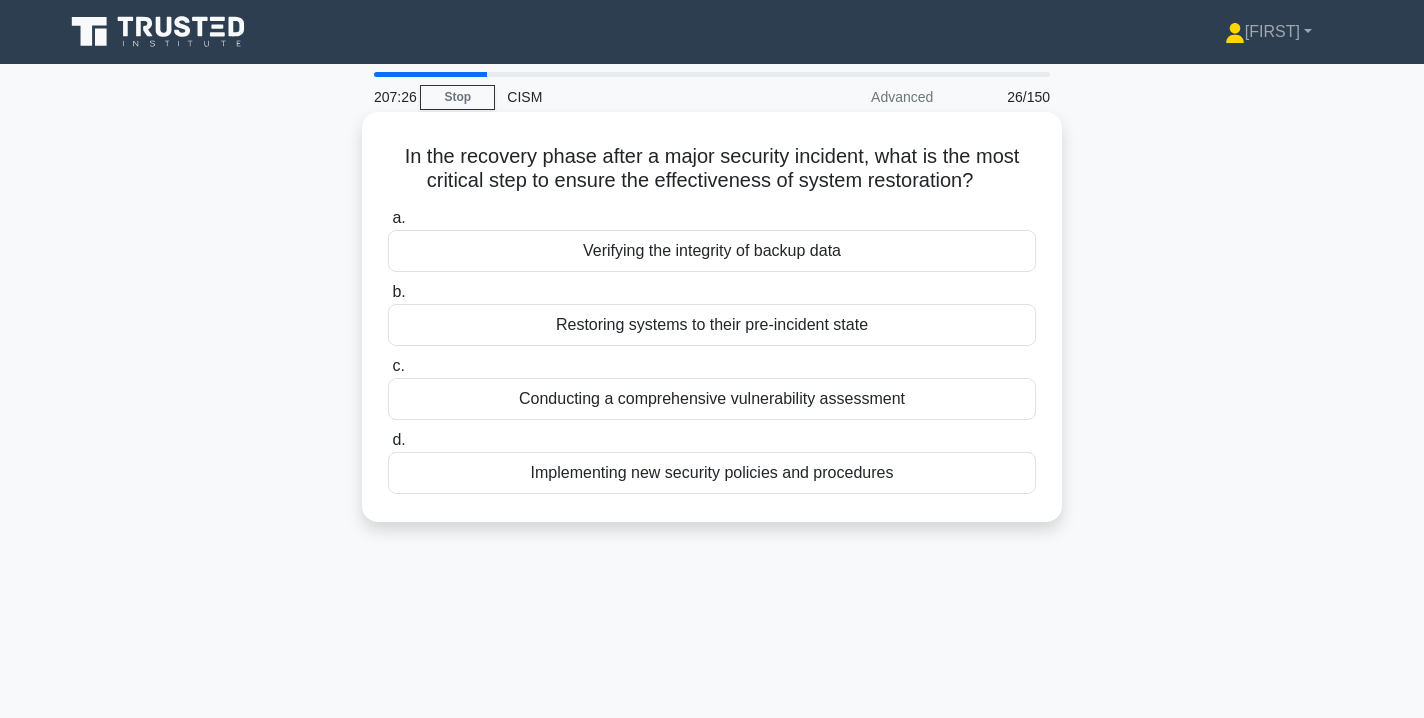 click on "Verifying the integrity of backup data" at bounding box center (712, 251) 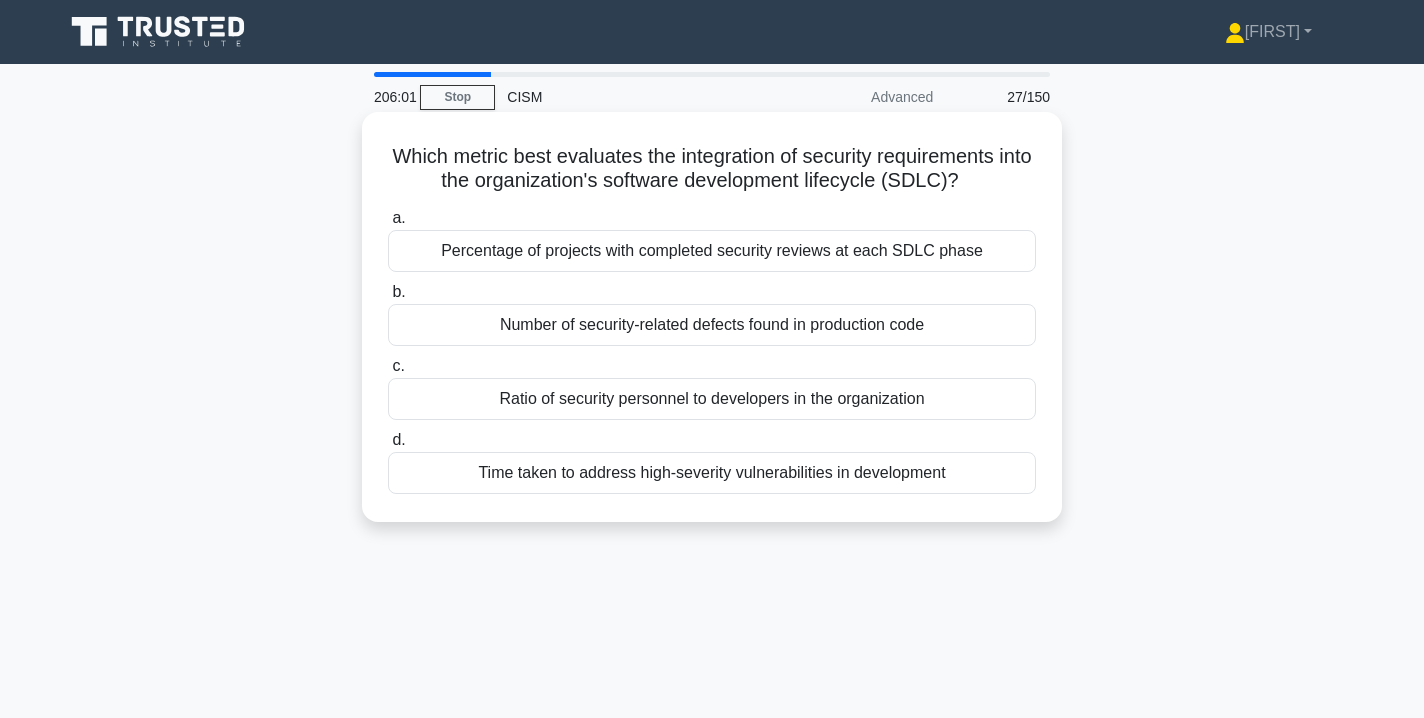 click on "Percentage of projects with completed security reviews at each SDLC phase" at bounding box center [712, 251] 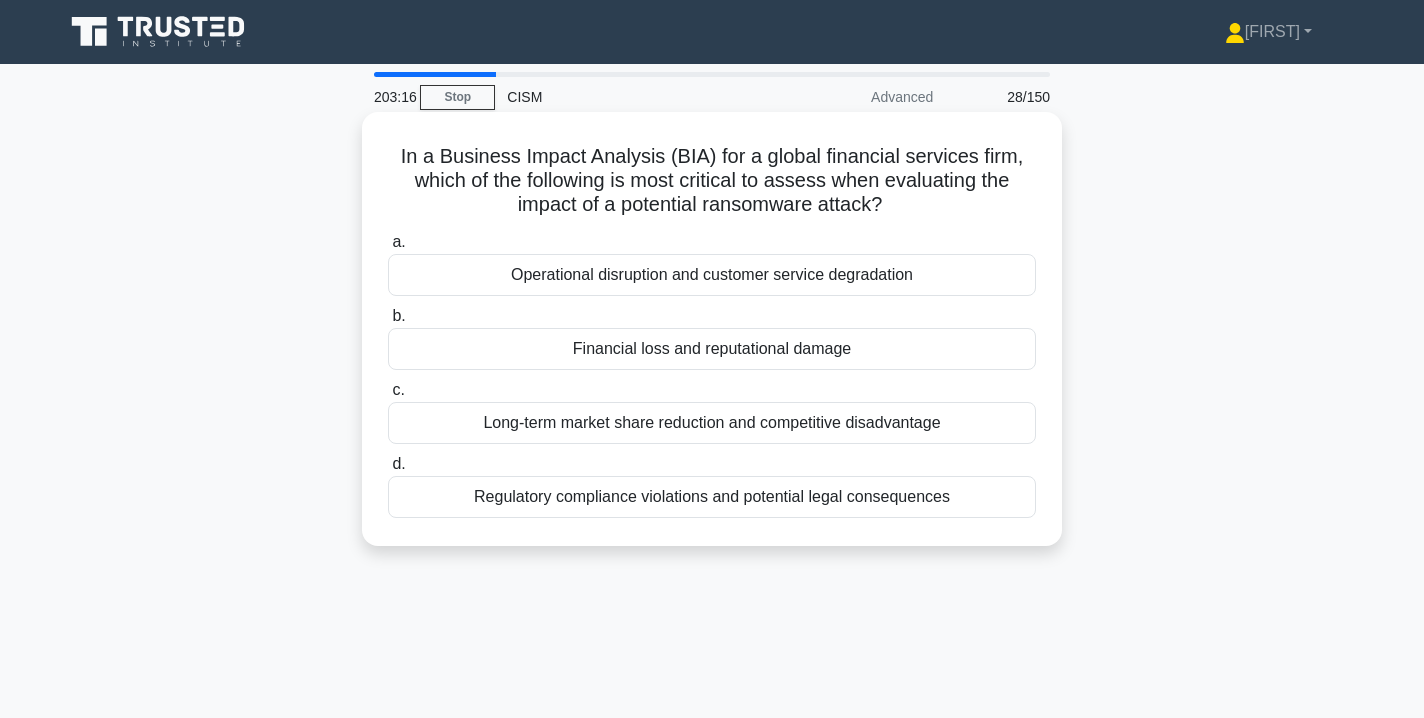 click on "Financial loss and reputational damage" at bounding box center [712, 349] 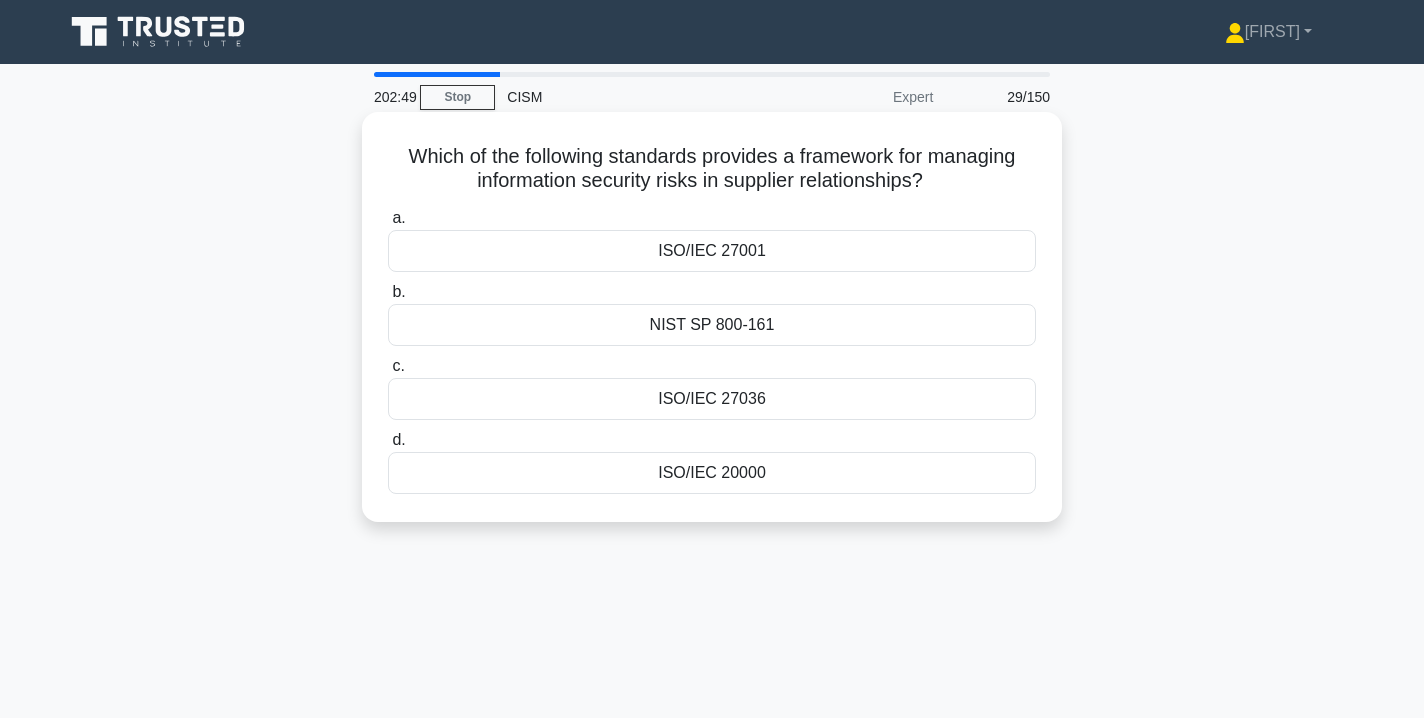 click on "ISO/IEC 27036" at bounding box center (712, 399) 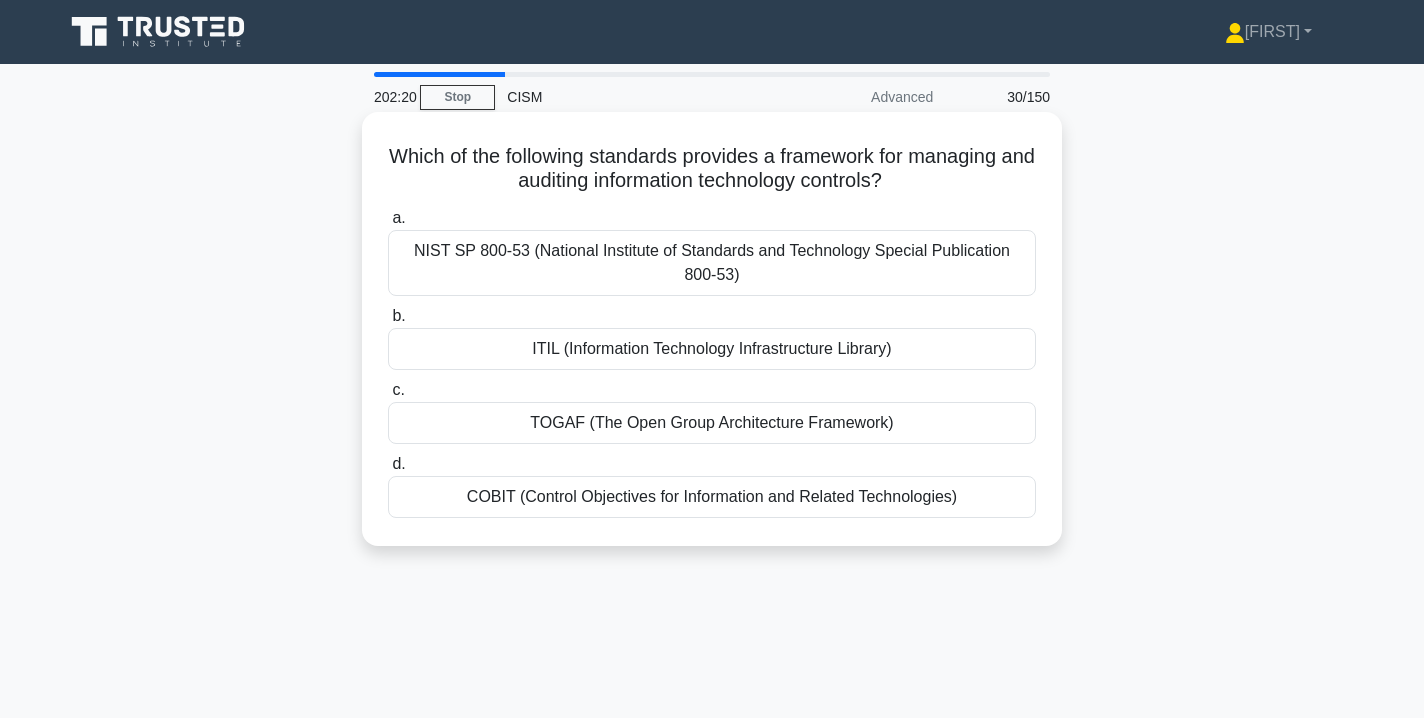 click on "NIST SP 800-53 (National Institute of Standards and Technology Special Publication 800-53)" at bounding box center [712, 263] 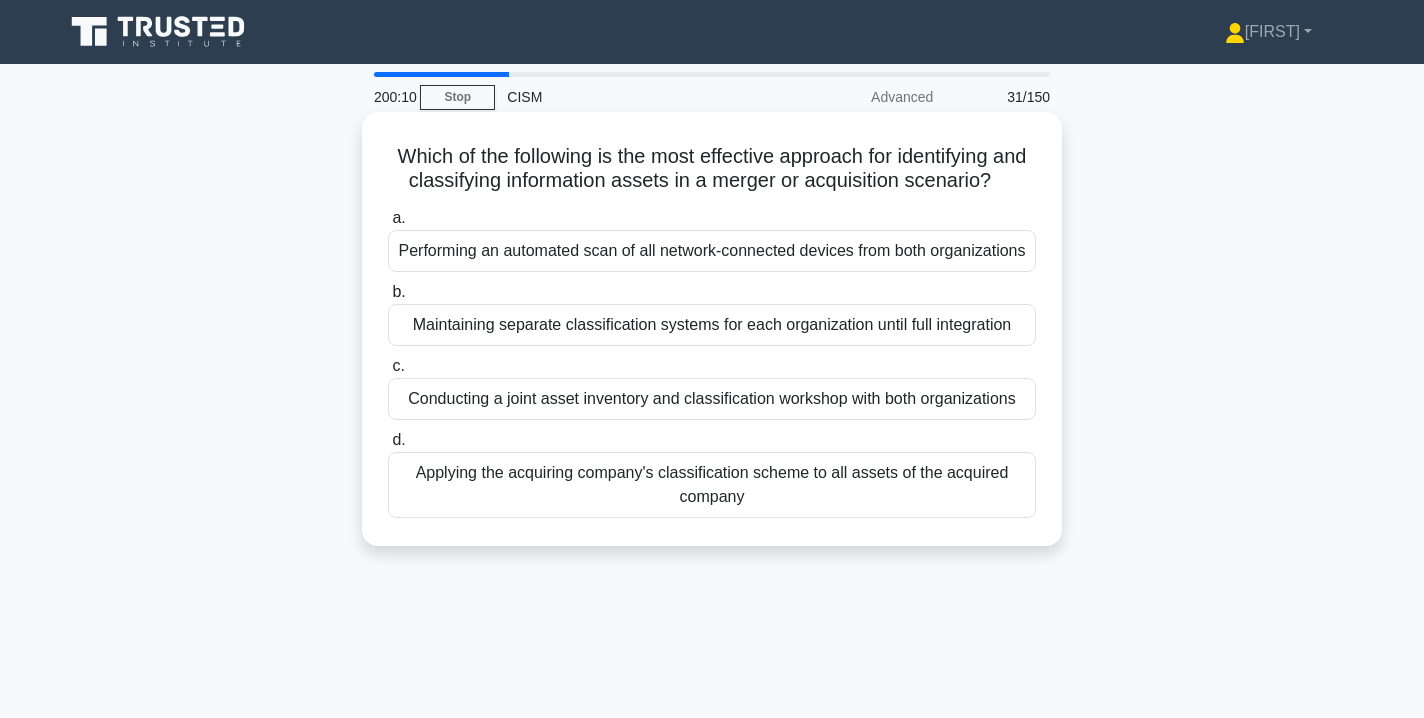 click on "Conducting a joint asset inventory and classification workshop with both organizations" at bounding box center (712, 399) 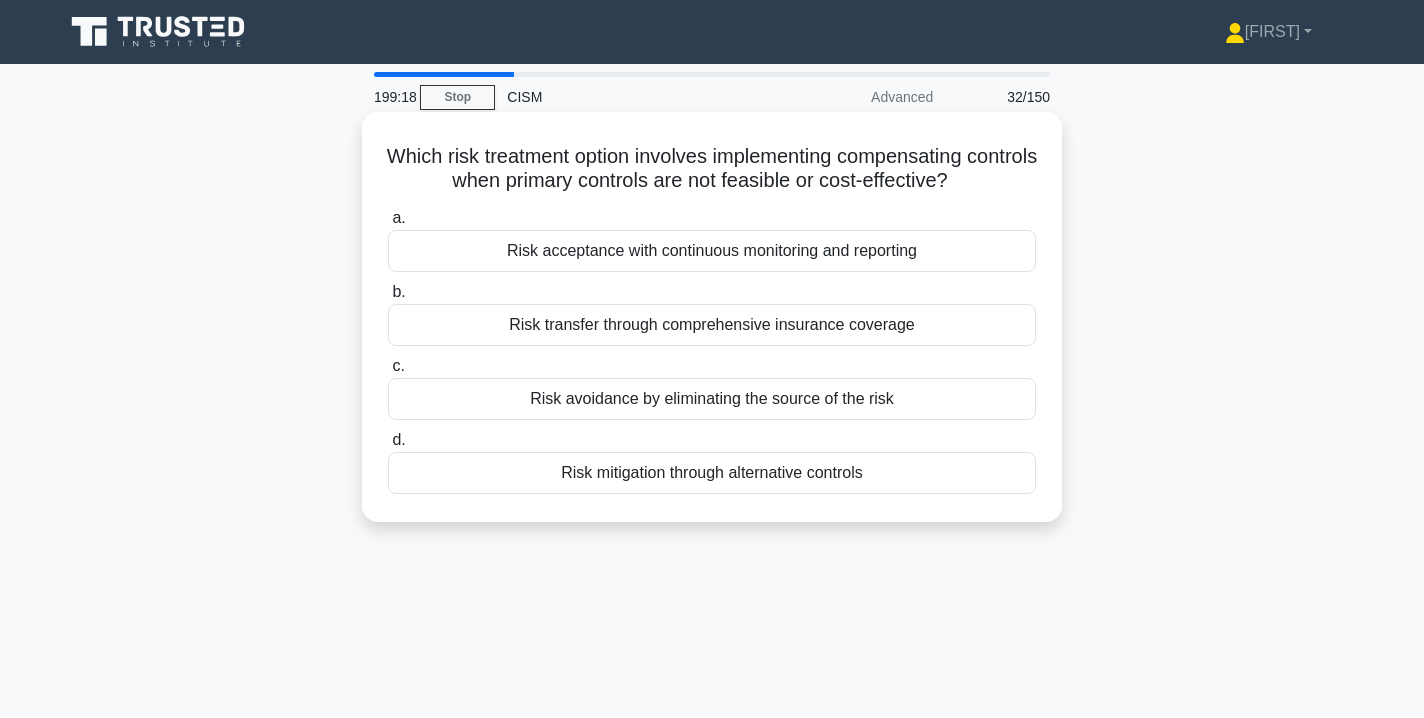 click on "Risk mitigation through alternative controls" at bounding box center (712, 473) 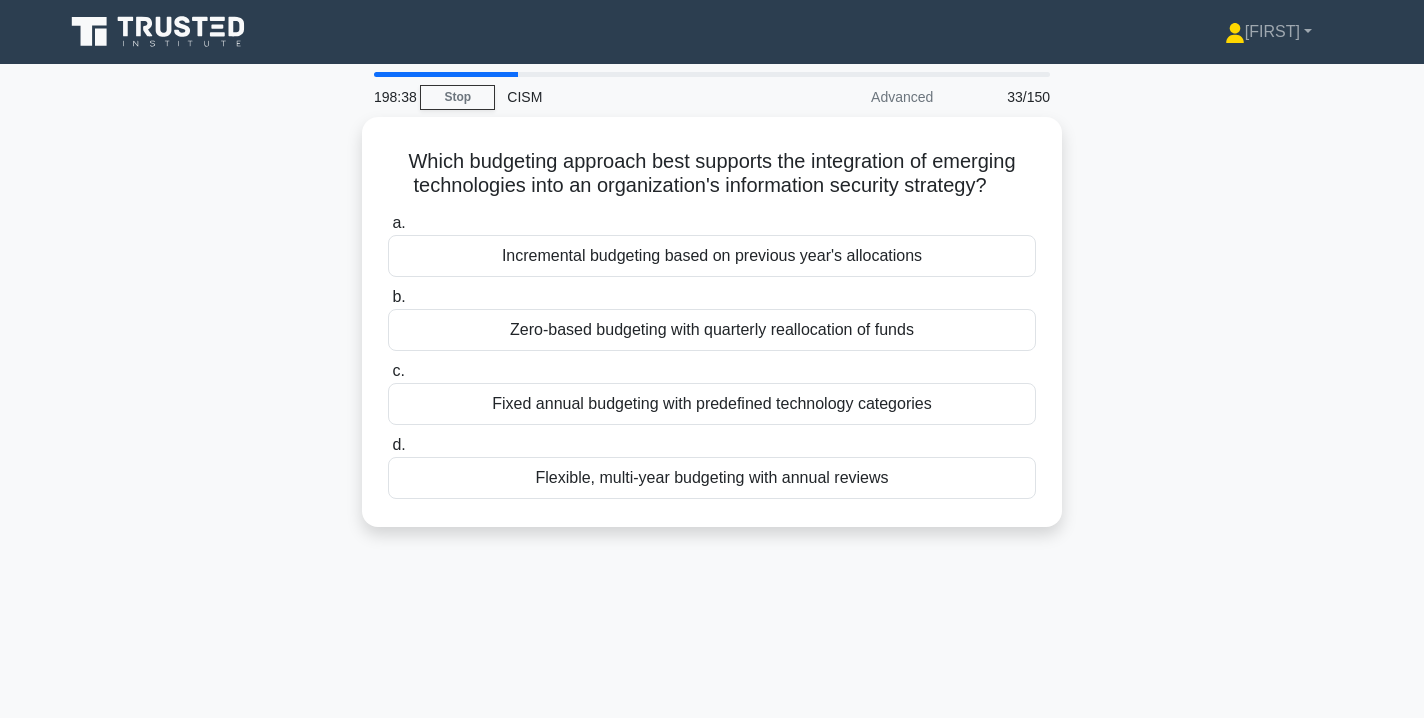 click on "Flexible, multi-year budgeting with annual reviews" at bounding box center (712, 478) 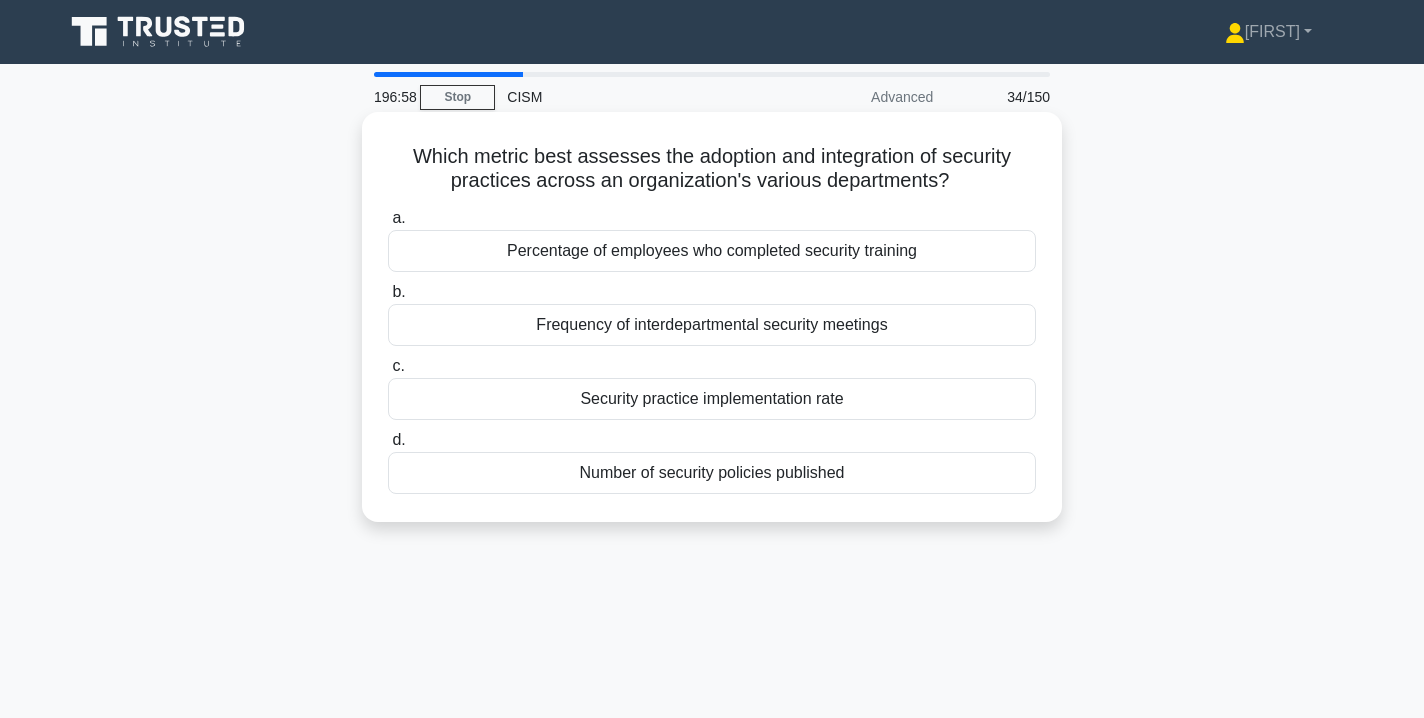 click on "Security practice implementation rate" at bounding box center [712, 399] 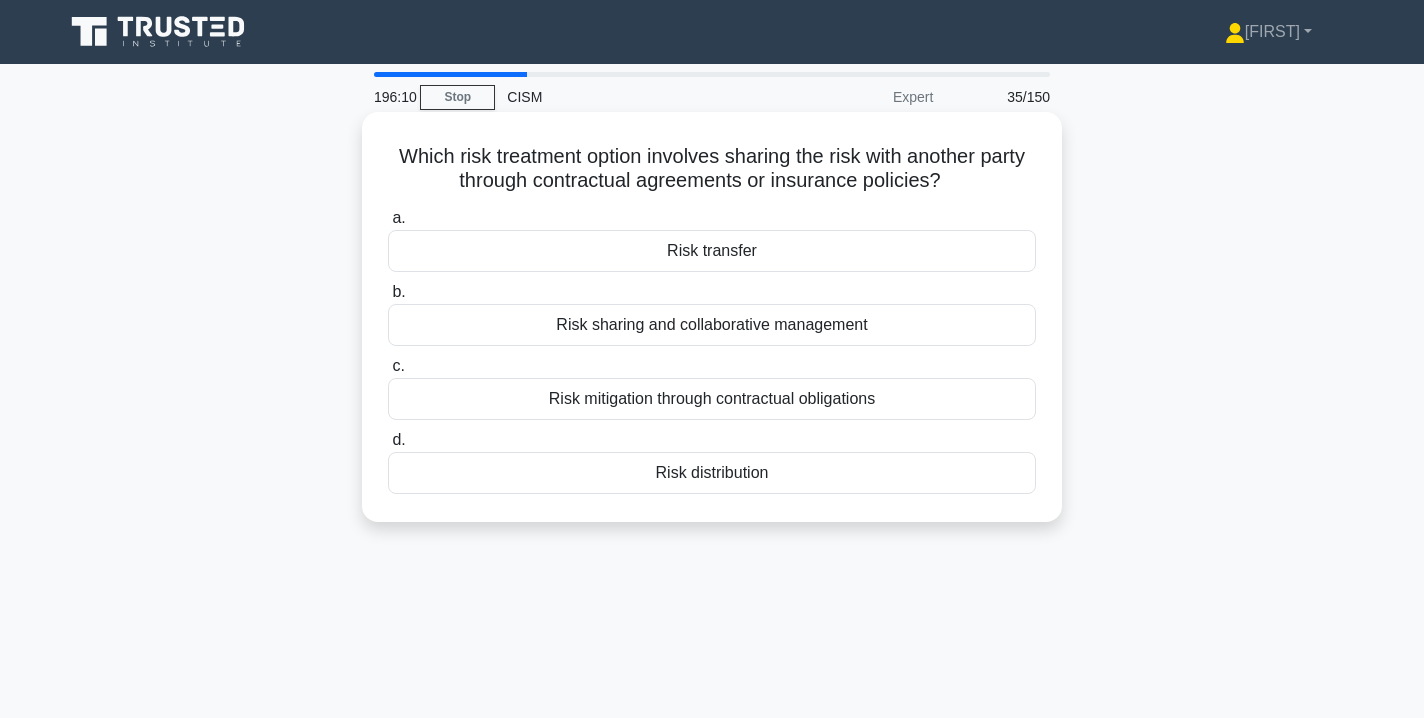 click on "Risk transfer" at bounding box center [712, 251] 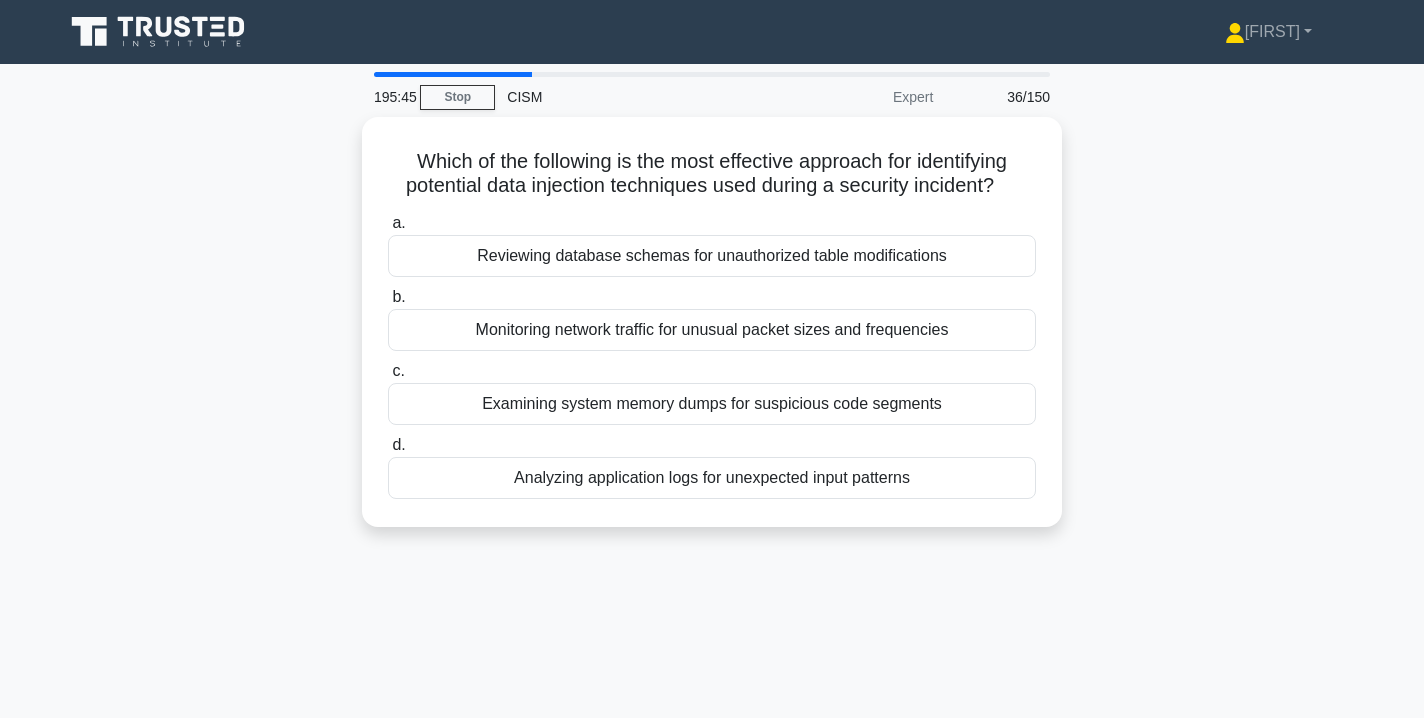 click on "Reviewing database schemas for unauthorized table modifications" at bounding box center [712, 256] 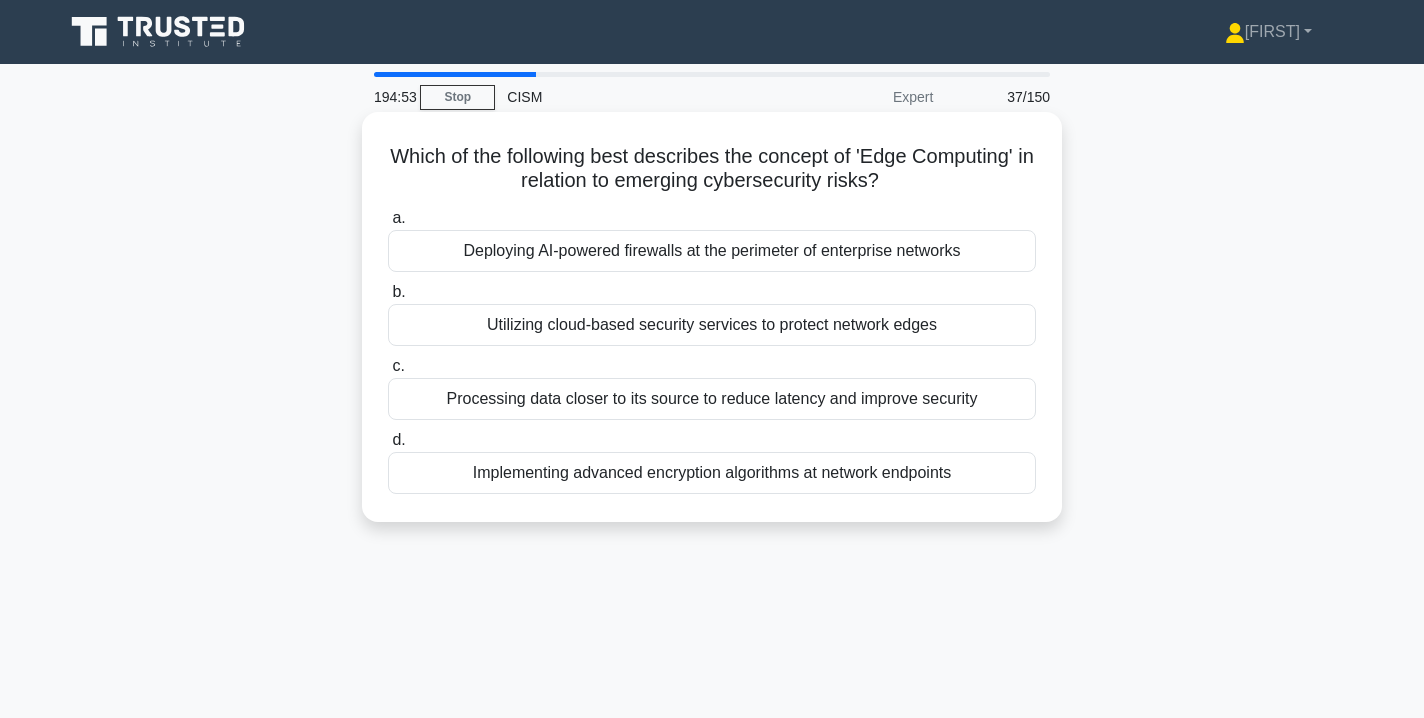 click on "Processing data closer to its source to reduce latency and improve security" at bounding box center [712, 399] 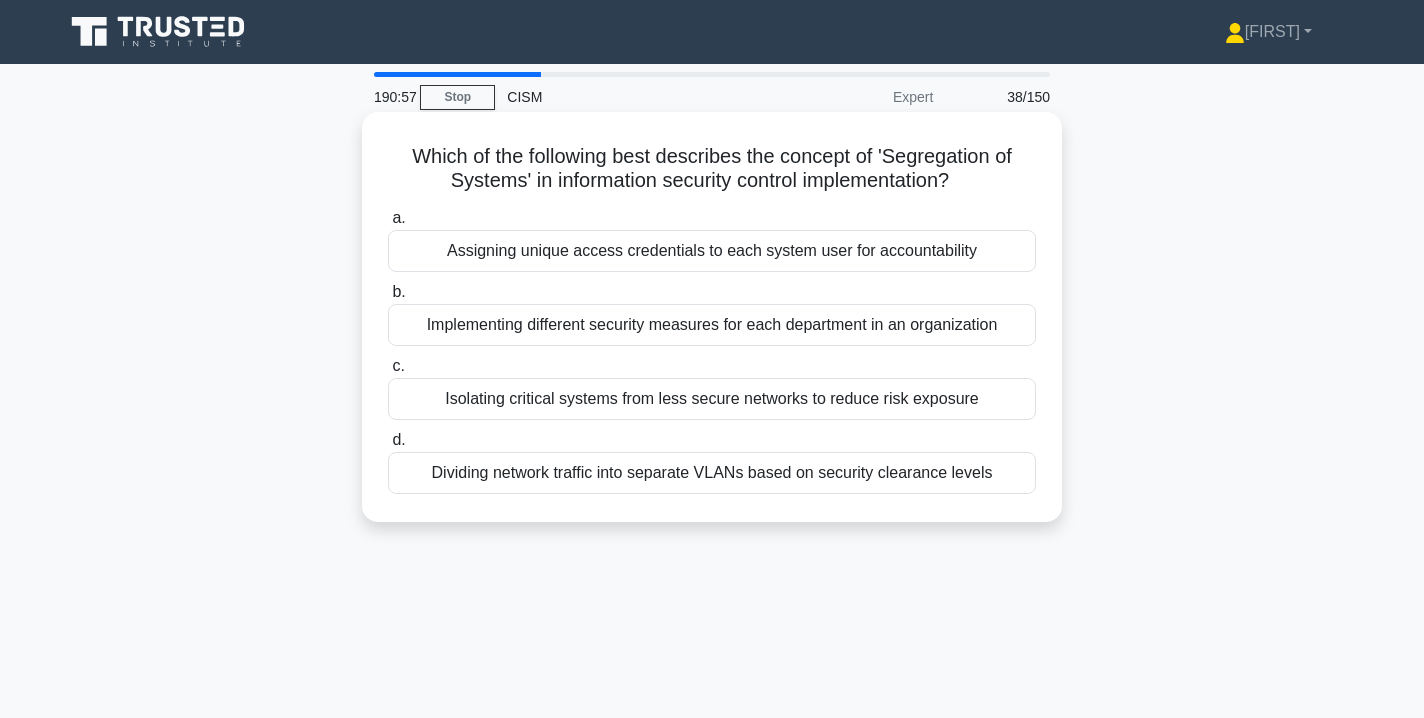 click on "Assigning unique access credentials to each system user for accountability" at bounding box center (712, 251) 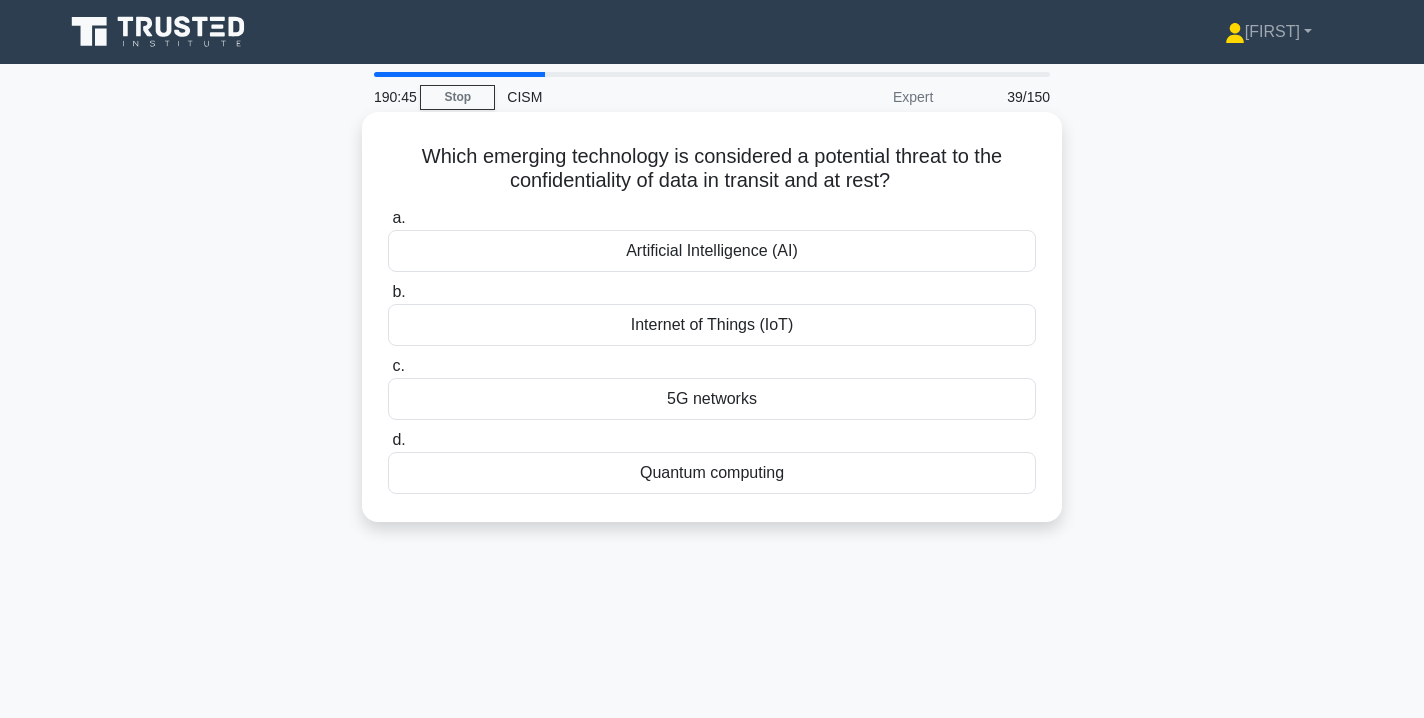 click on "Quantum computing" at bounding box center (712, 473) 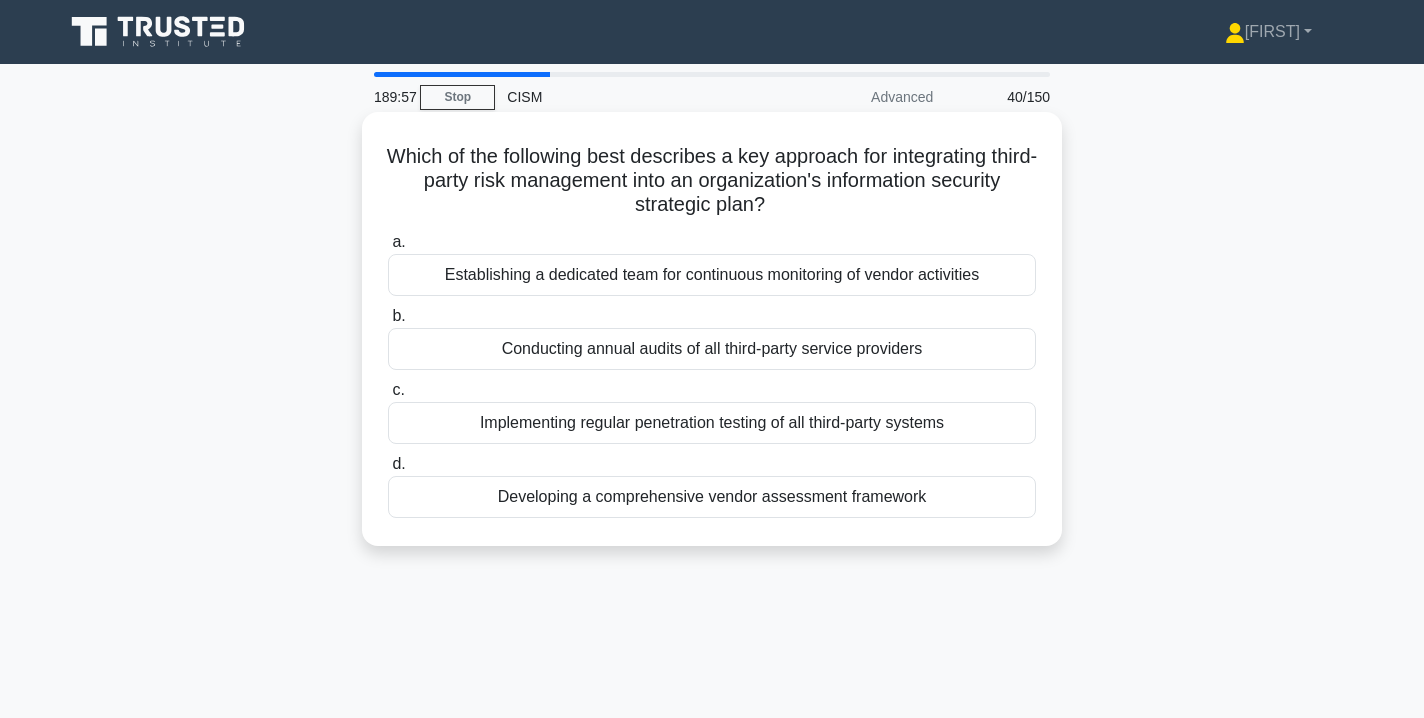 click on "Developing a comprehensive vendor assessment framework" at bounding box center [712, 497] 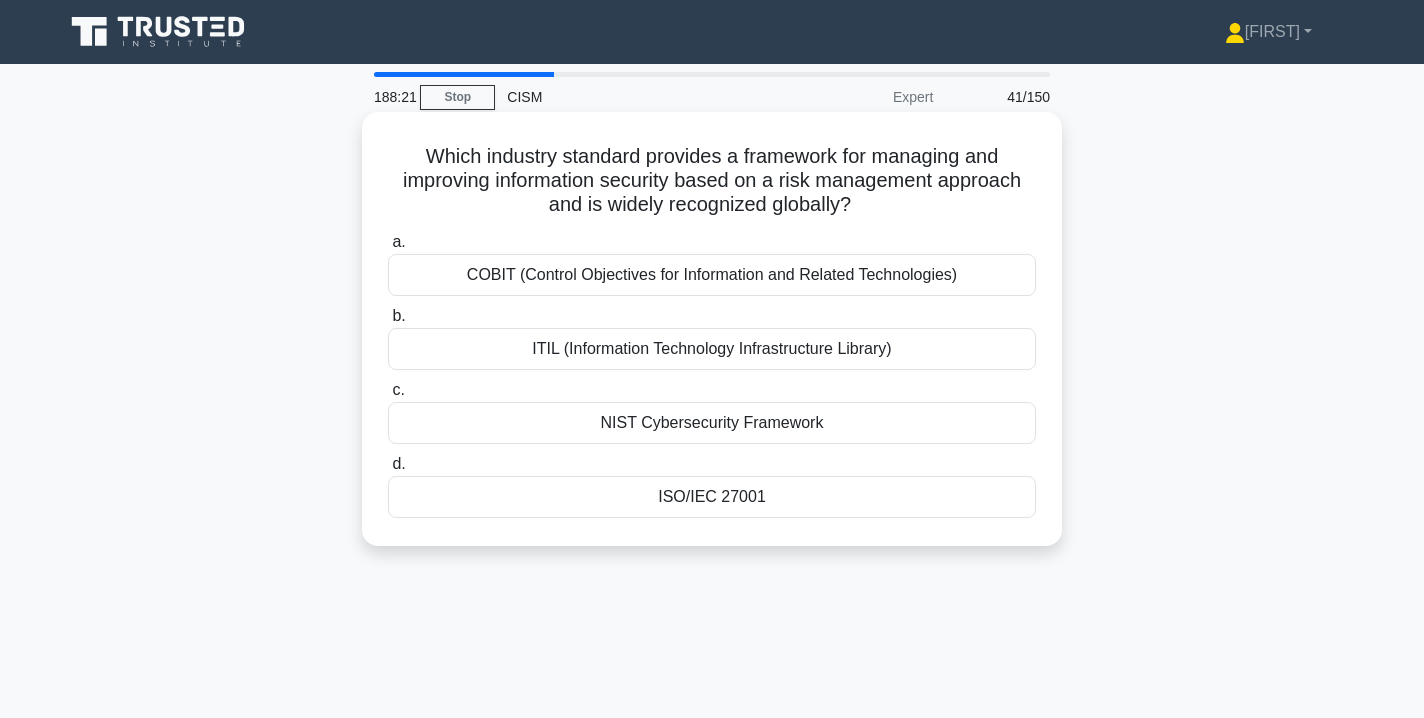 click on "NIST Cybersecurity Framework" at bounding box center (712, 423) 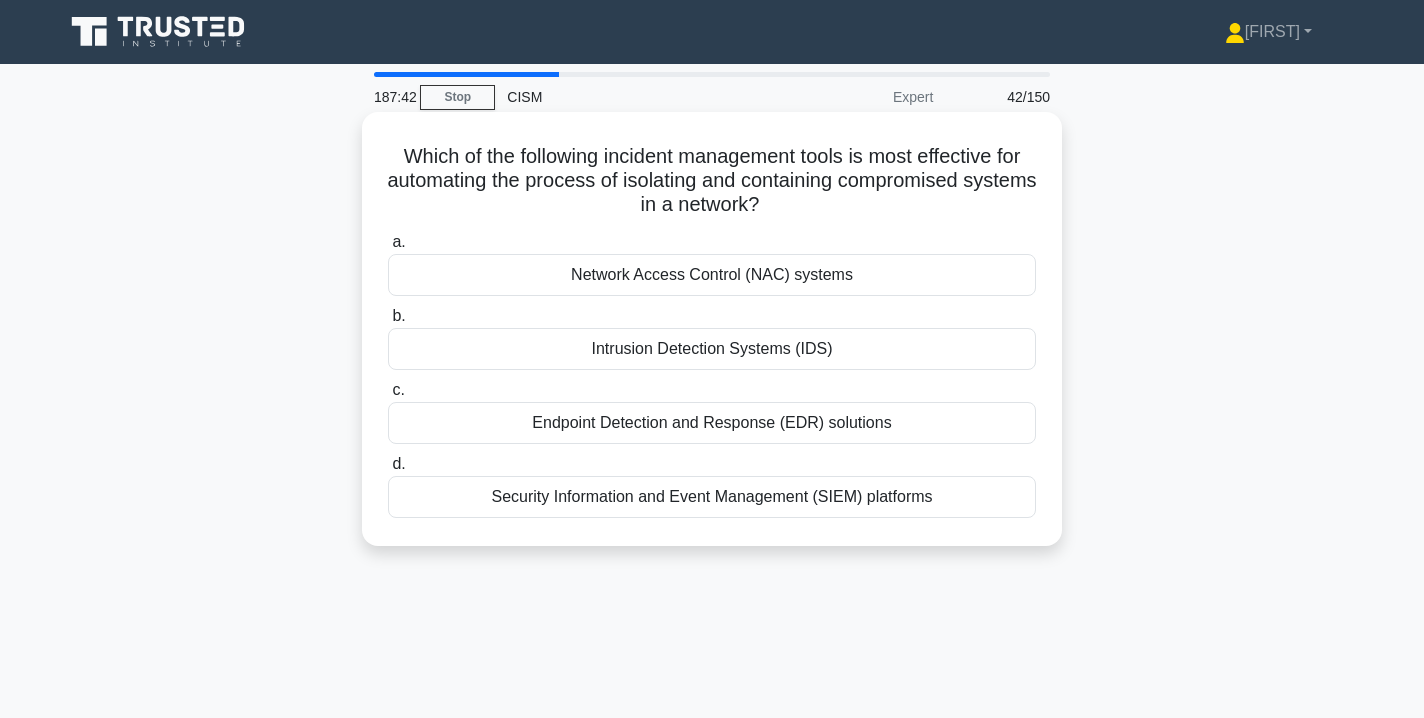 click on "Endpoint Detection and Response (EDR) solutions" at bounding box center (712, 423) 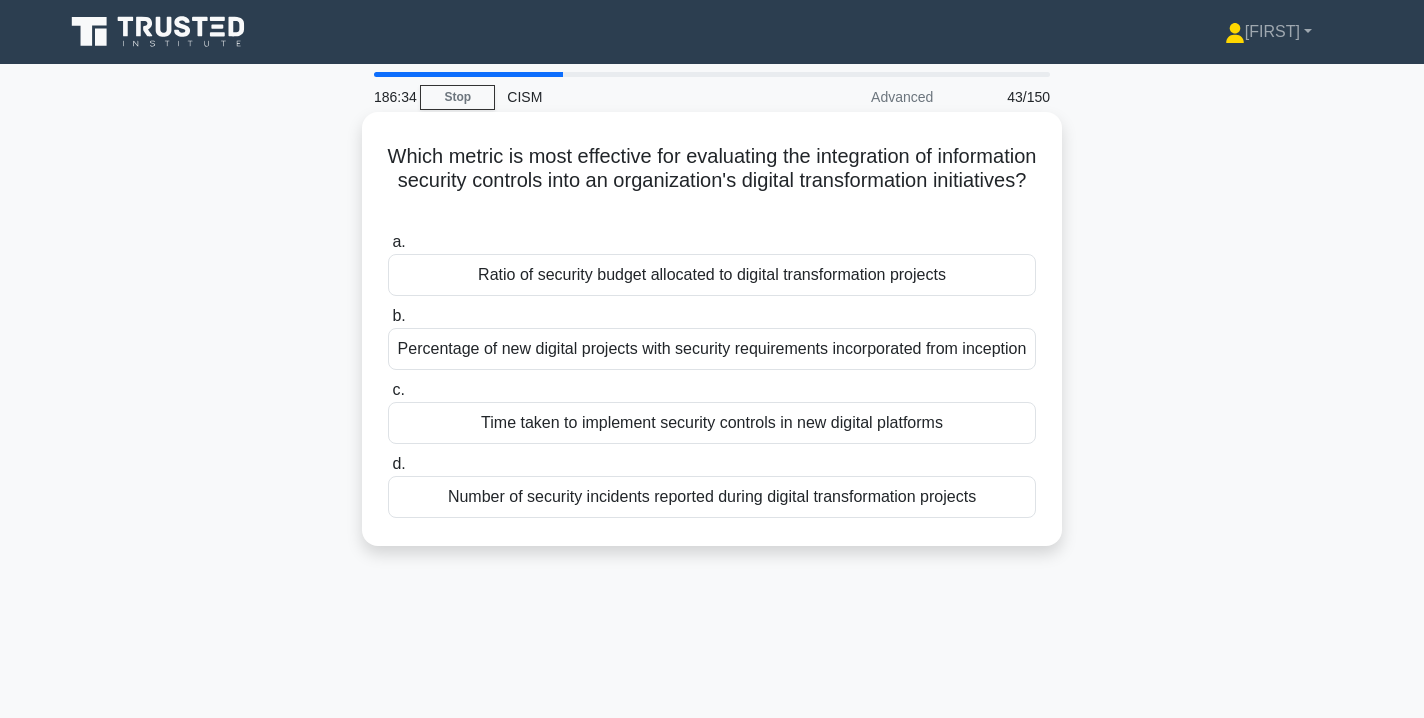 click on "Percentage of new digital projects with security requirements incorporated from inception" at bounding box center [712, 349] 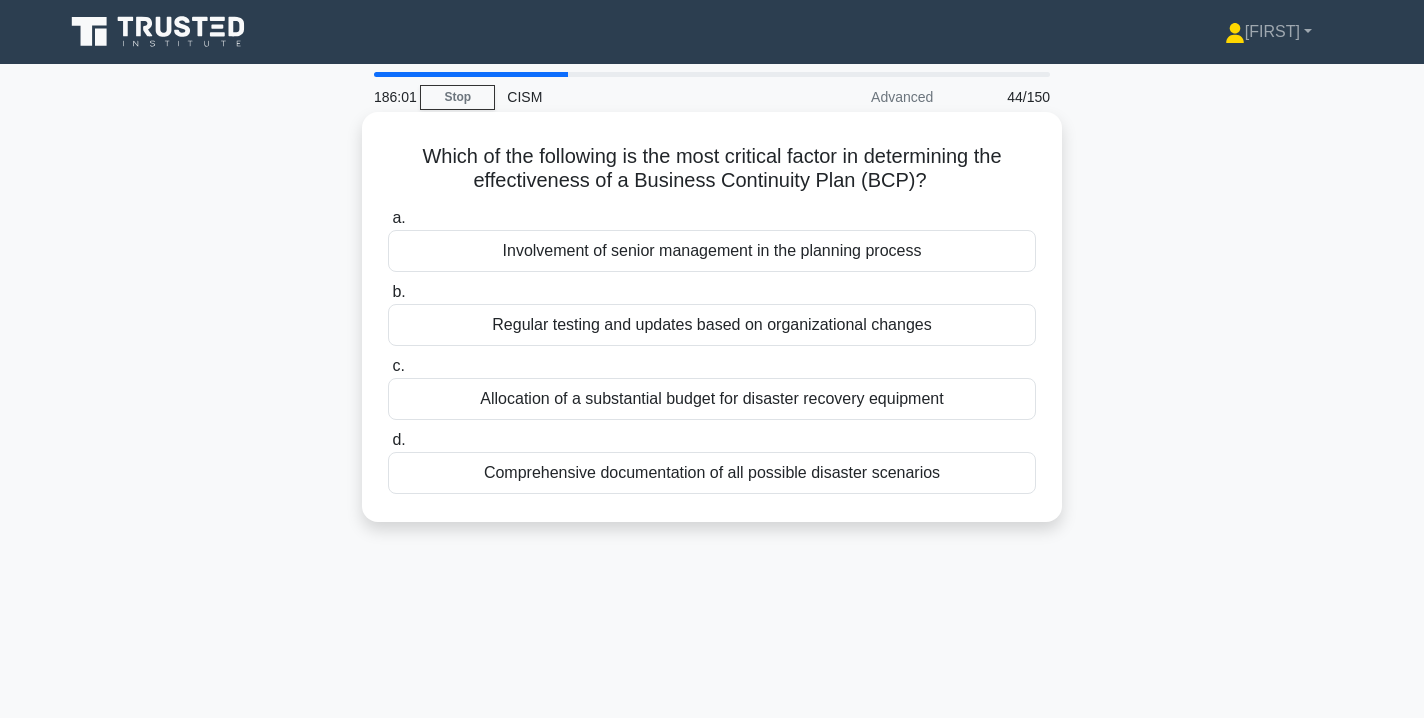 click on "Regular testing and updates based on organizational changes" at bounding box center [712, 325] 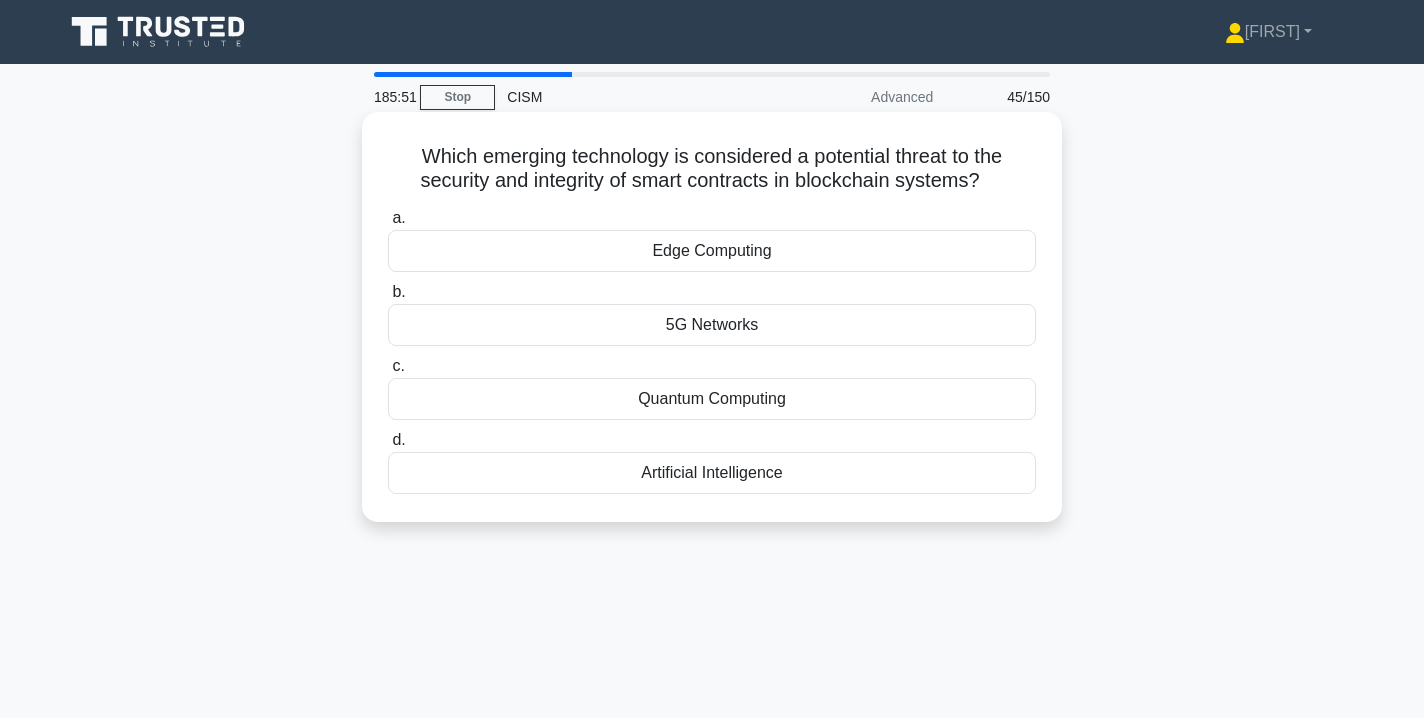 click on "Quantum Computing" at bounding box center [712, 399] 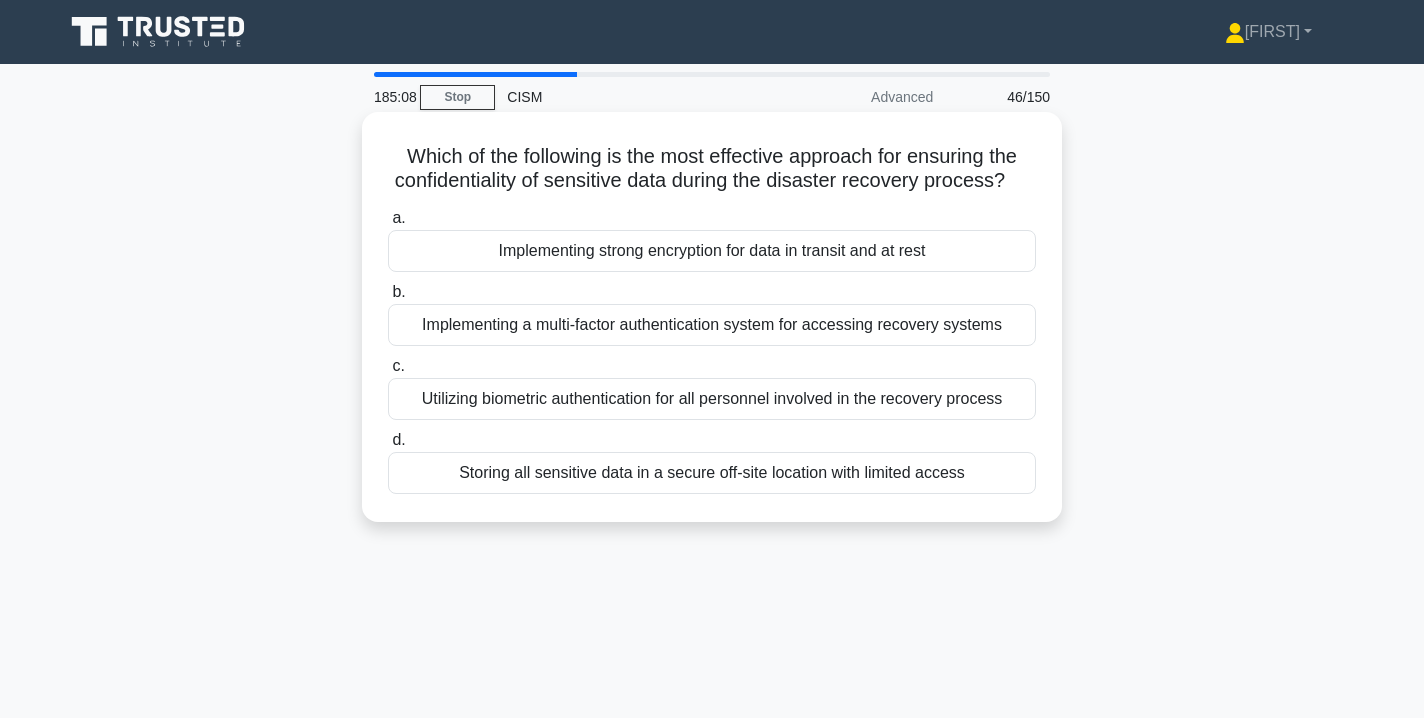 click on "Implementing strong encryption for data in transit and at rest" at bounding box center (712, 251) 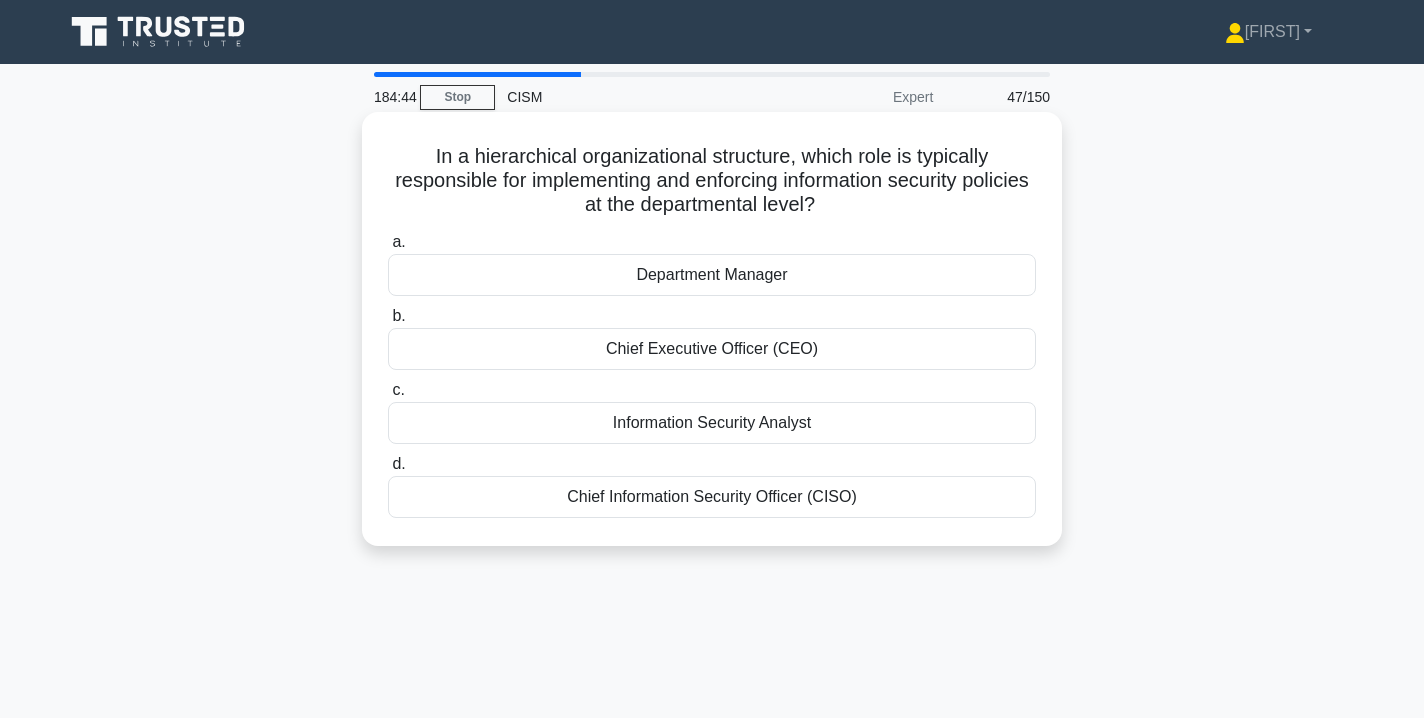 click on "Department Manager" at bounding box center [712, 275] 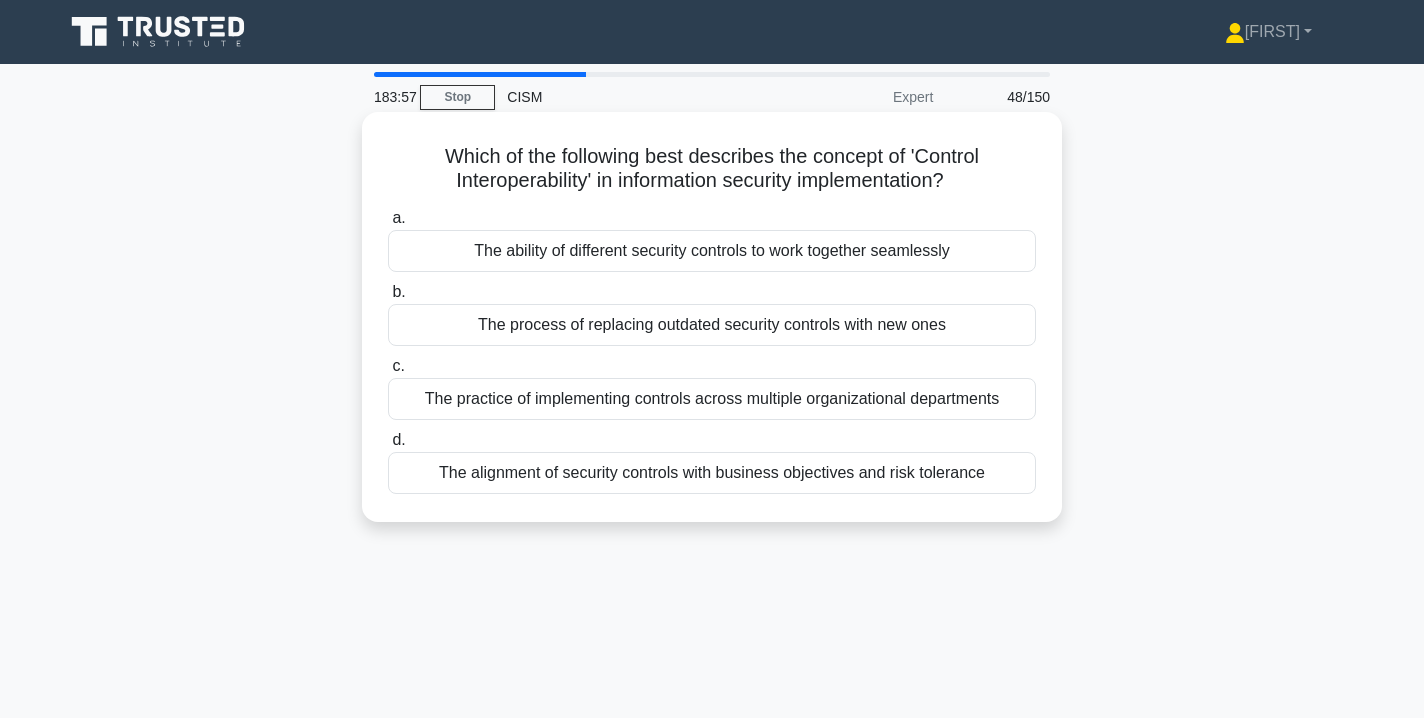 click on "The ability of different security controls to work together seamlessly" at bounding box center (712, 251) 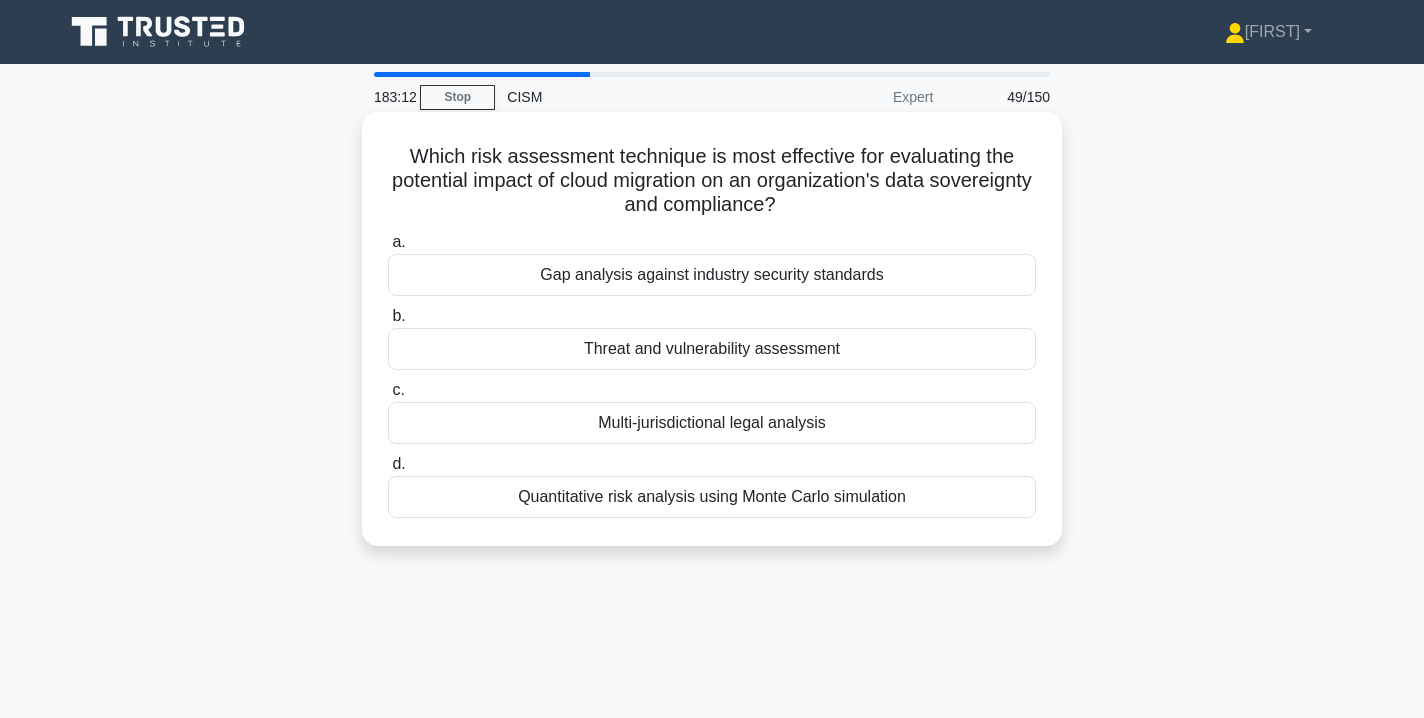 click on "Gap analysis against industry security standards" at bounding box center (712, 275) 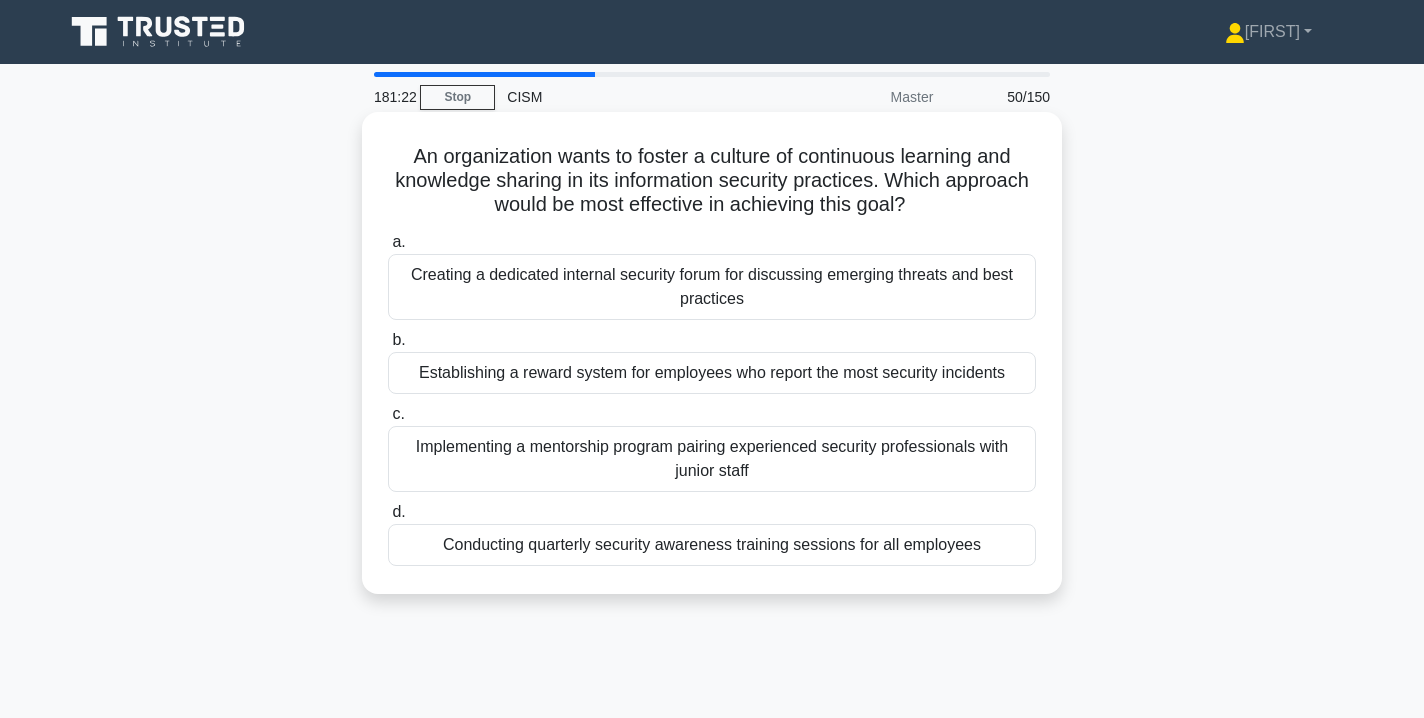 click on "Conducting quarterly security awareness training sessions for all employees" at bounding box center [712, 545] 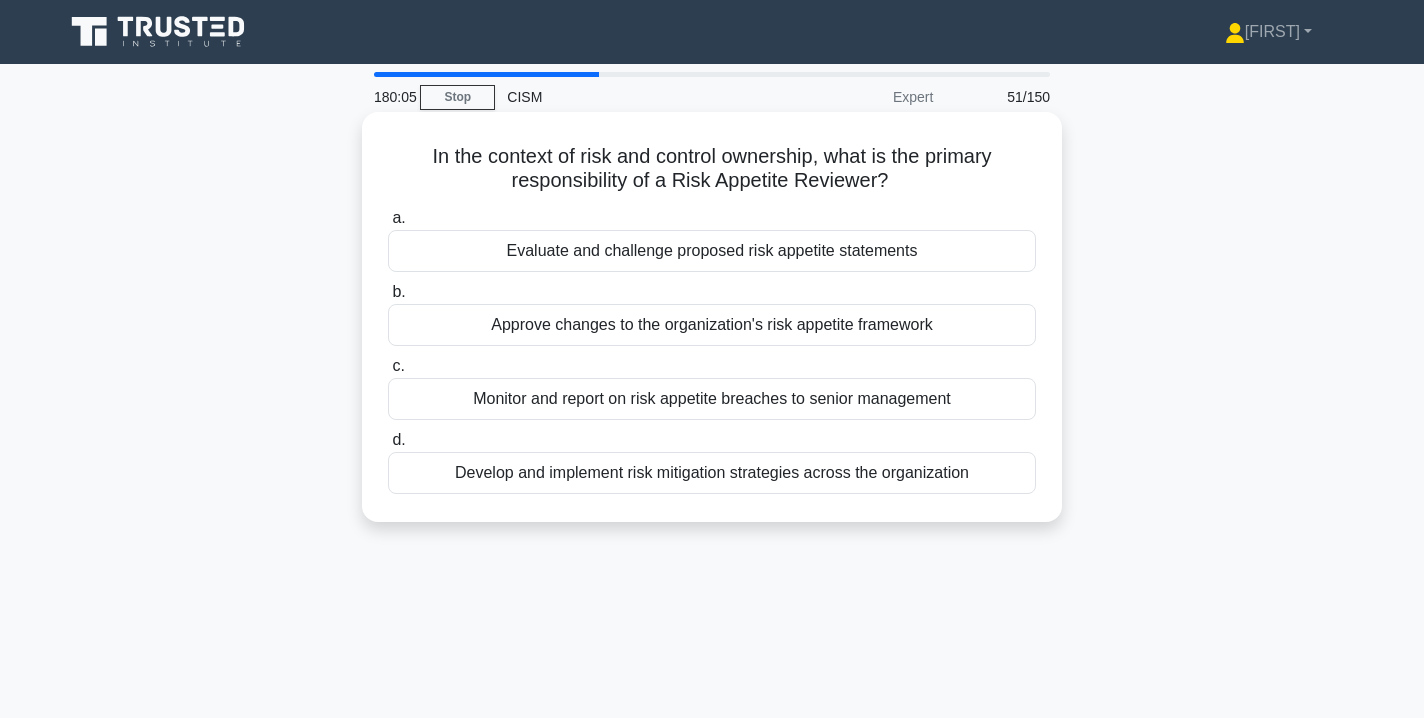click on "Monitor and report on risk appetite breaches to senior management" at bounding box center (712, 399) 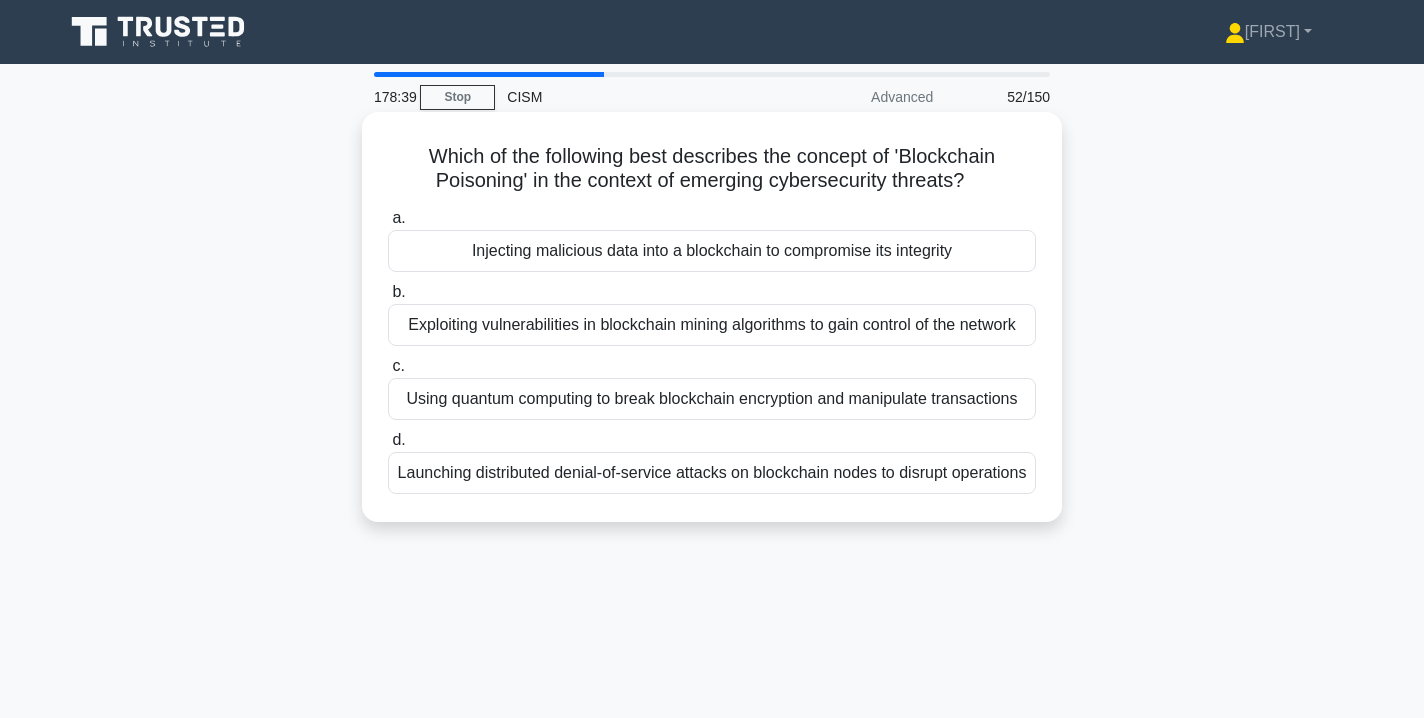 click on "Injecting malicious data into a blockchain to compromise its integrity" at bounding box center (712, 251) 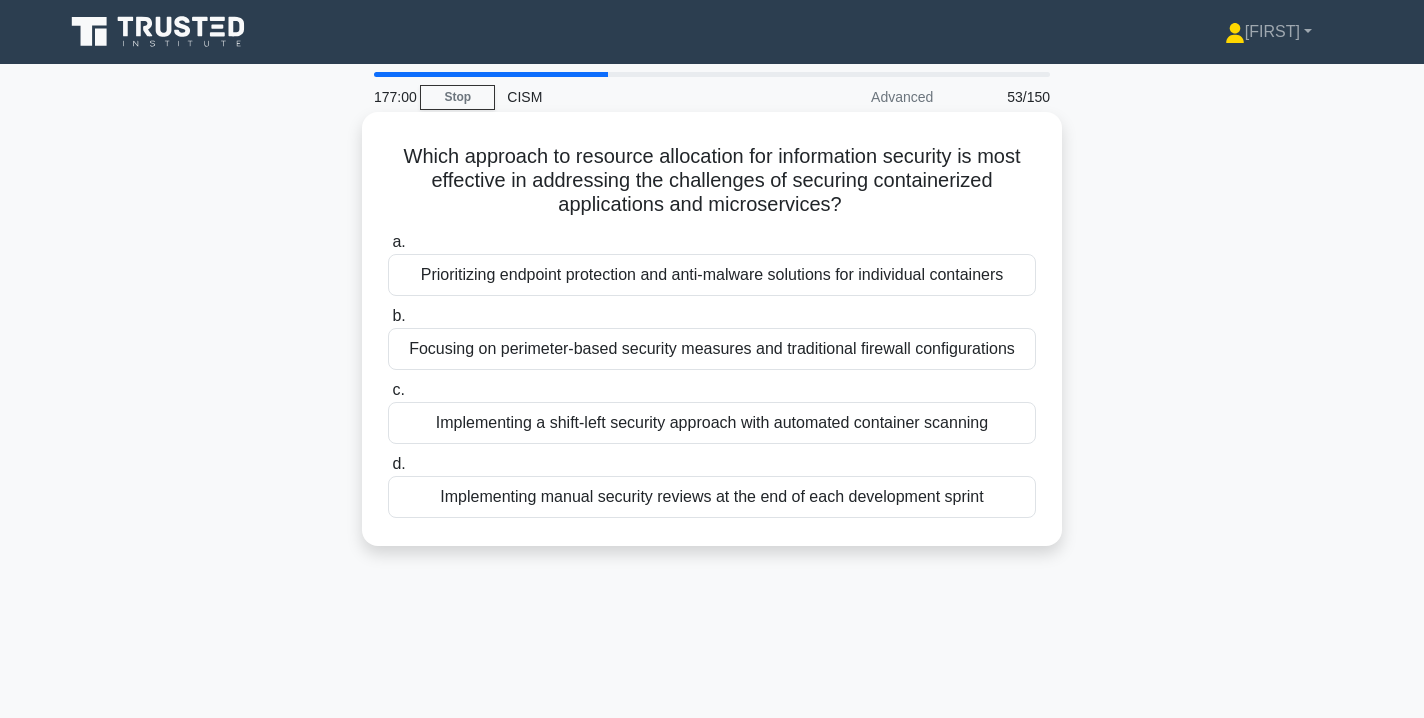 click on "Implementing a shift-left security approach with automated container scanning" at bounding box center (712, 423) 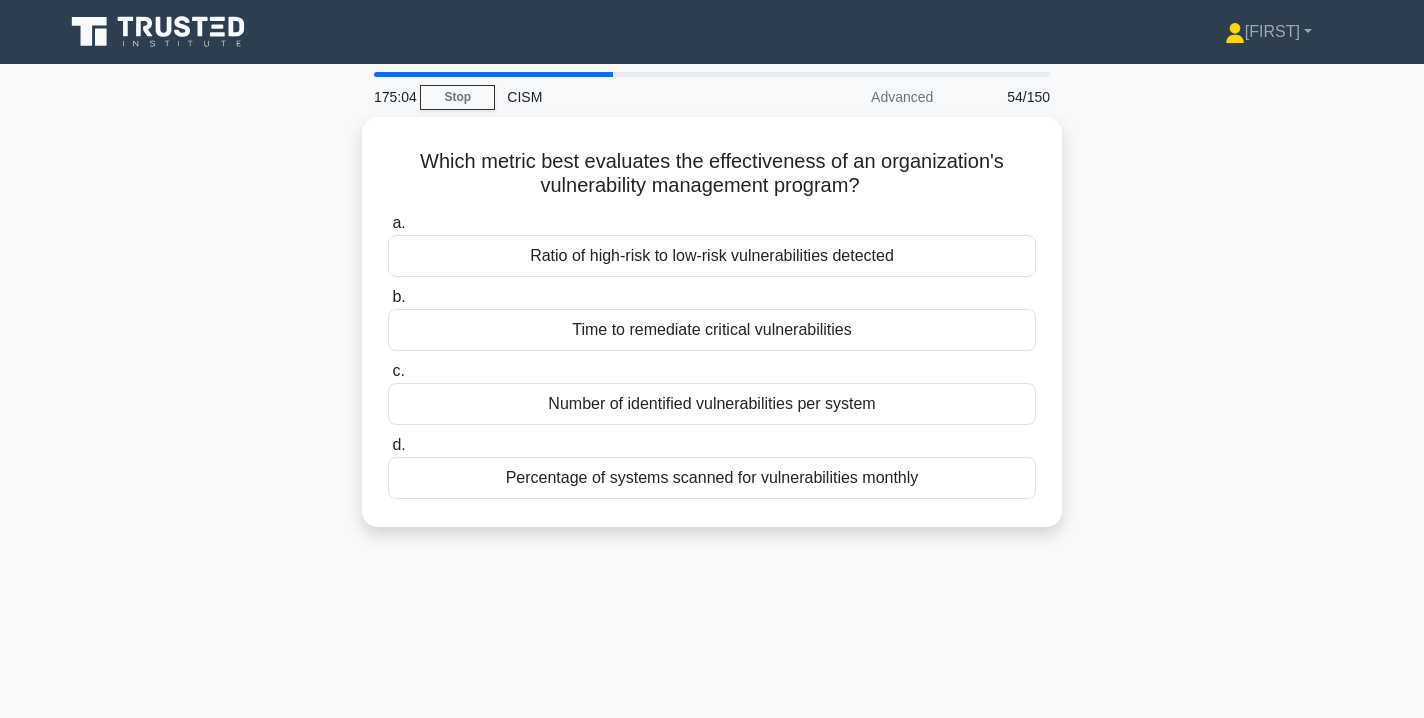 click on "Which metric best evaluates the effectiveness of an organization's vulnerability management program?
.spinner_0XTQ{transform-origin:center;animation:spinner_y6GP .75s linear infinite}@keyframes spinner_y6GP{100%{transform:rotate(360deg)}}
a.
Ratio of high-risk to low-risk vulnerabilities detected
b. c. d." at bounding box center [712, 334] 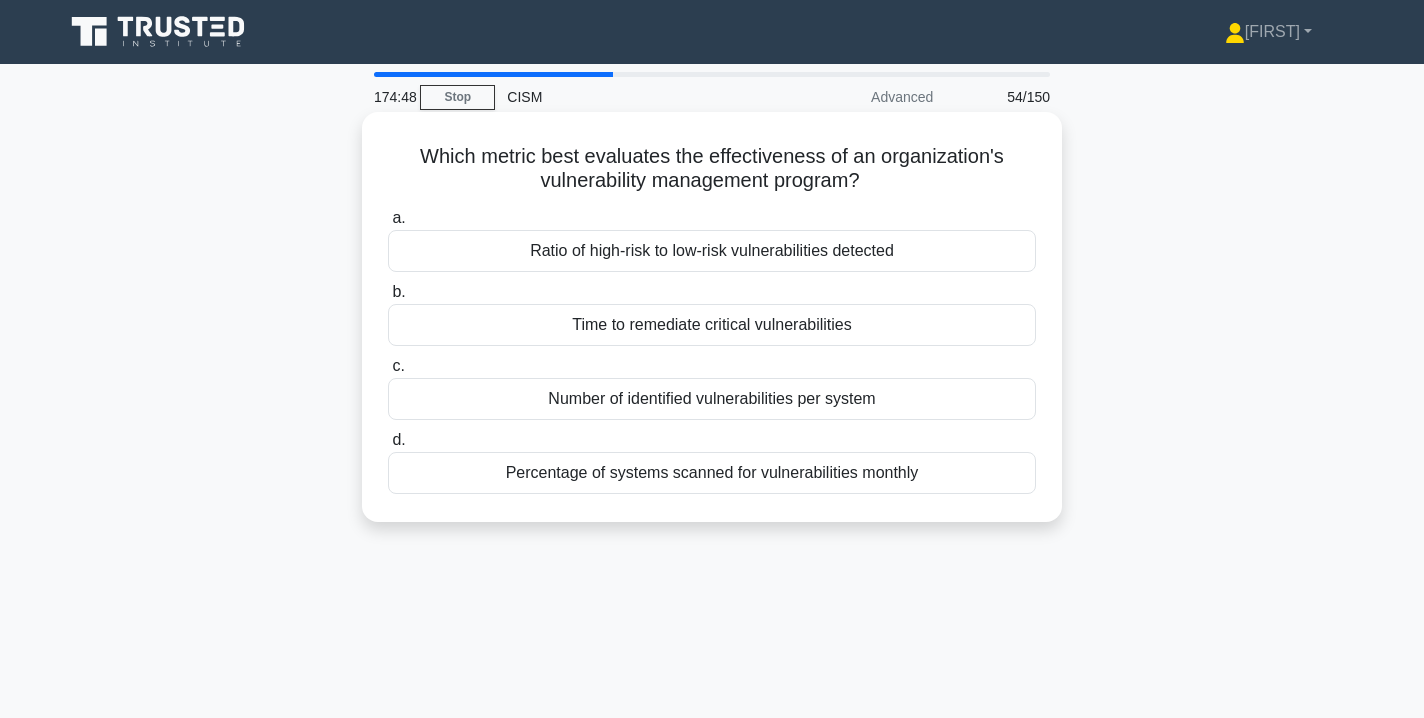 click on "Time to remediate critical vulnerabilities" at bounding box center (712, 325) 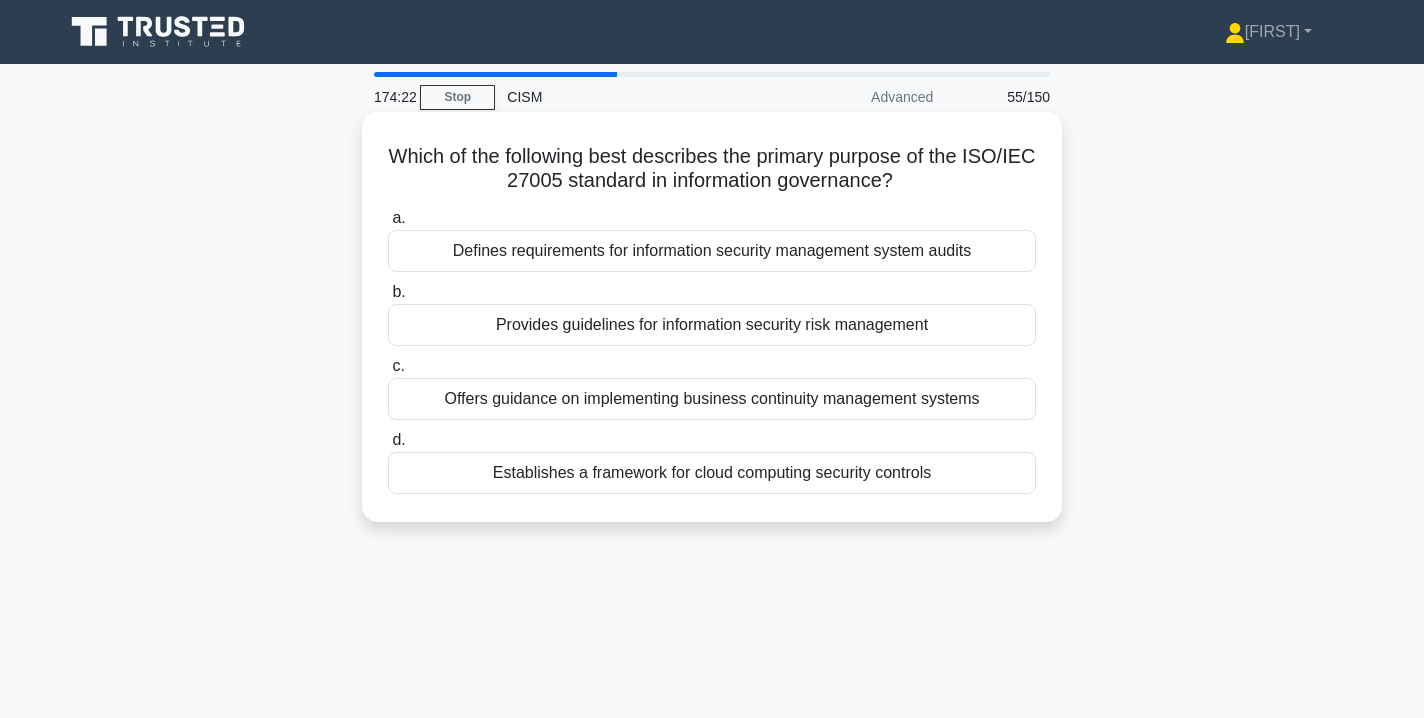 click on "Establishes a framework for cloud computing security controls" at bounding box center (712, 473) 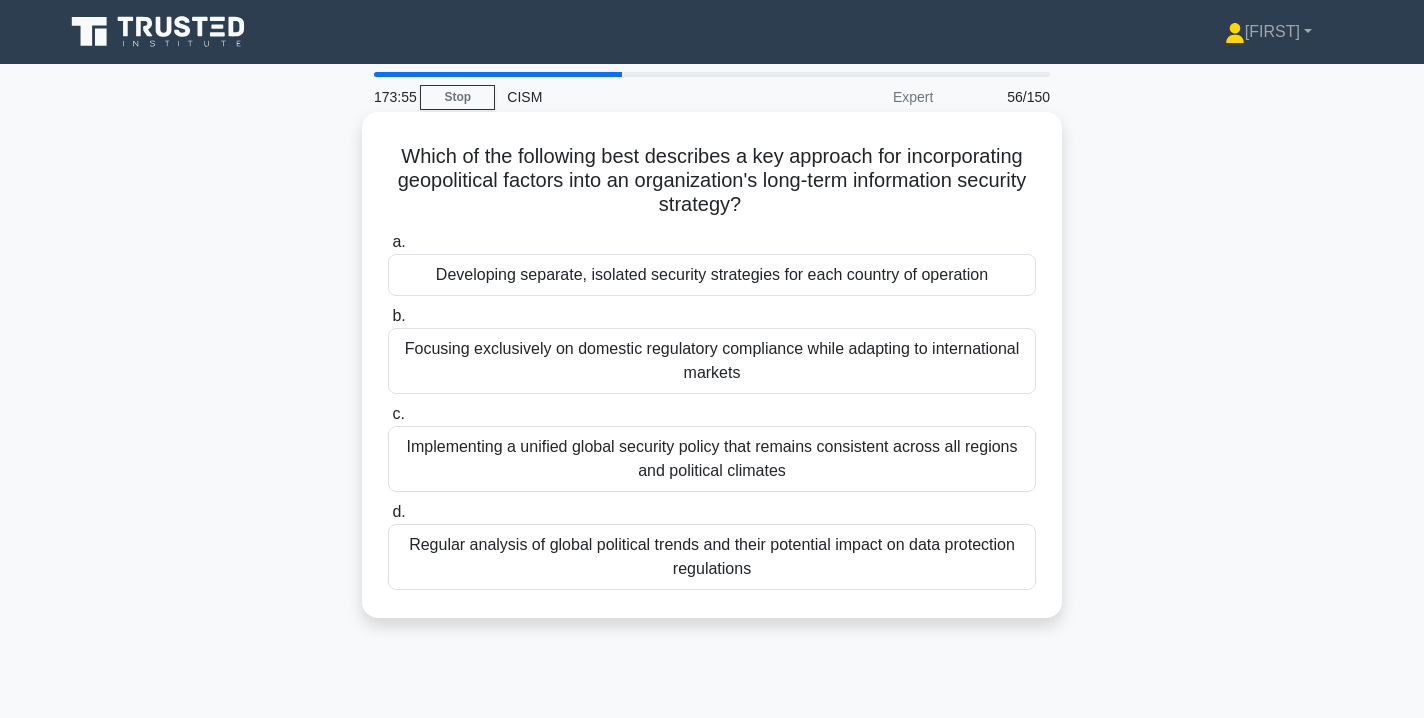 click on "Regular analysis of global political trends and their potential impact on data protection regulations" at bounding box center [712, 557] 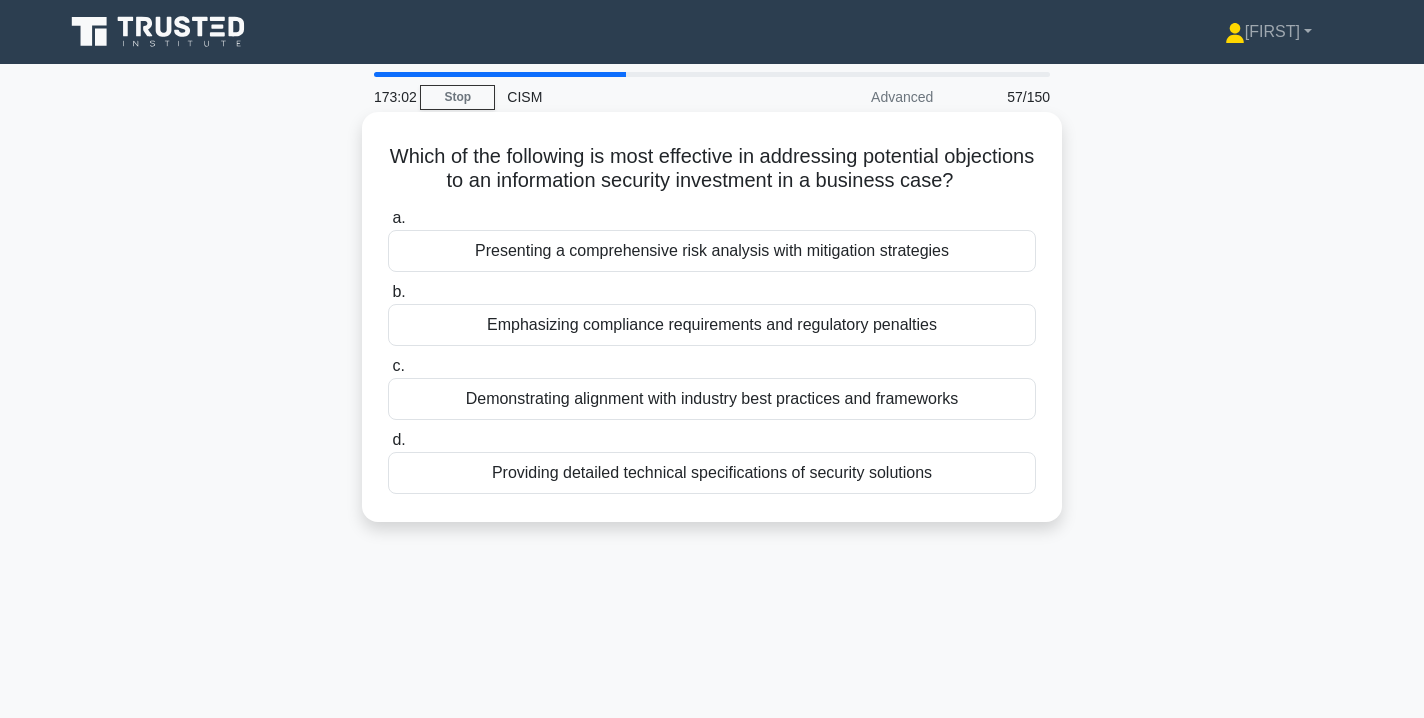 click on "Emphasizing compliance requirements and regulatory penalties" at bounding box center (712, 325) 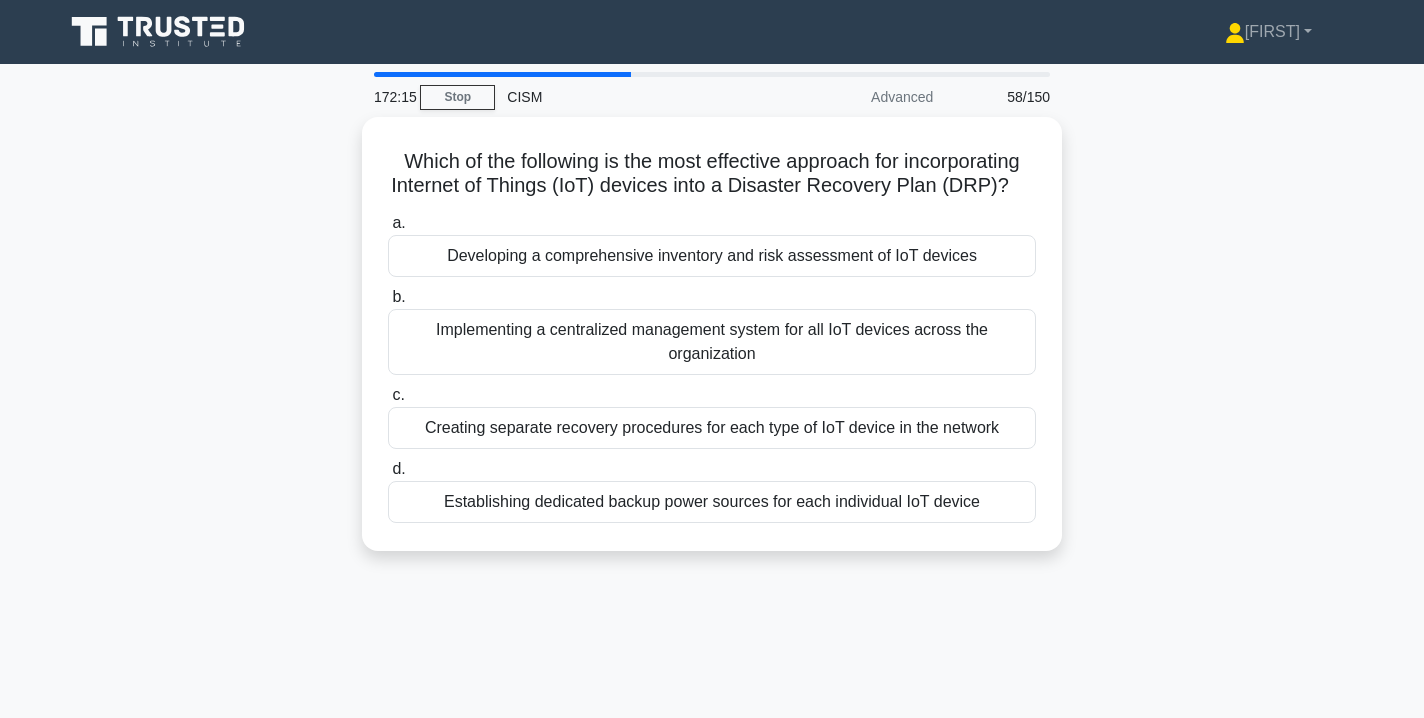 click on "Which of the following is the most effective approach for incorporating Internet of Things (IoT) devices into a Disaster Recovery Plan (DRP)?
.spinner_0XTQ{transform-origin:center;animation:spinner_y6GP .75s linear infinite}@keyframes spinner_y6GP{100%{transform:rotate(360deg)}}
a.
Developing a comprehensive inventory and risk assessment of IoT devices
b. c. d." at bounding box center (712, 346) 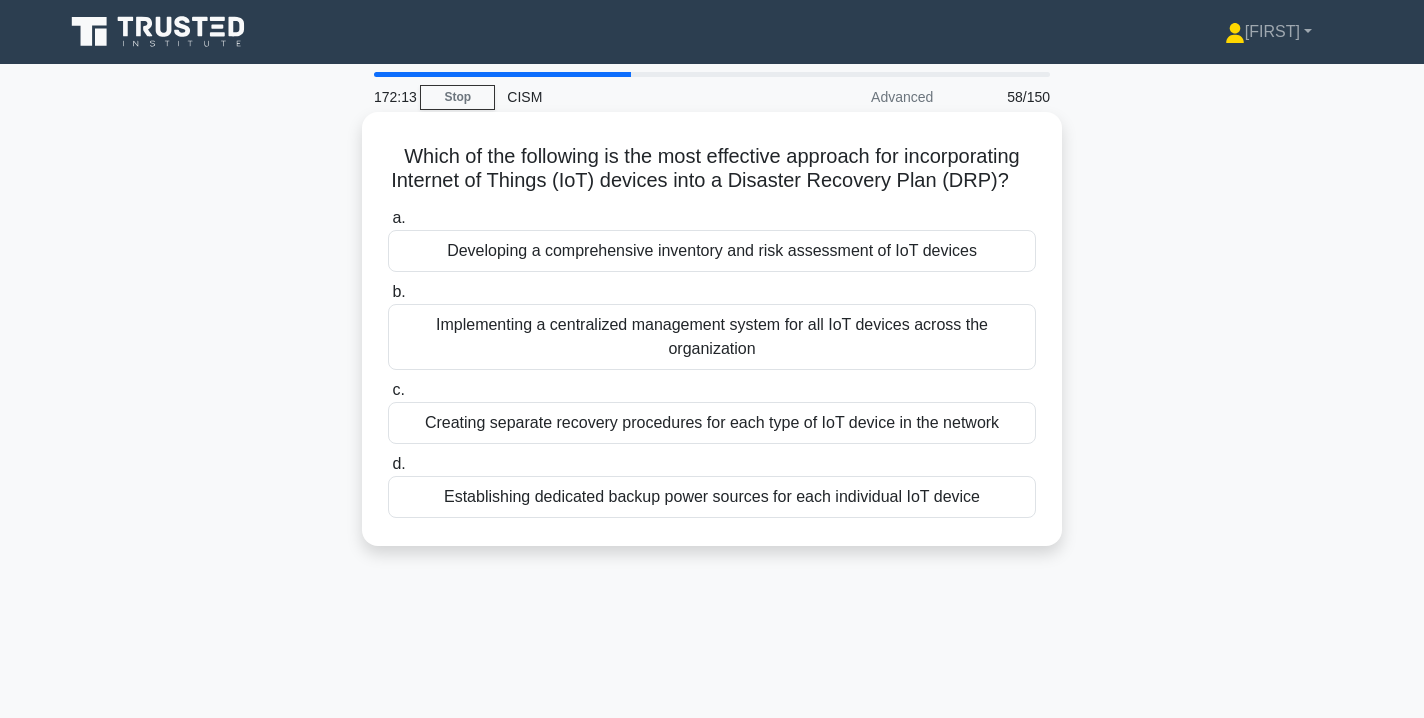 click on "Developing a comprehensive inventory and risk assessment of IoT devices" at bounding box center [712, 251] 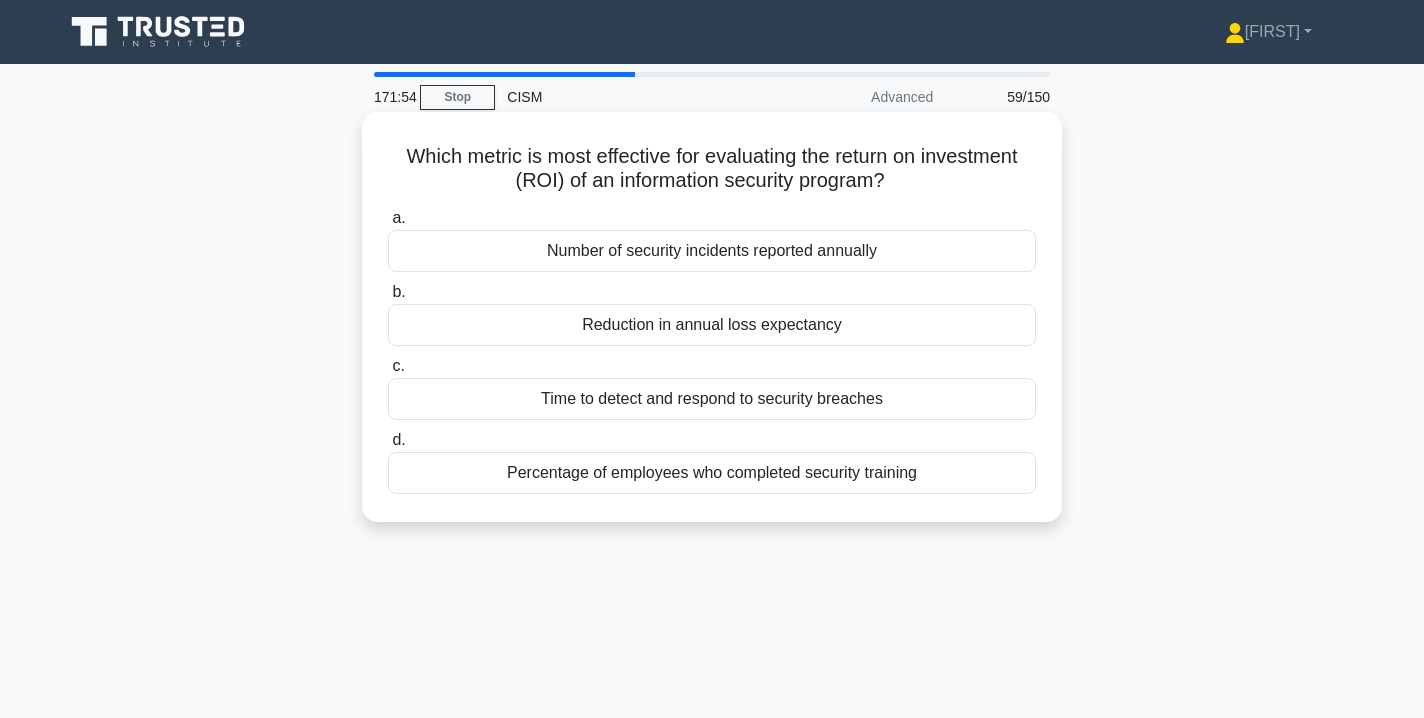 click on "Reduction in annual loss expectancy" at bounding box center [712, 325] 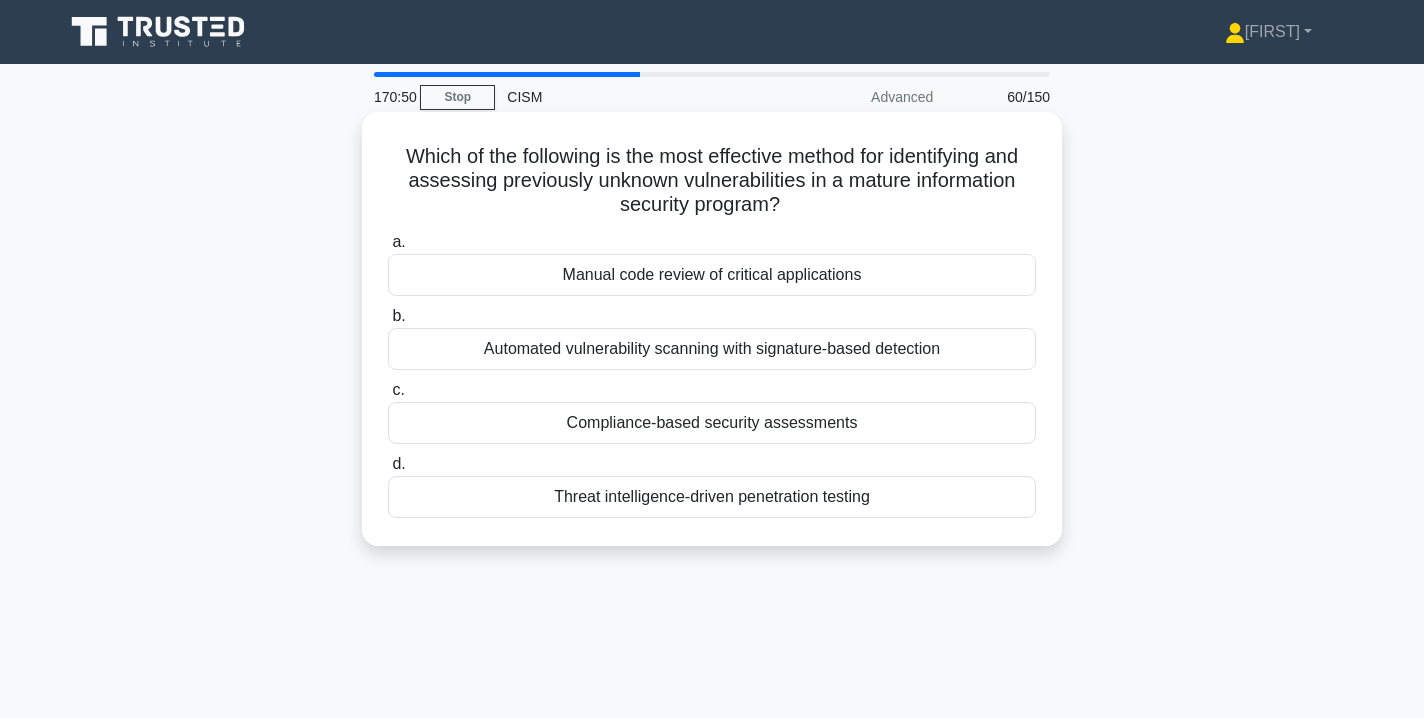 click on "Threat intelligence-driven penetration testing" at bounding box center [712, 497] 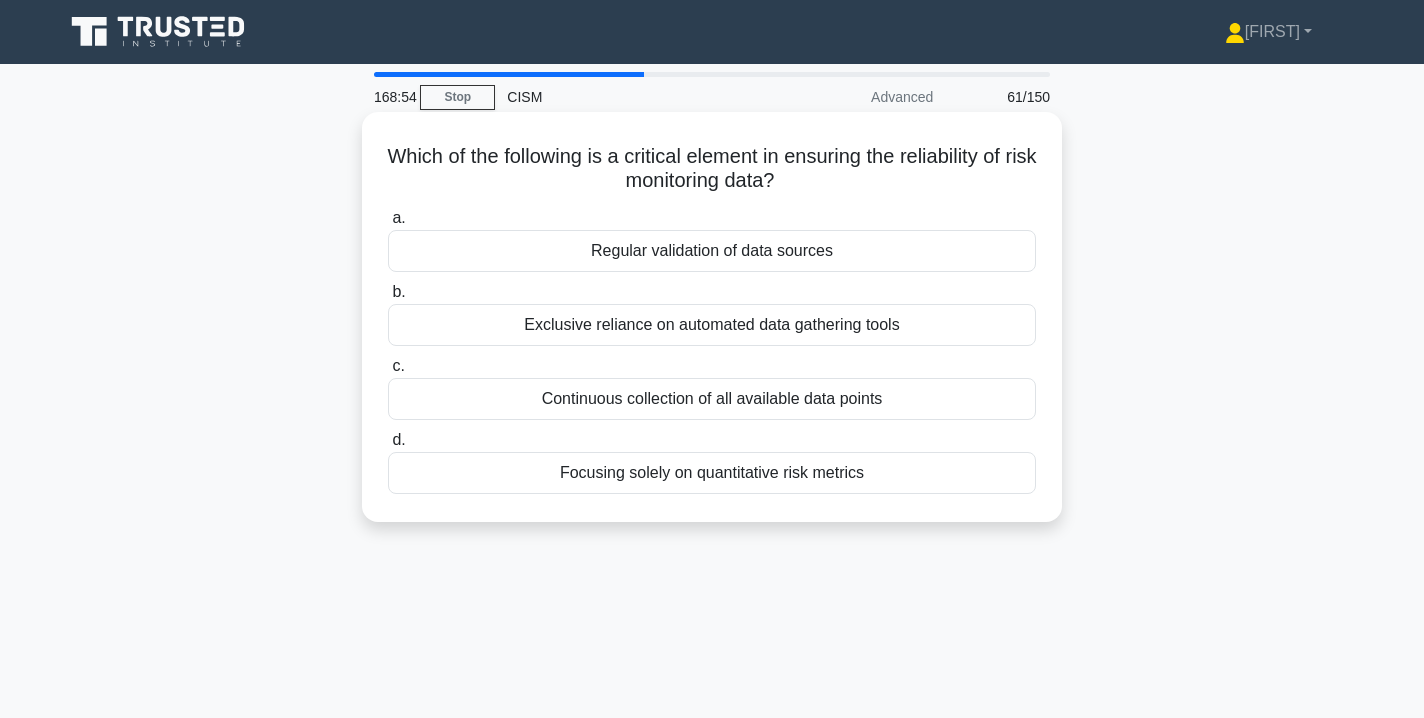 click on "Regular validation of data sources" at bounding box center (712, 251) 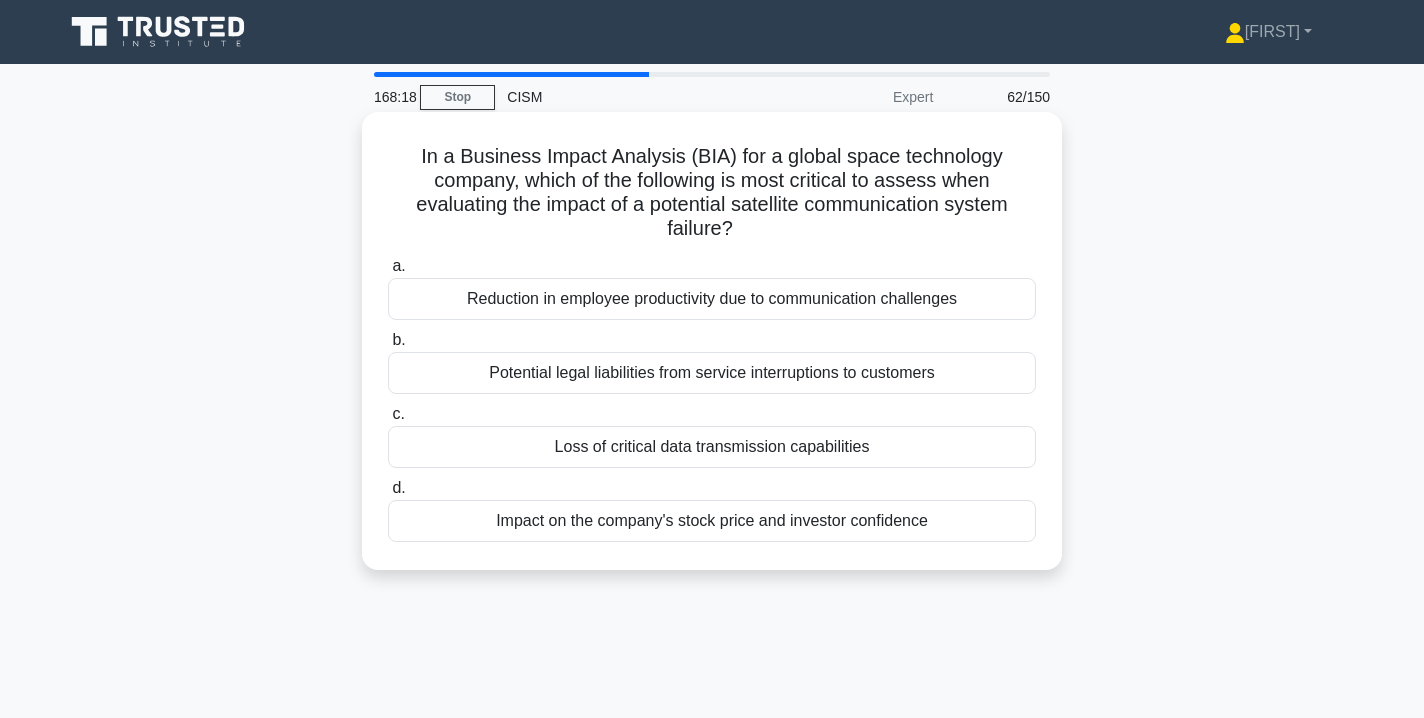 click on "Loss of critical data transmission capabilities" at bounding box center [712, 447] 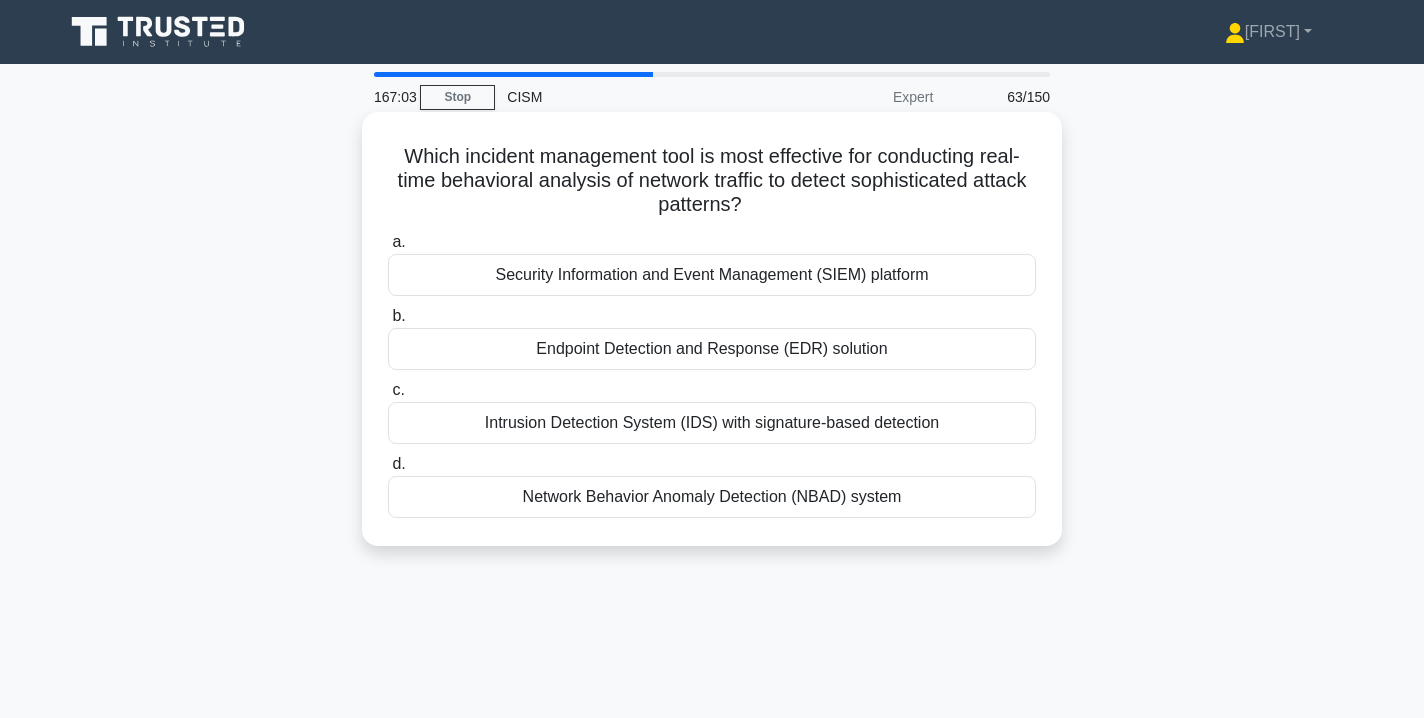 click on "Network Behavior Anomaly Detection (NBAD) system" at bounding box center (712, 497) 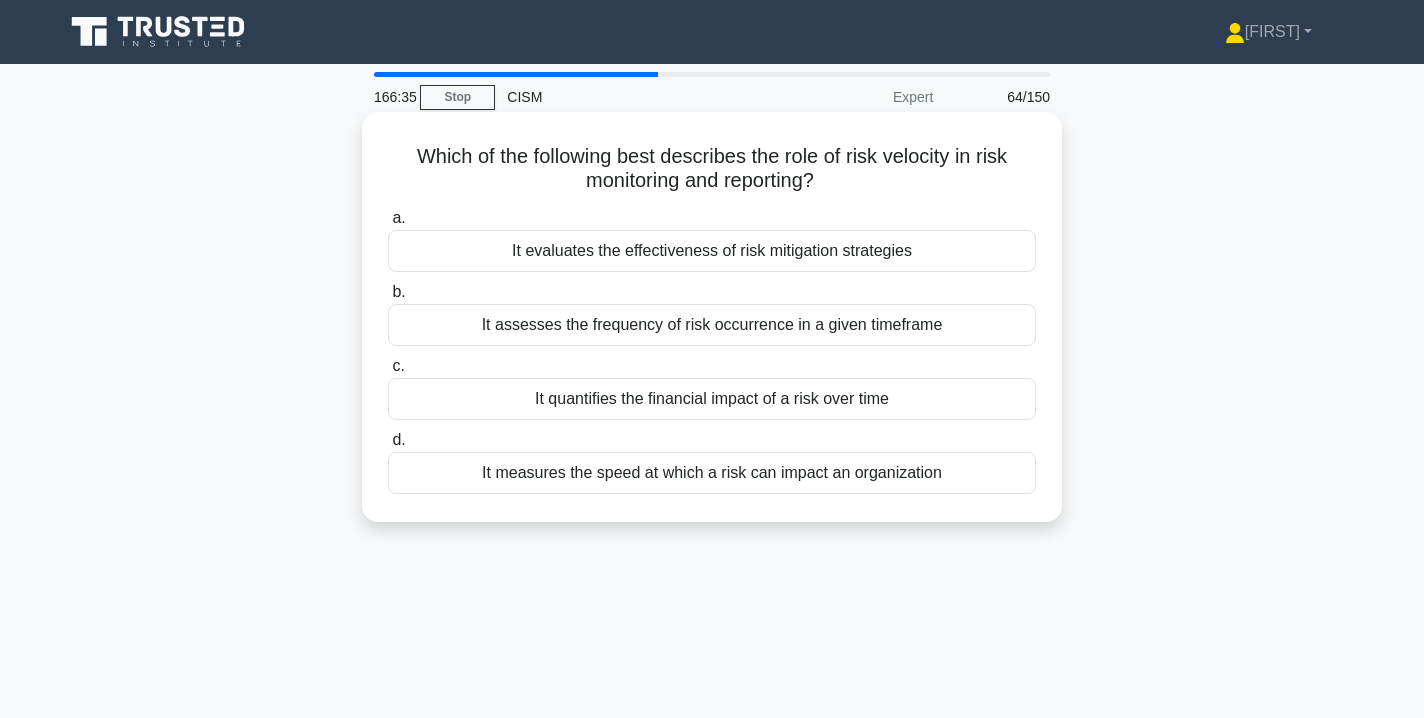 click on "It measures the speed at which a risk can impact an organization" at bounding box center [712, 473] 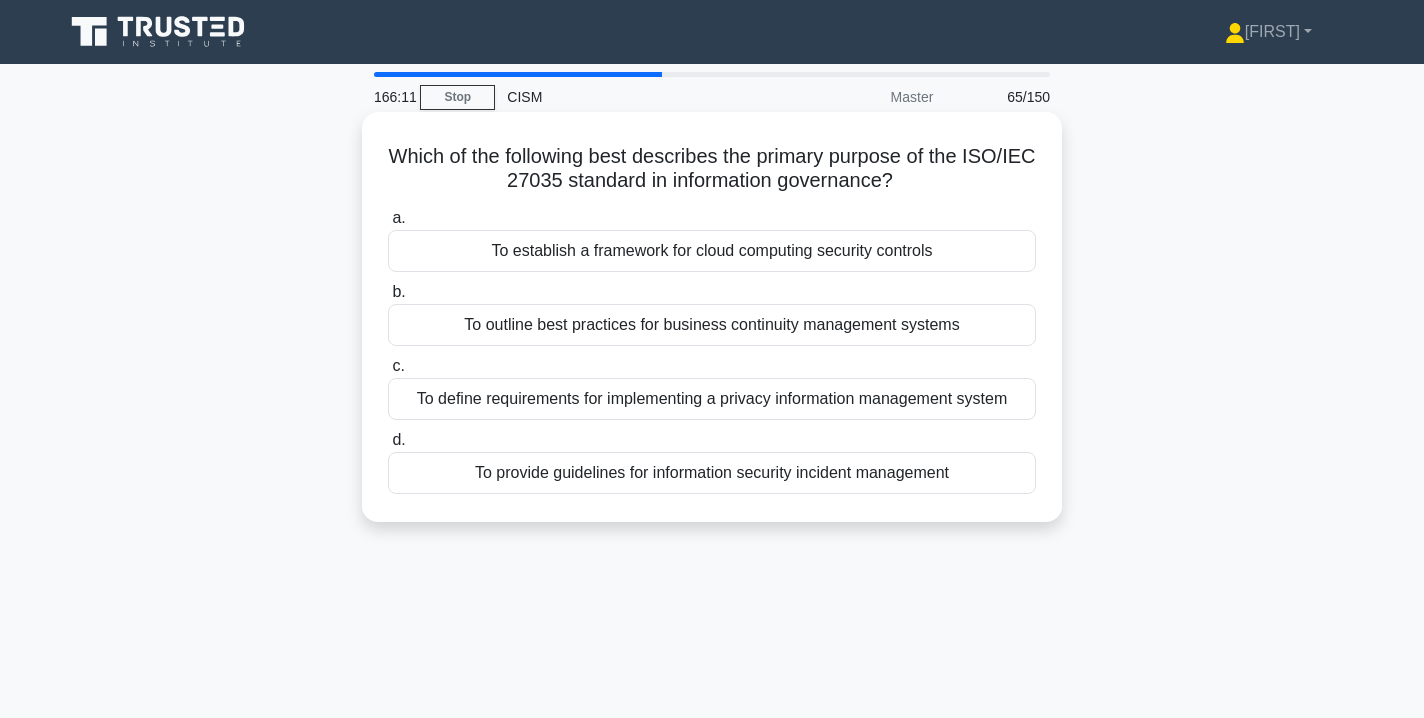 click on "To outline best practices for business continuity management systems" at bounding box center [712, 325] 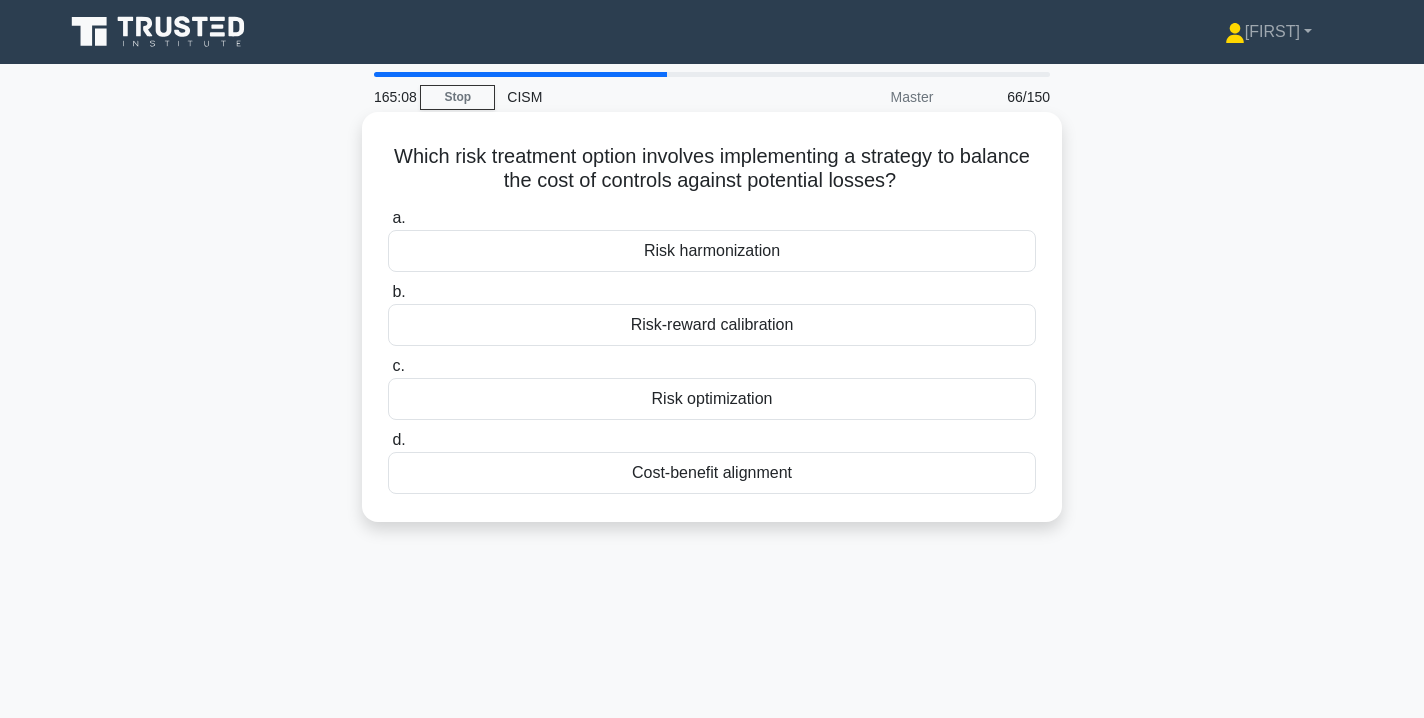 click on "Cost-benefit alignment" at bounding box center [712, 473] 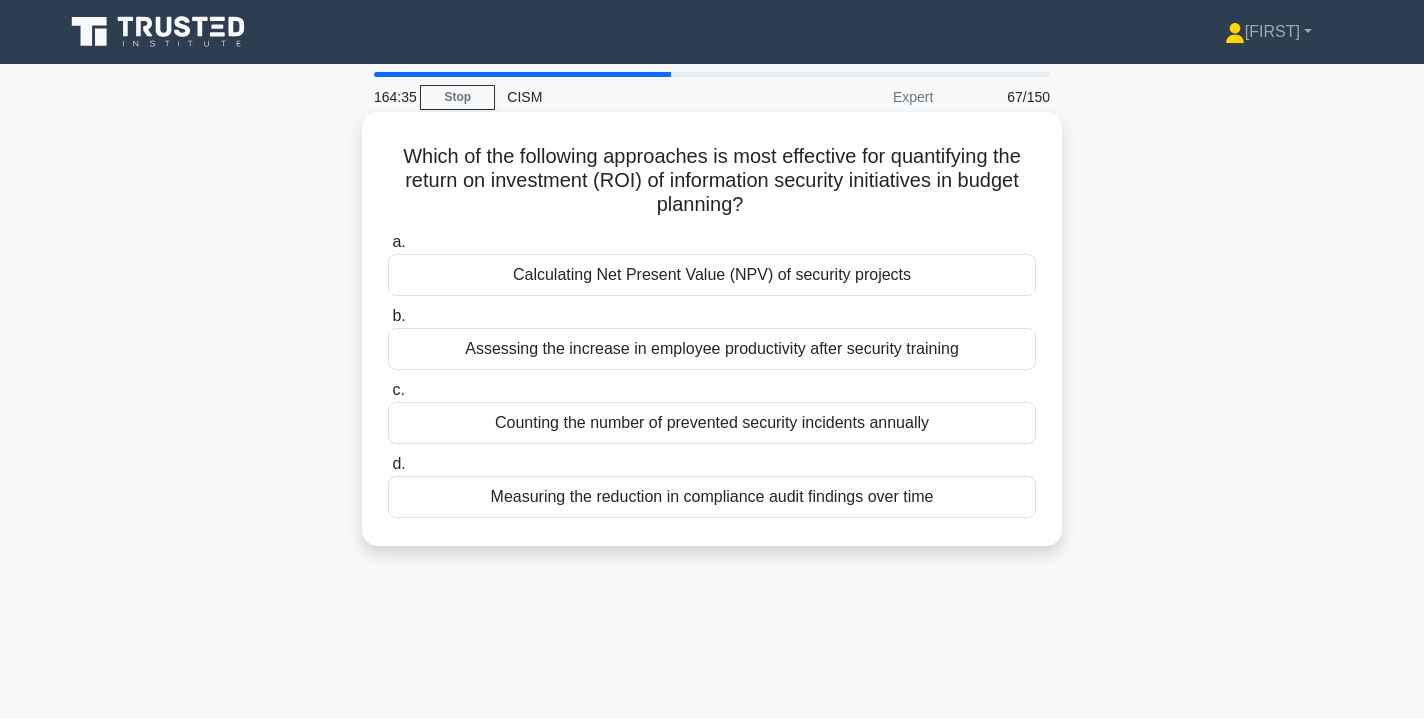 click on "Calculating Net Present Value (NPV) of security projects" at bounding box center (712, 275) 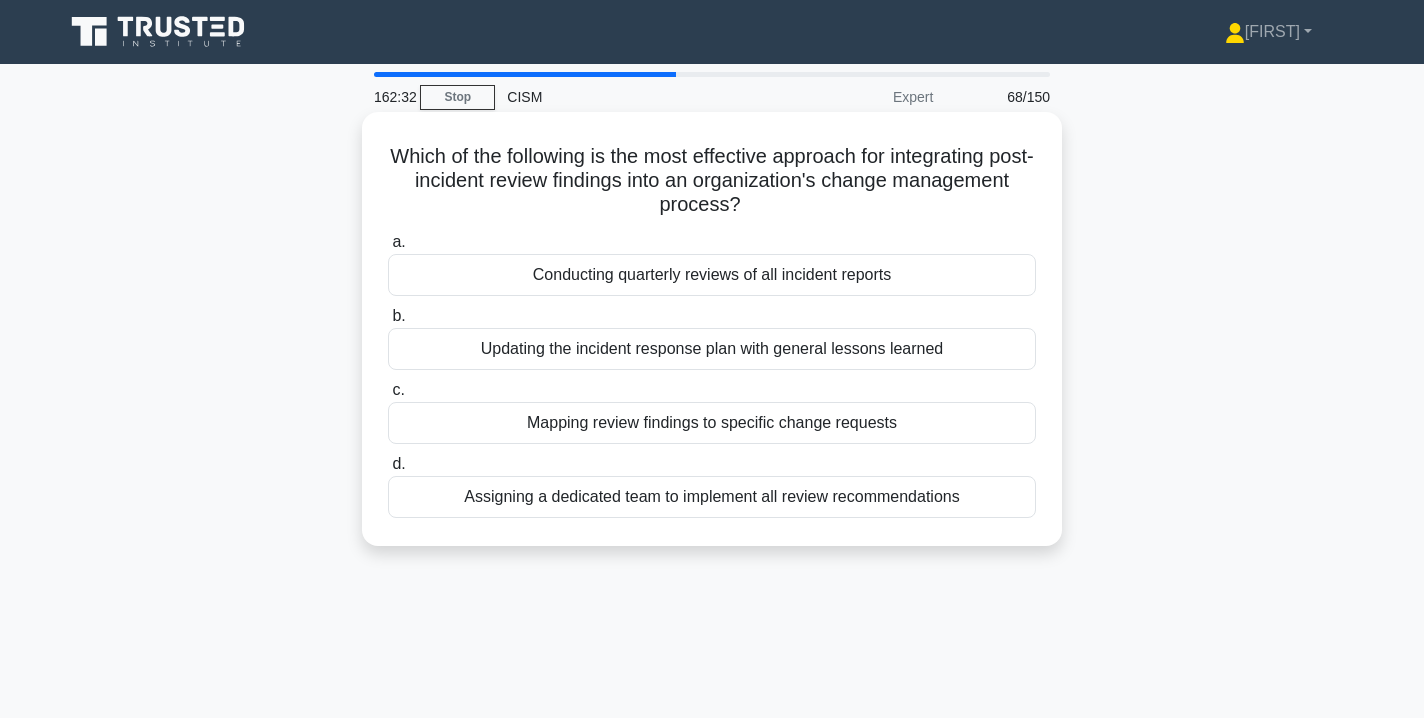 click on "Mapping review findings to specific change requests" at bounding box center (712, 423) 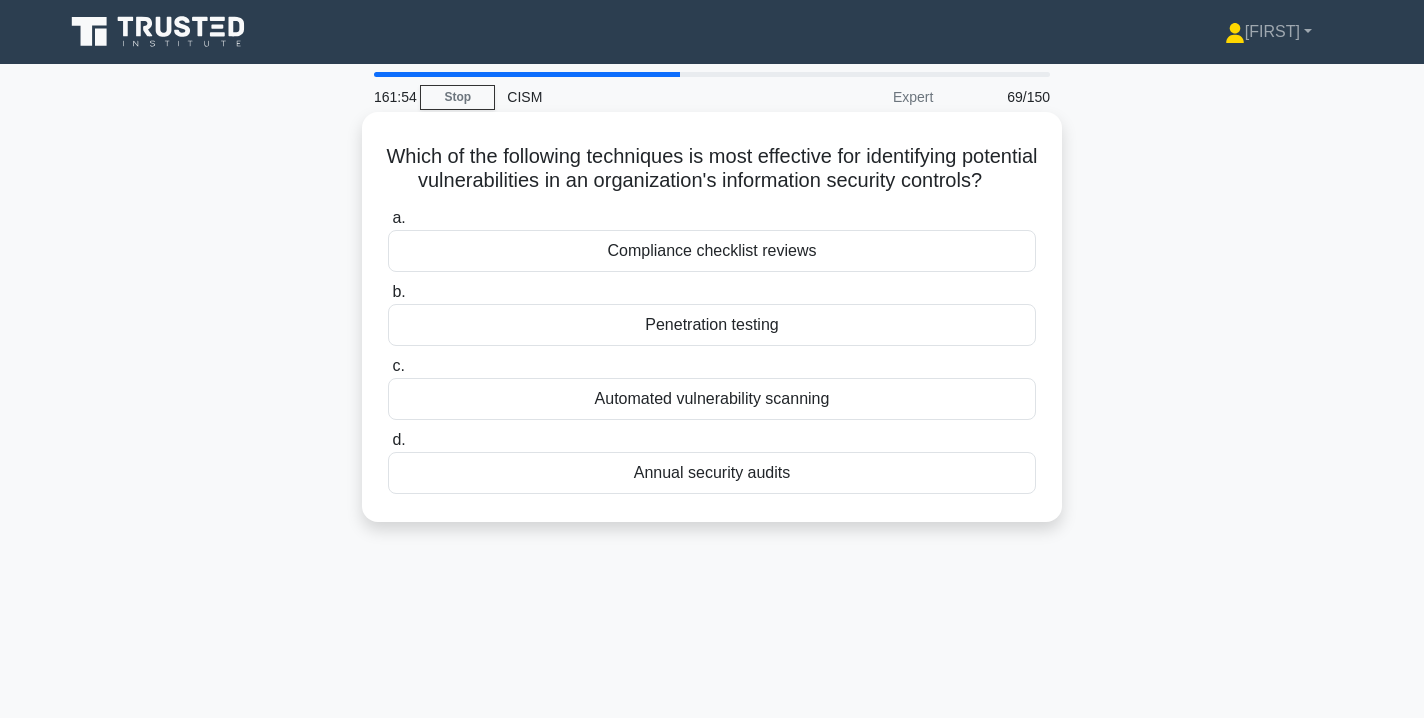 click on "Automated vulnerability scanning" at bounding box center [712, 399] 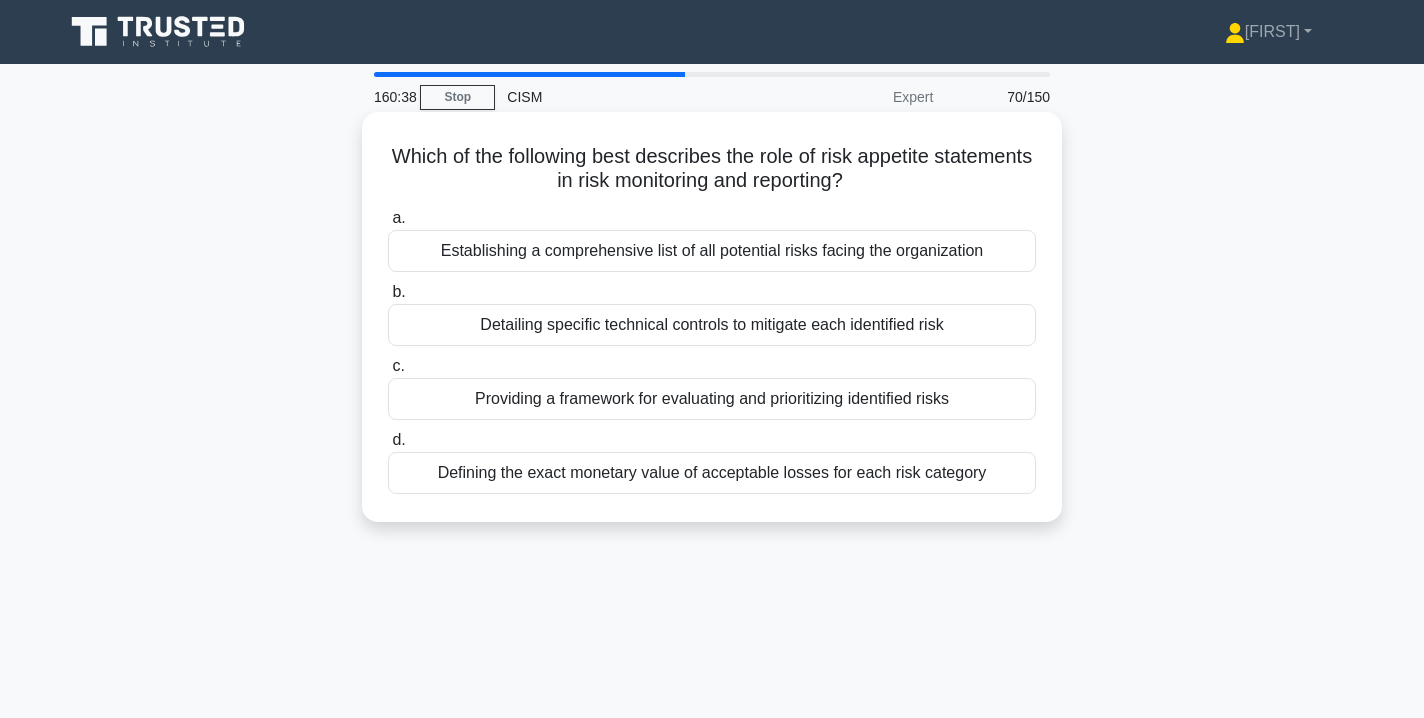 click on "Defining the exact monetary value of acceptable losses for each risk category" at bounding box center [712, 473] 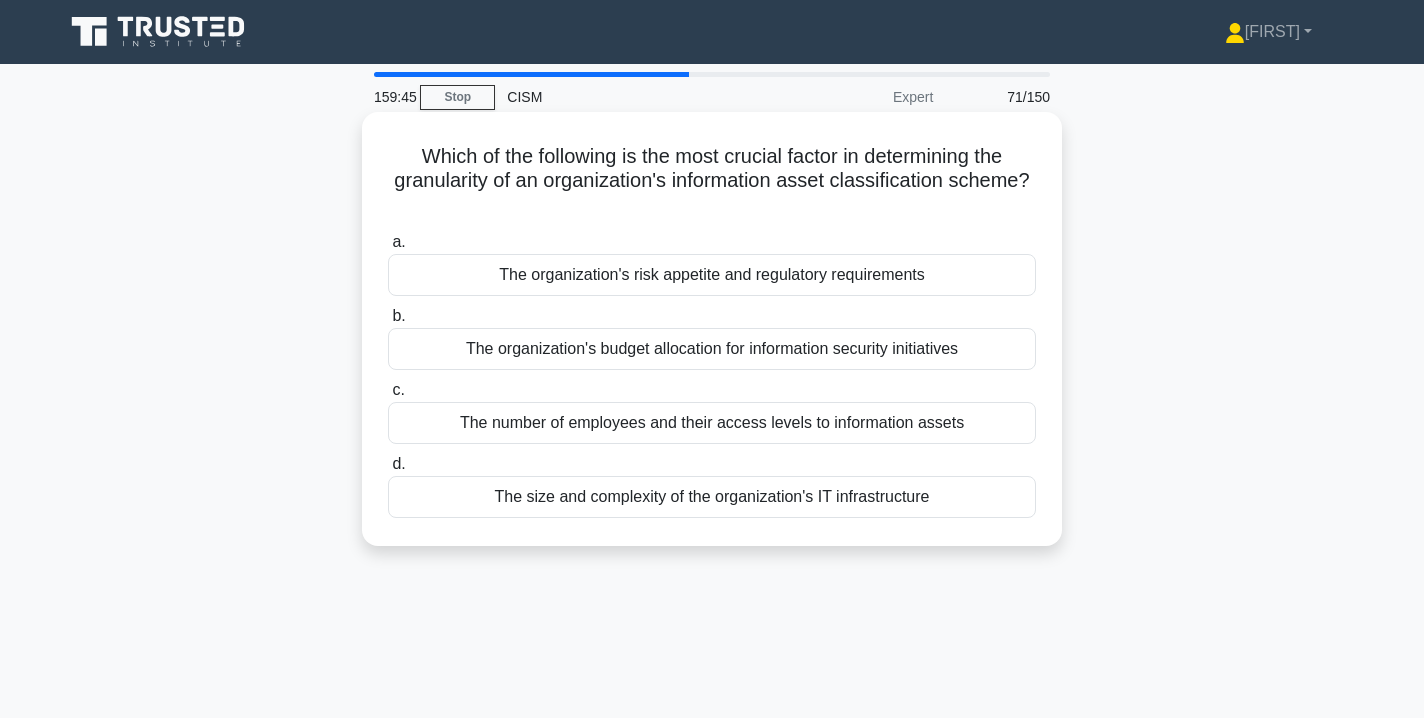 click on "The size and complexity of the organization's IT infrastructure" at bounding box center [712, 497] 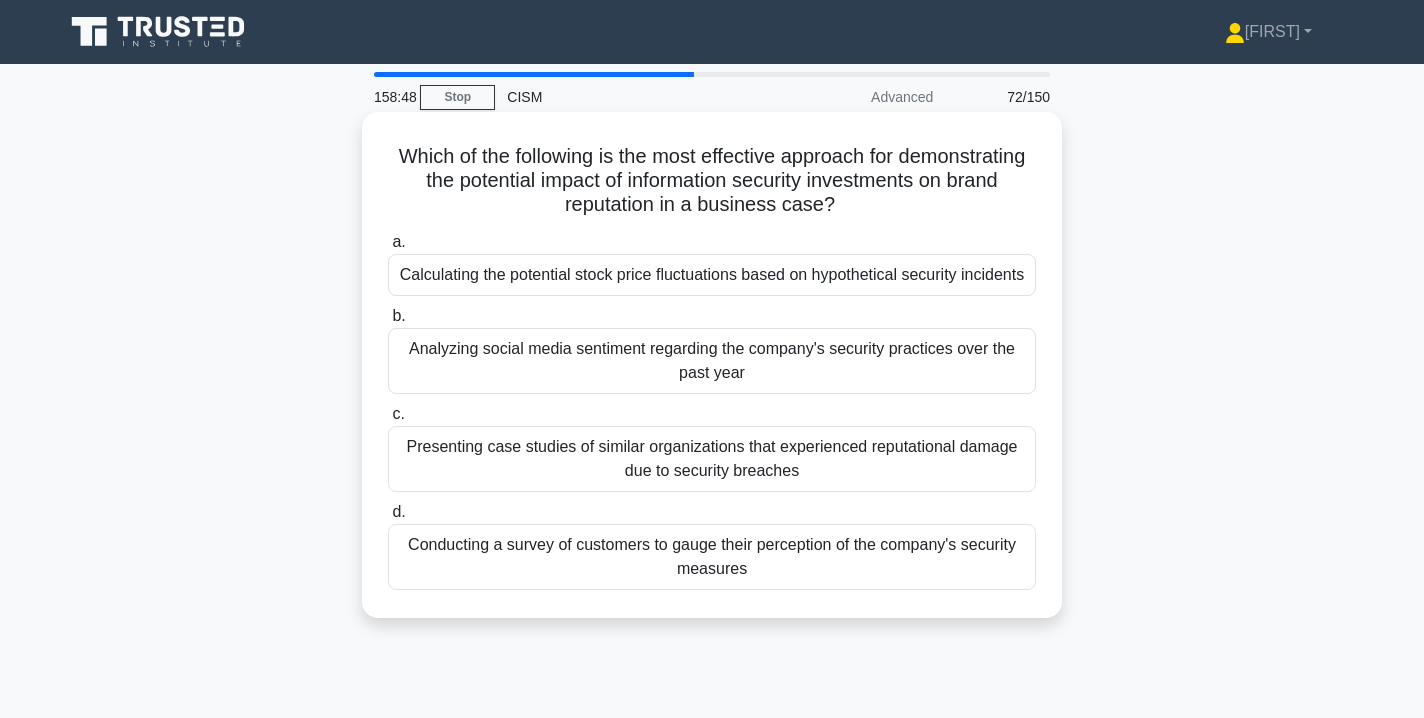 click on "Presenting case studies of similar organizations that experienced reputational damage due to security breaches" at bounding box center [712, 459] 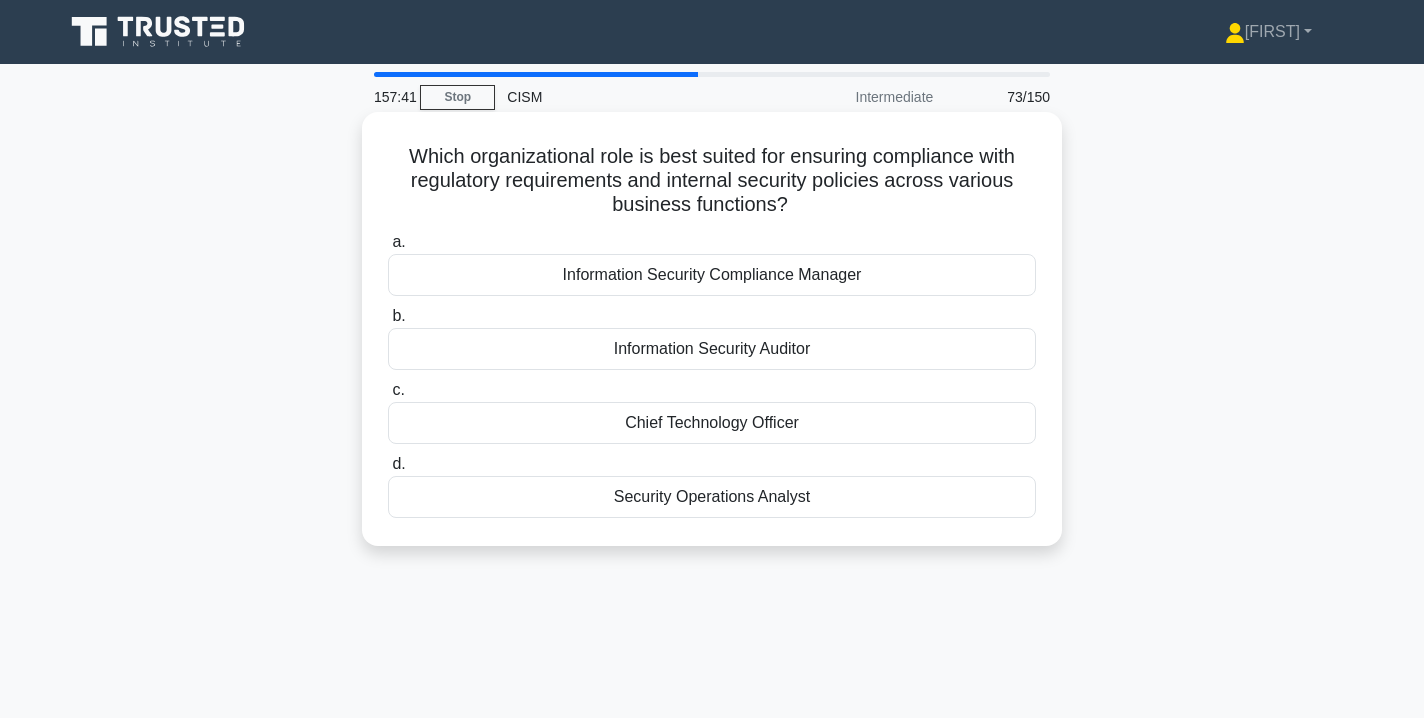 click on "Information Security Auditor" at bounding box center [712, 349] 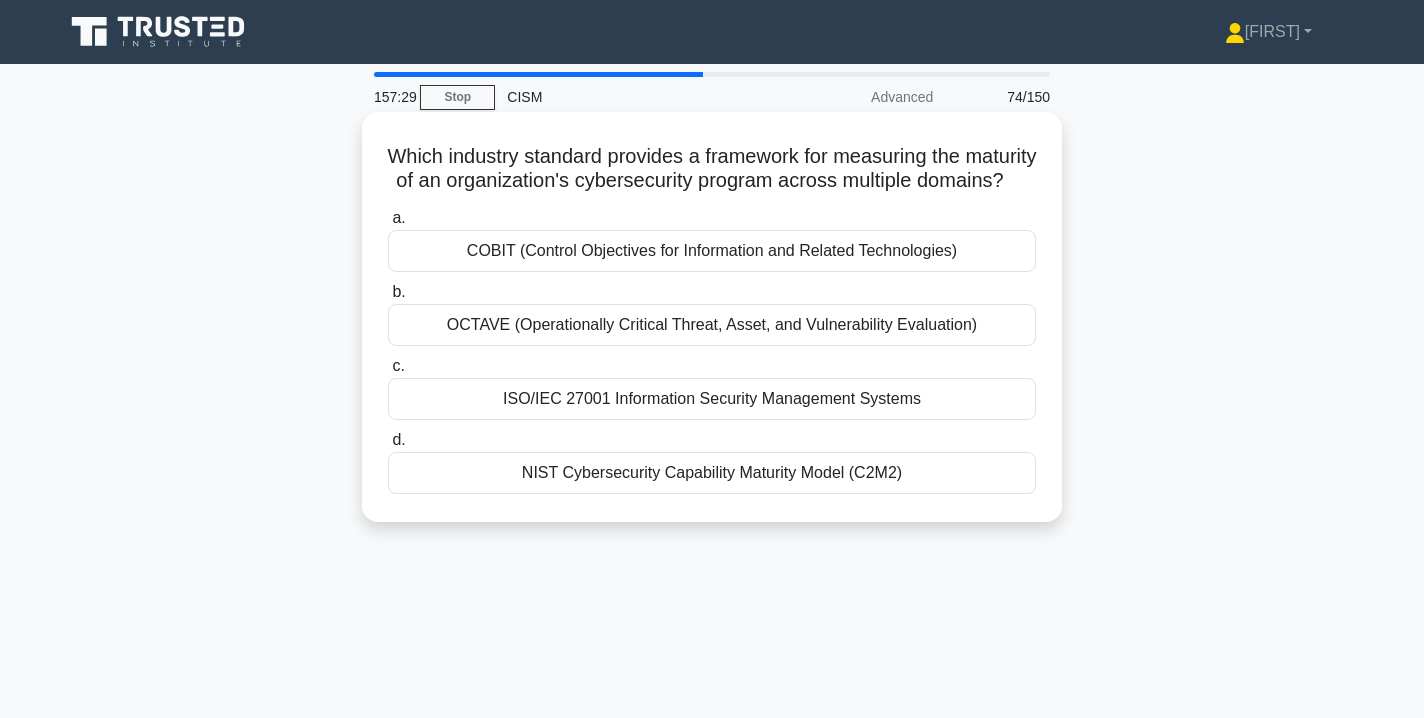 click on "COBIT (Control Objectives for Information and Related Technologies)" at bounding box center (712, 251) 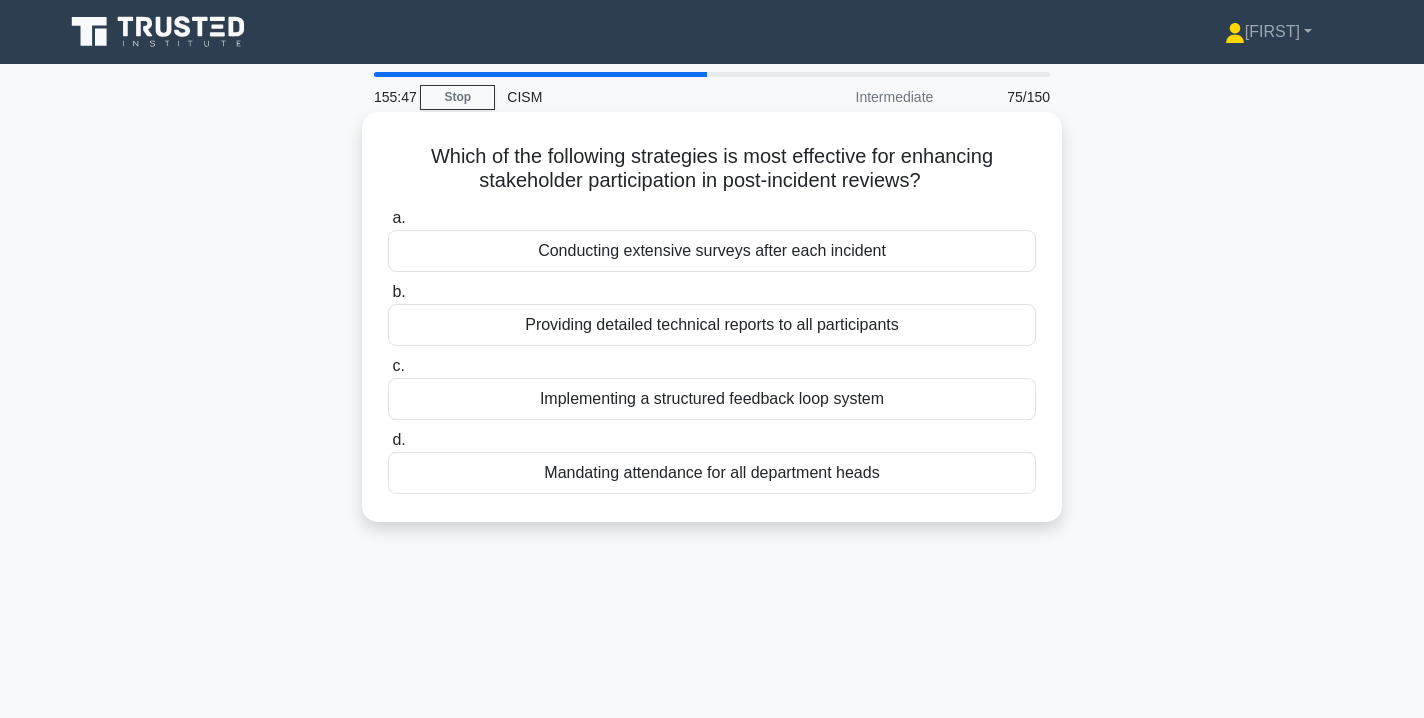 click on "Implementing a structured feedback loop system" at bounding box center (712, 399) 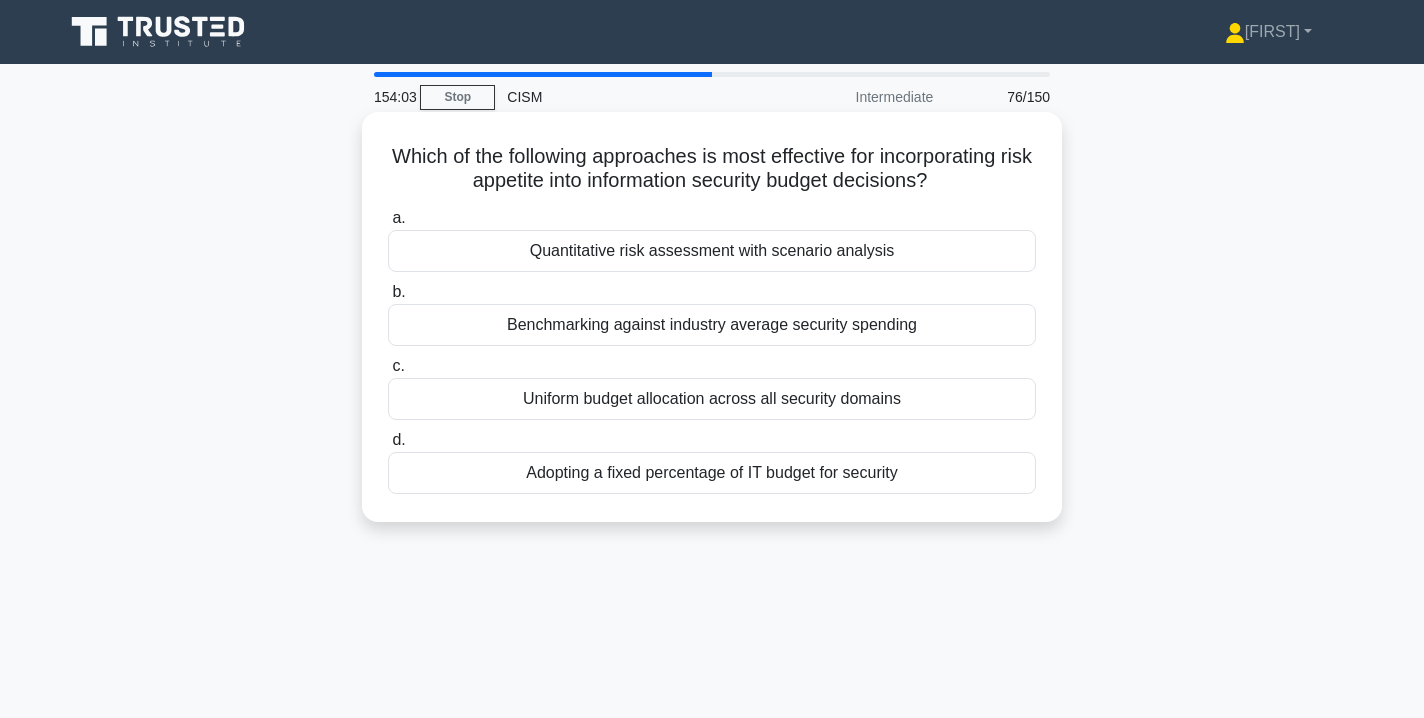 click on "Quantitative risk assessment with scenario analysis" at bounding box center (712, 251) 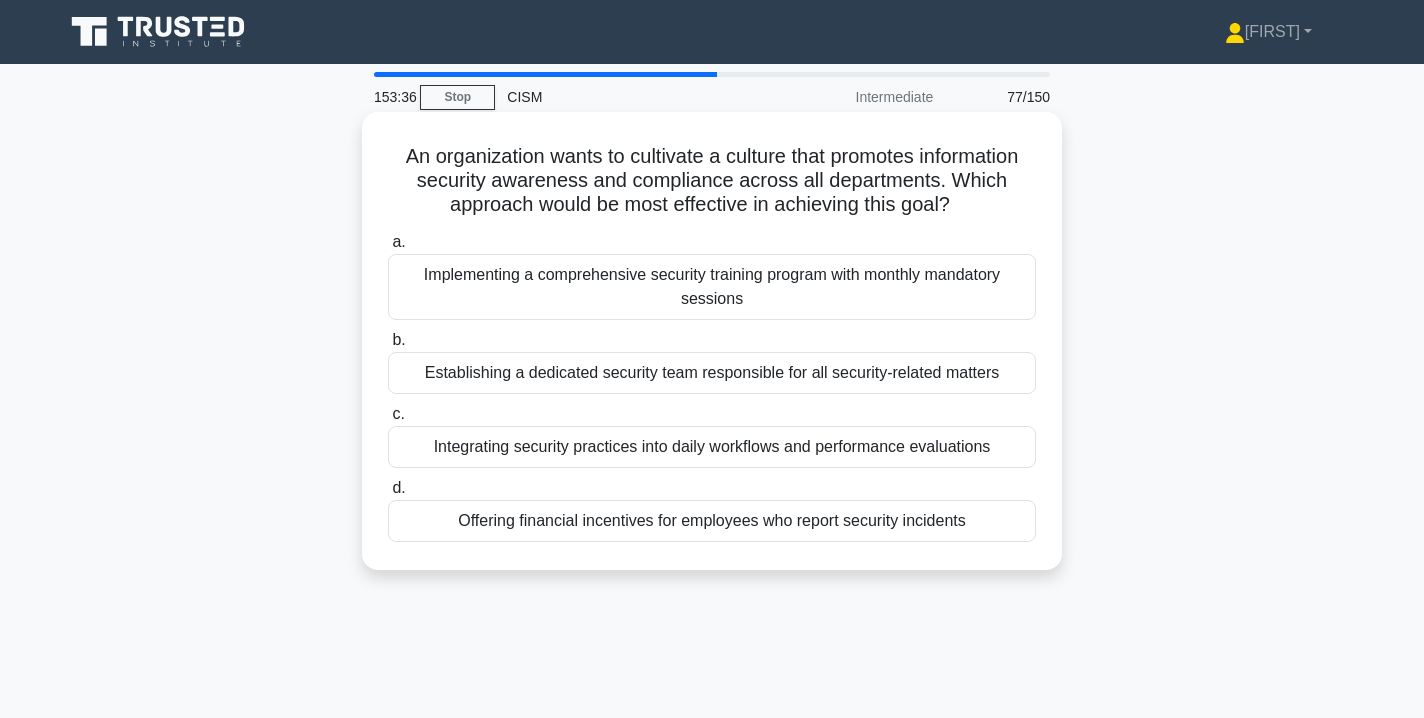 click on "Integrating security practices into daily workflows and performance evaluations" at bounding box center [712, 447] 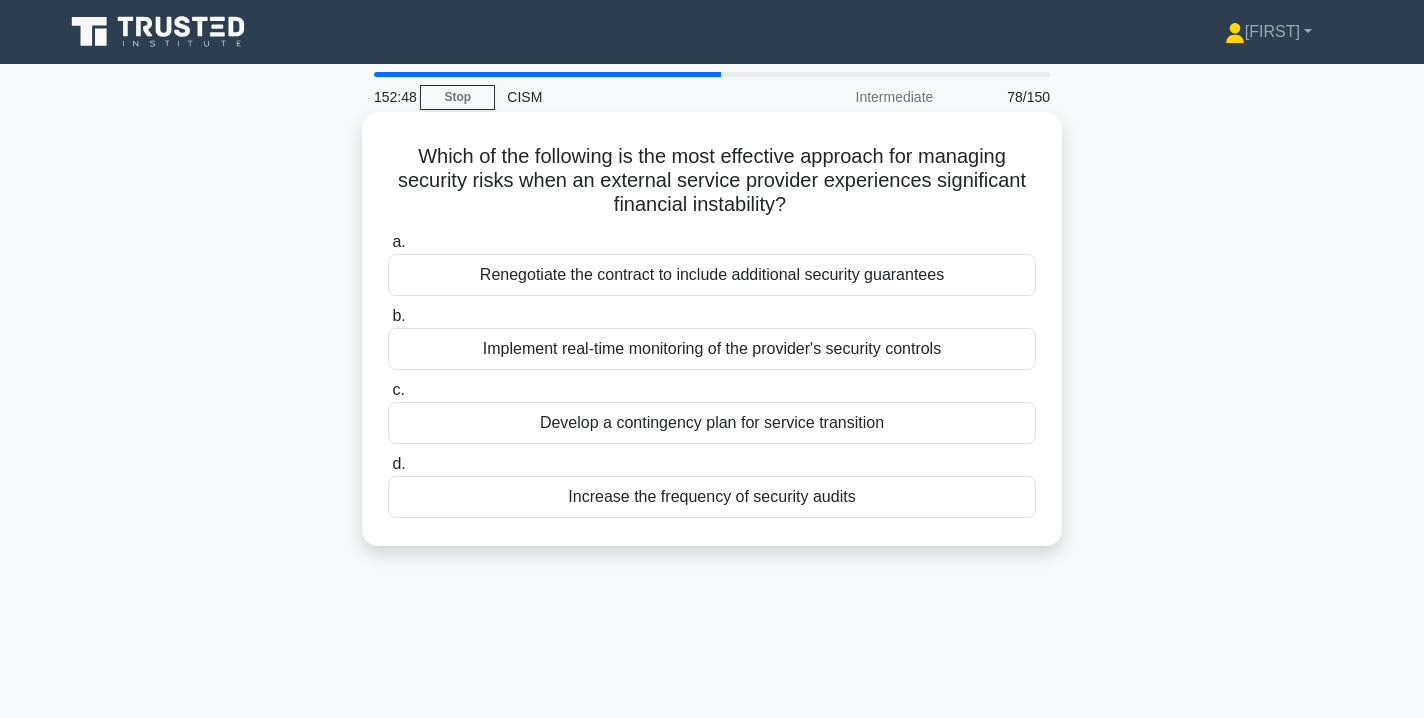 click on "Develop a contingency plan for service transition" at bounding box center [712, 423] 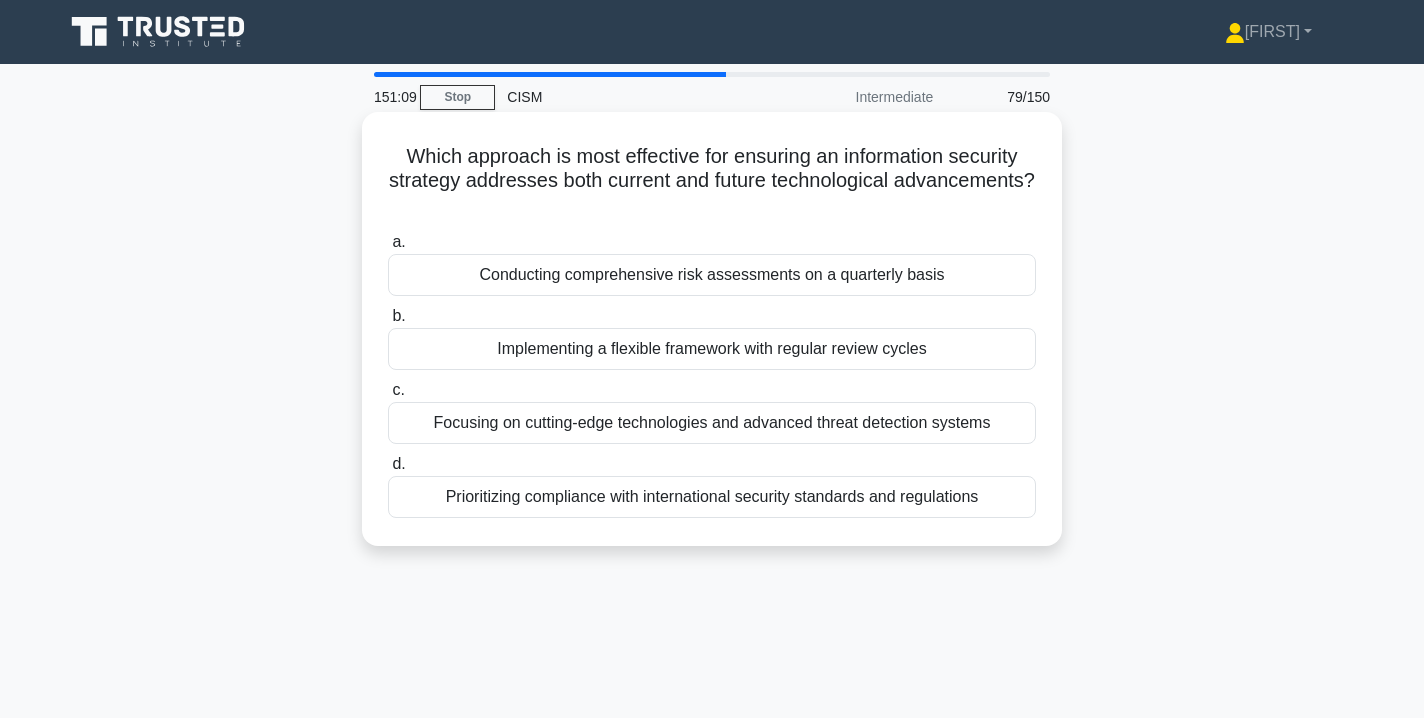 click on "Implementing a flexible framework with regular review cycles" at bounding box center (712, 349) 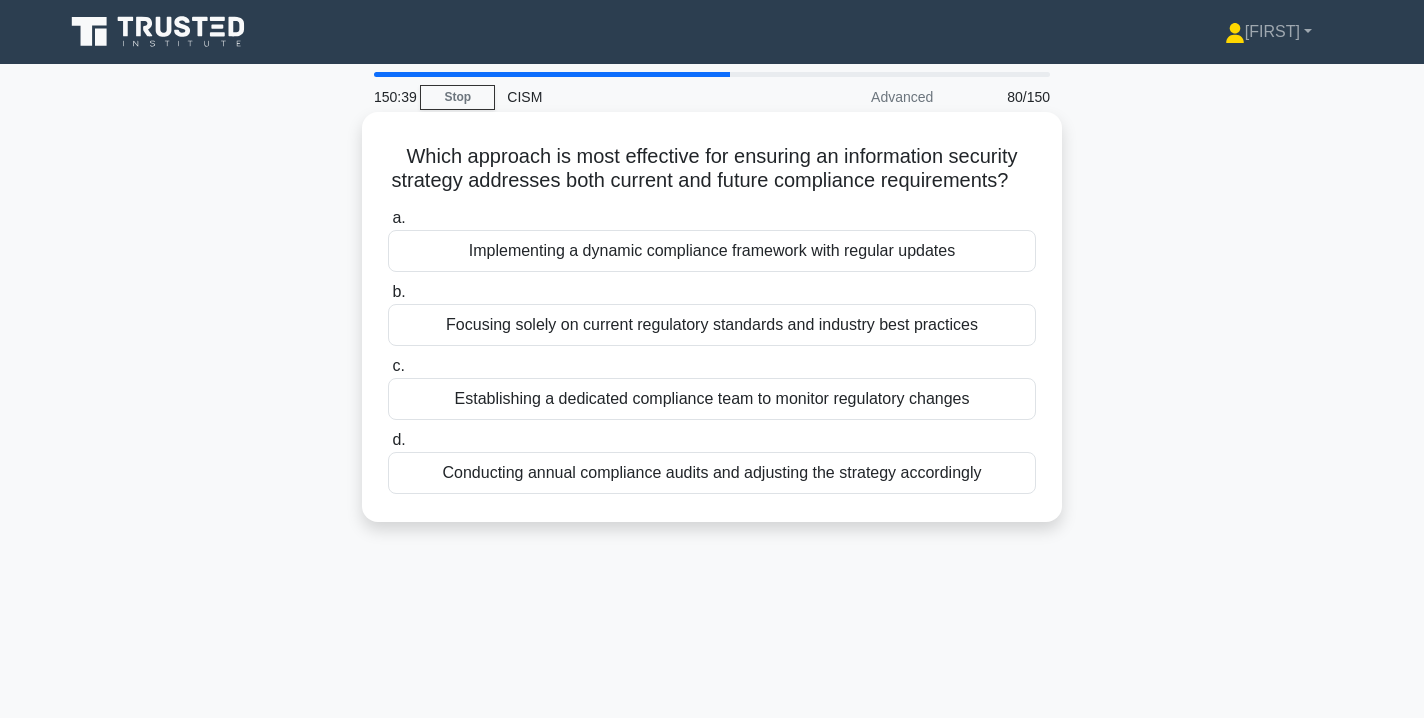 click on "Implementing a dynamic compliance framework with regular updates" at bounding box center (712, 251) 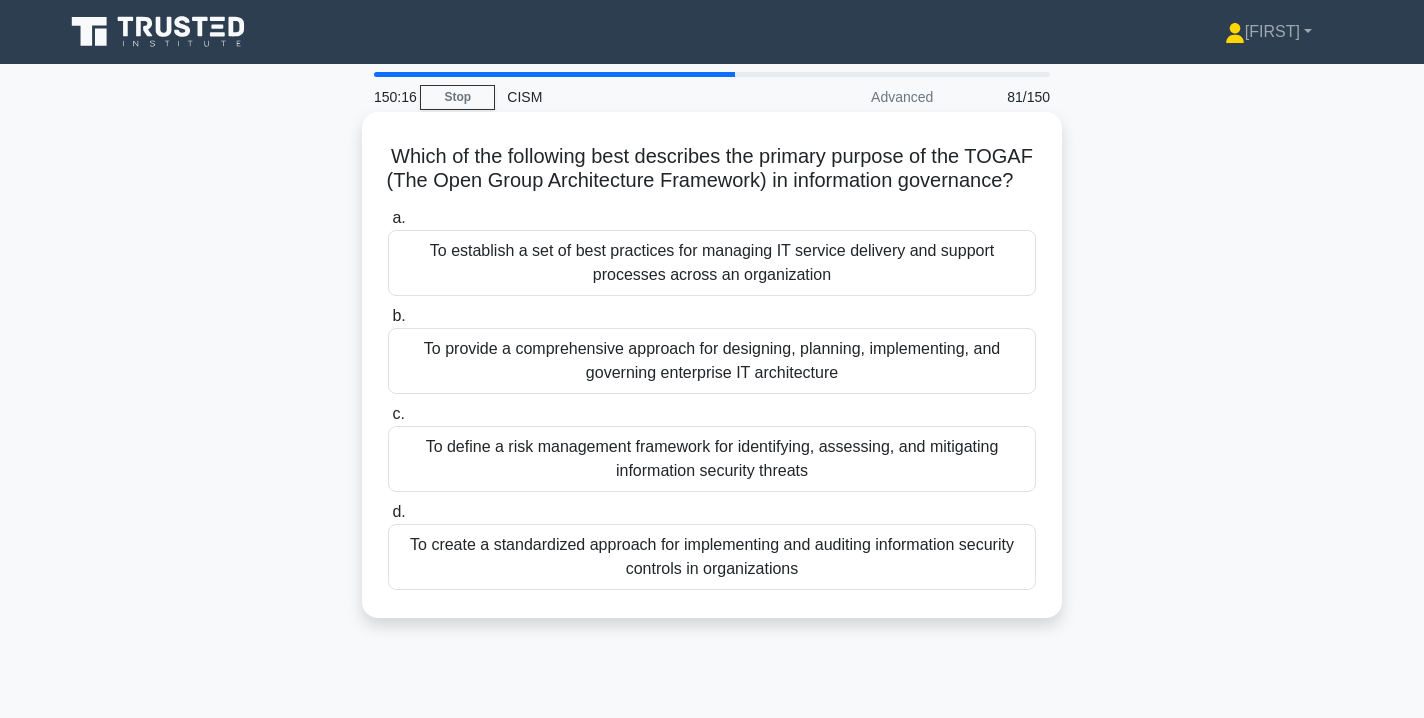 click on "To provide a comprehensive approach for designing, planning, implementing, and governing enterprise IT architecture" at bounding box center (712, 361) 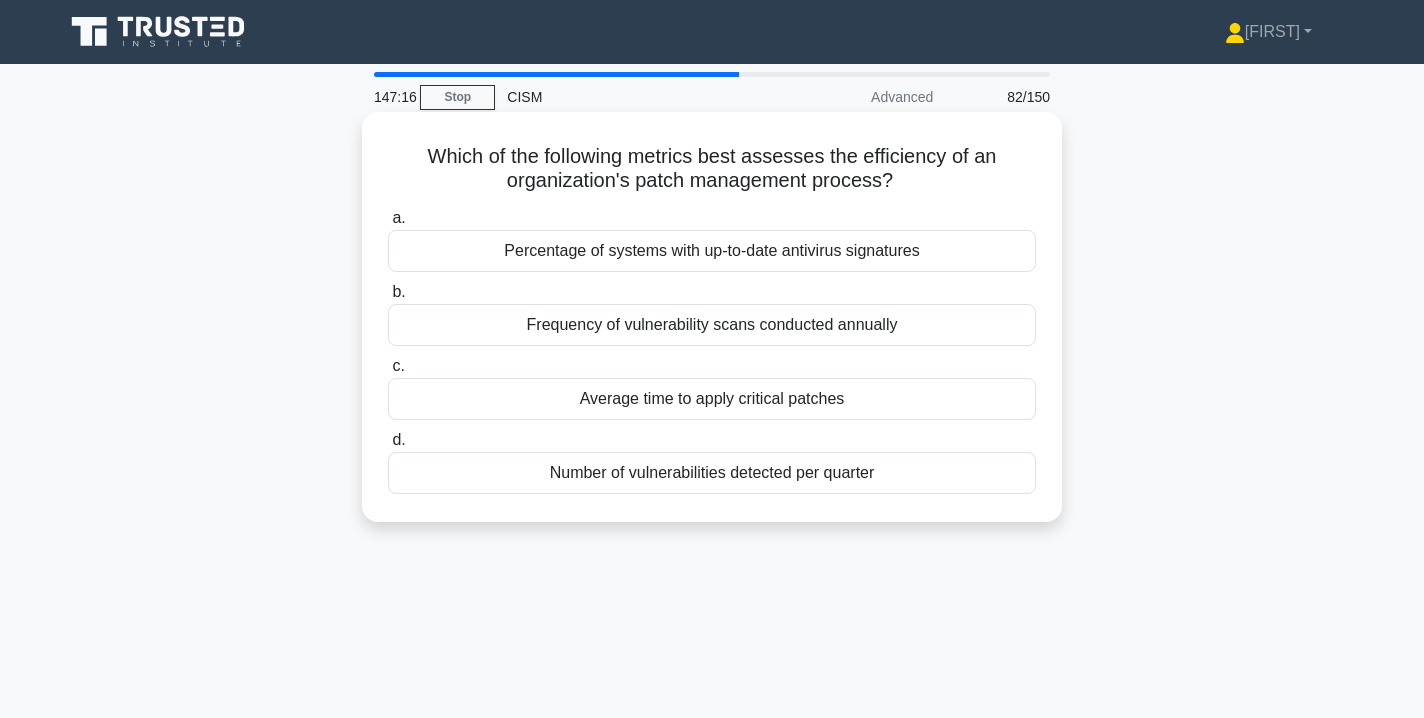 click on "Average time to apply critical patches" at bounding box center [712, 399] 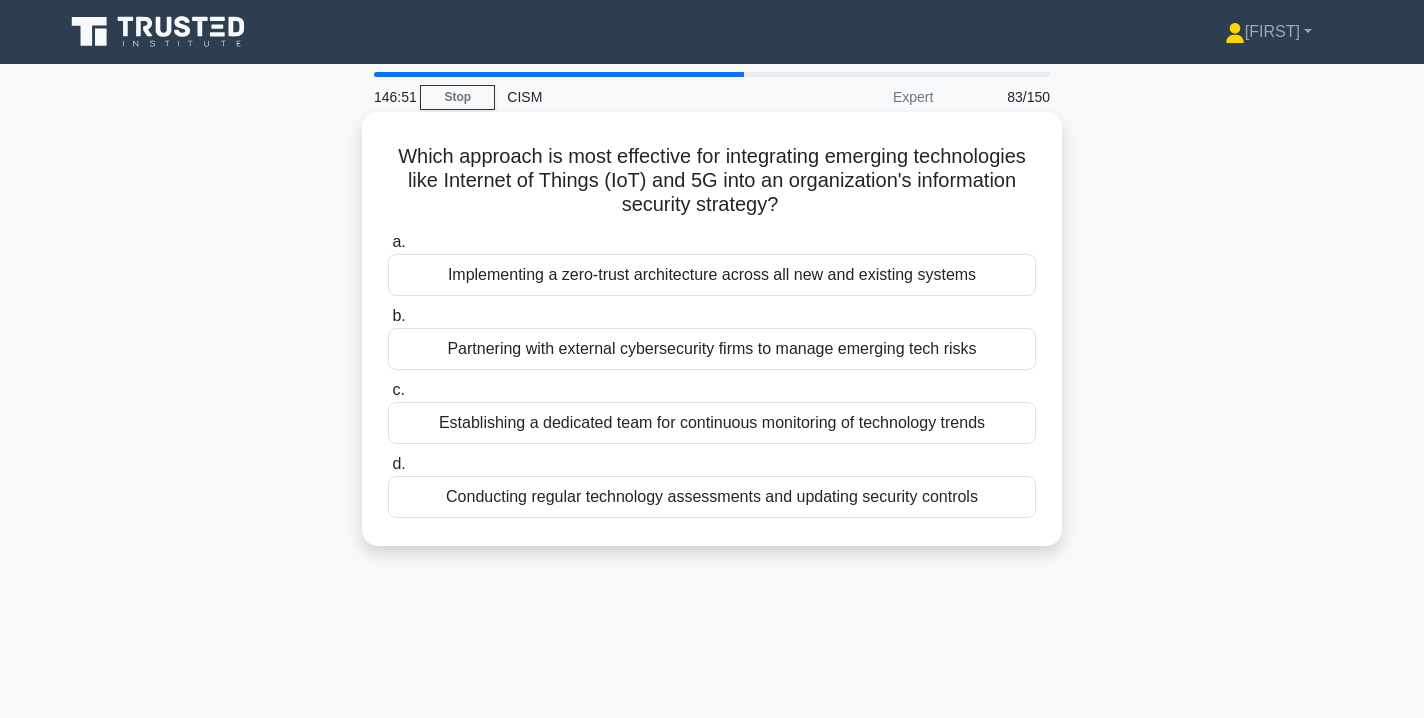 click on "Conducting regular technology assessments and updating security controls" at bounding box center [712, 497] 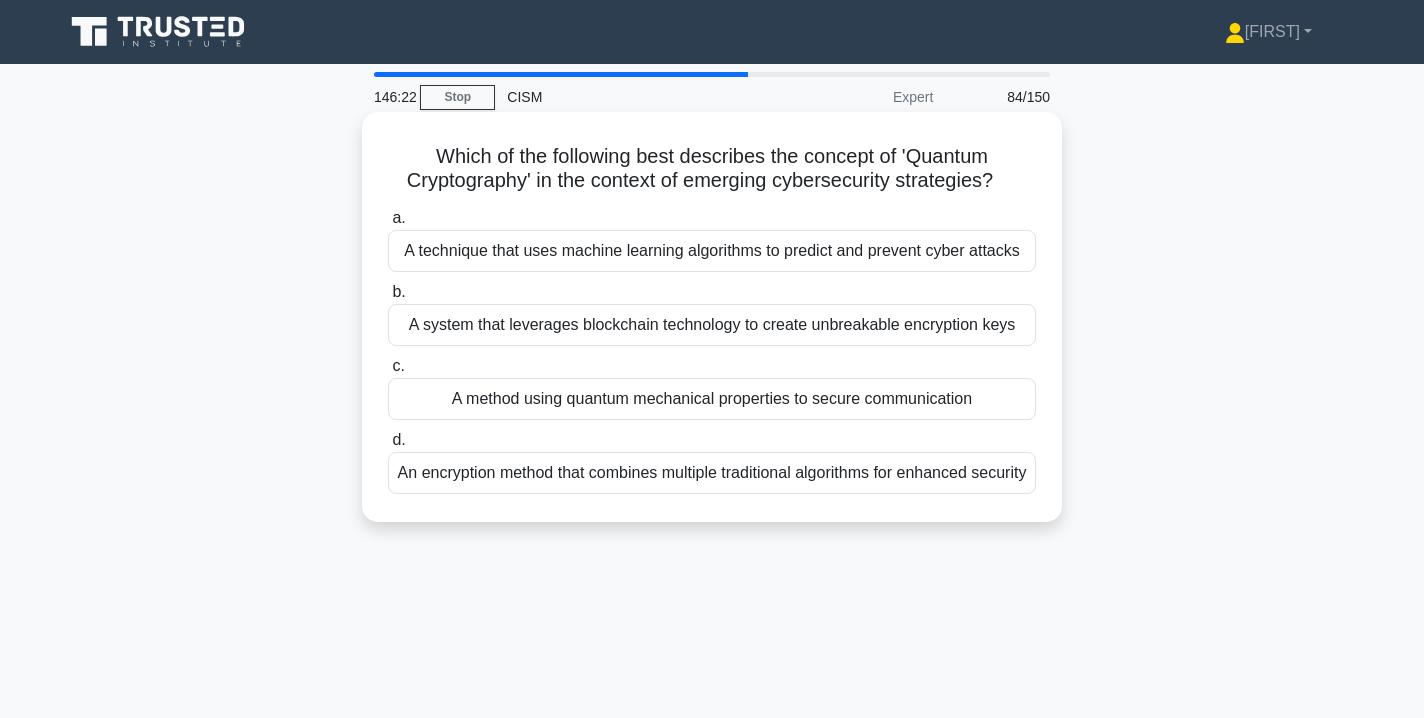 click on "A system that leverages blockchain technology to create unbreakable encryption keys" at bounding box center (712, 325) 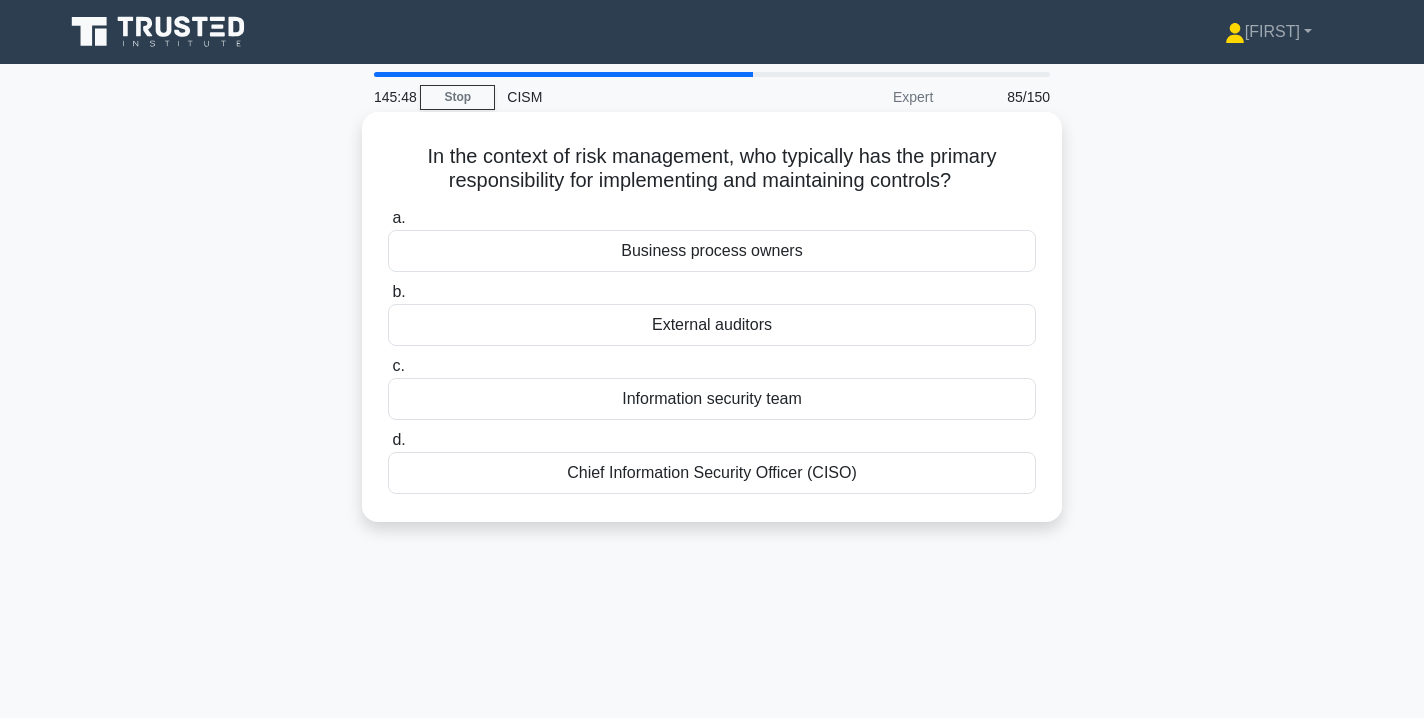 click on "Information security team" at bounding box center [712, 399] 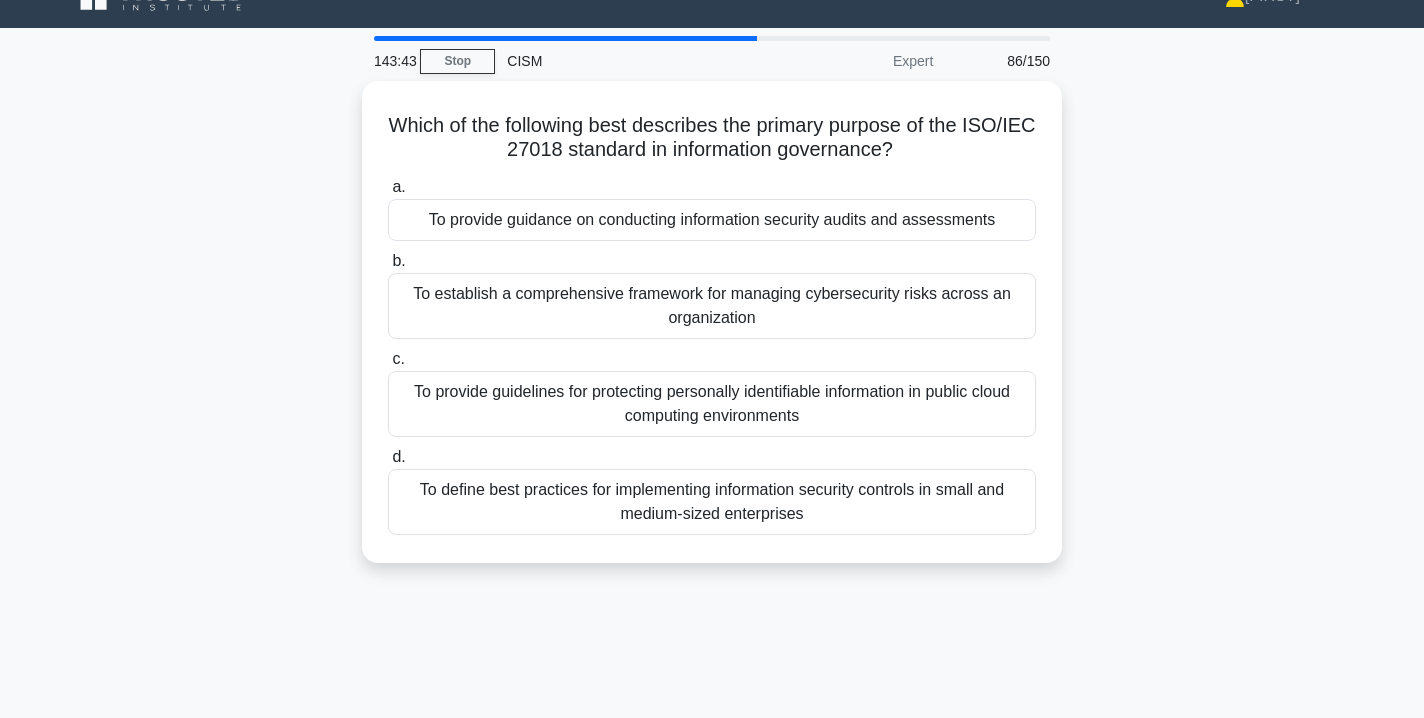 scroll, scrollTop: 40, scrollLeft: 0, axis: vertical 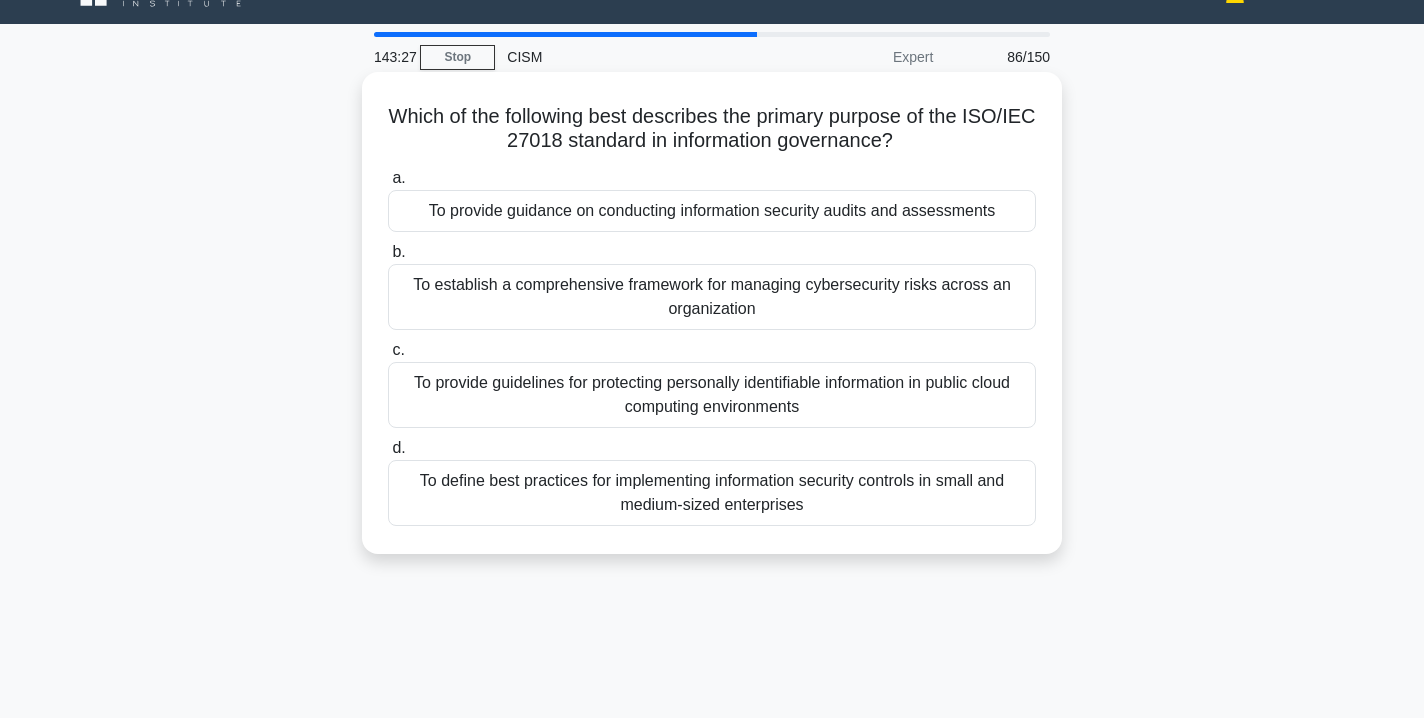 click on "To provide guidelines for protecting personally identifiable information in public cloud computing environments" at bounding box center (712, 395) 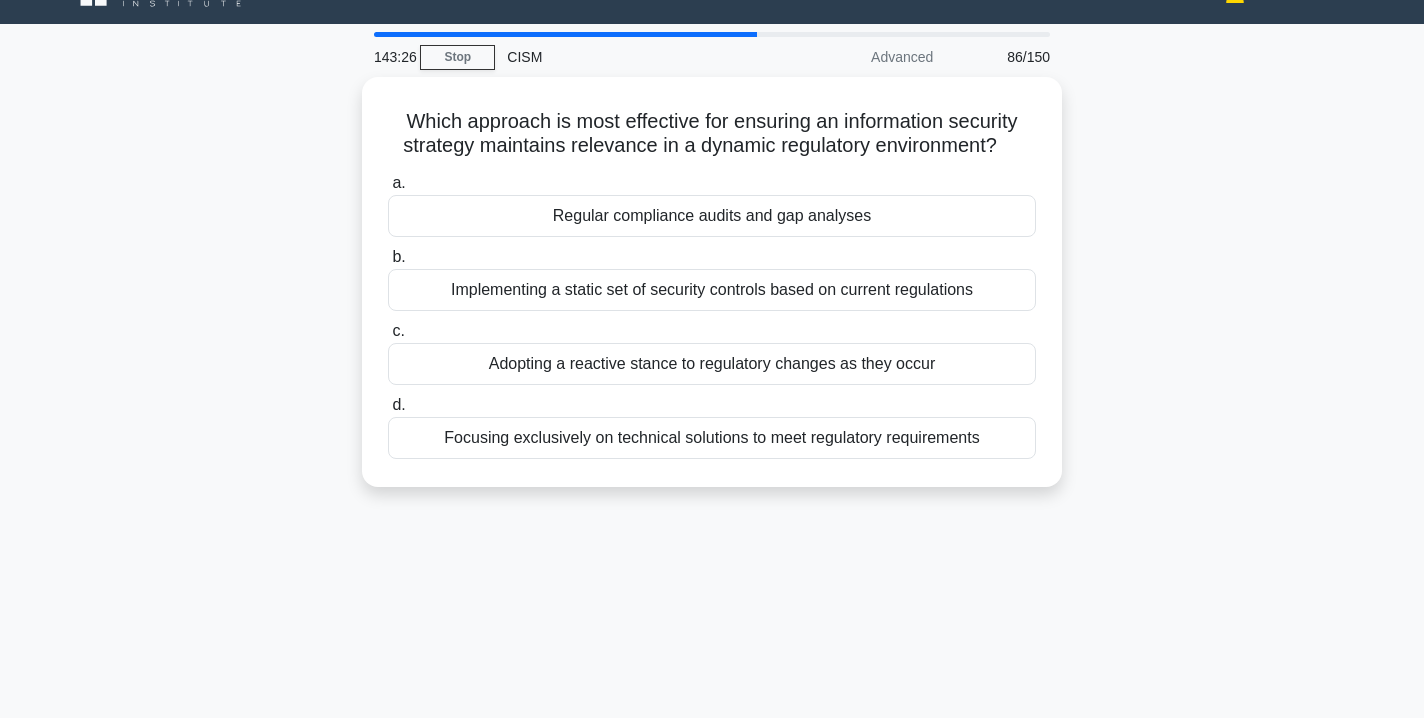 scroll, scrollTop: 0, scrollLeft: 0, axis: both 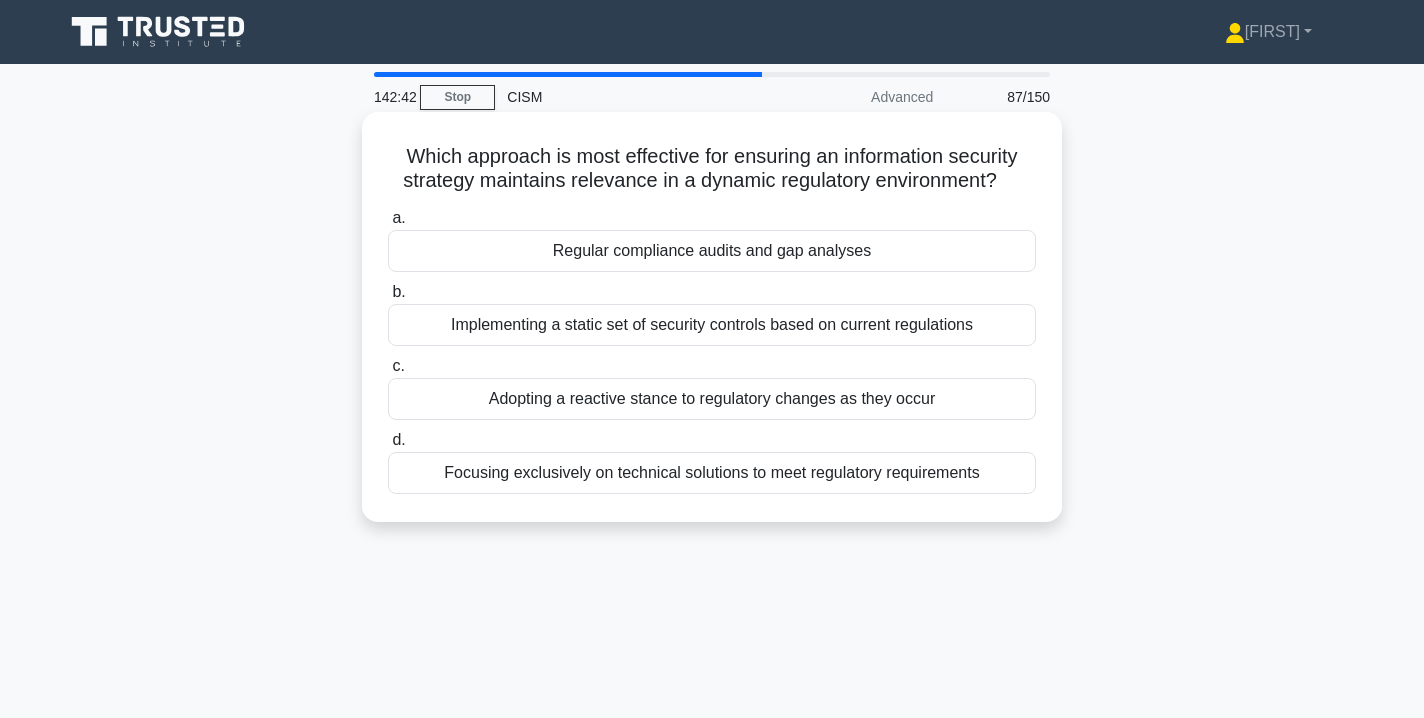 click on "Regular compliance audits and gap analyses" at bounding box center (712, 251) 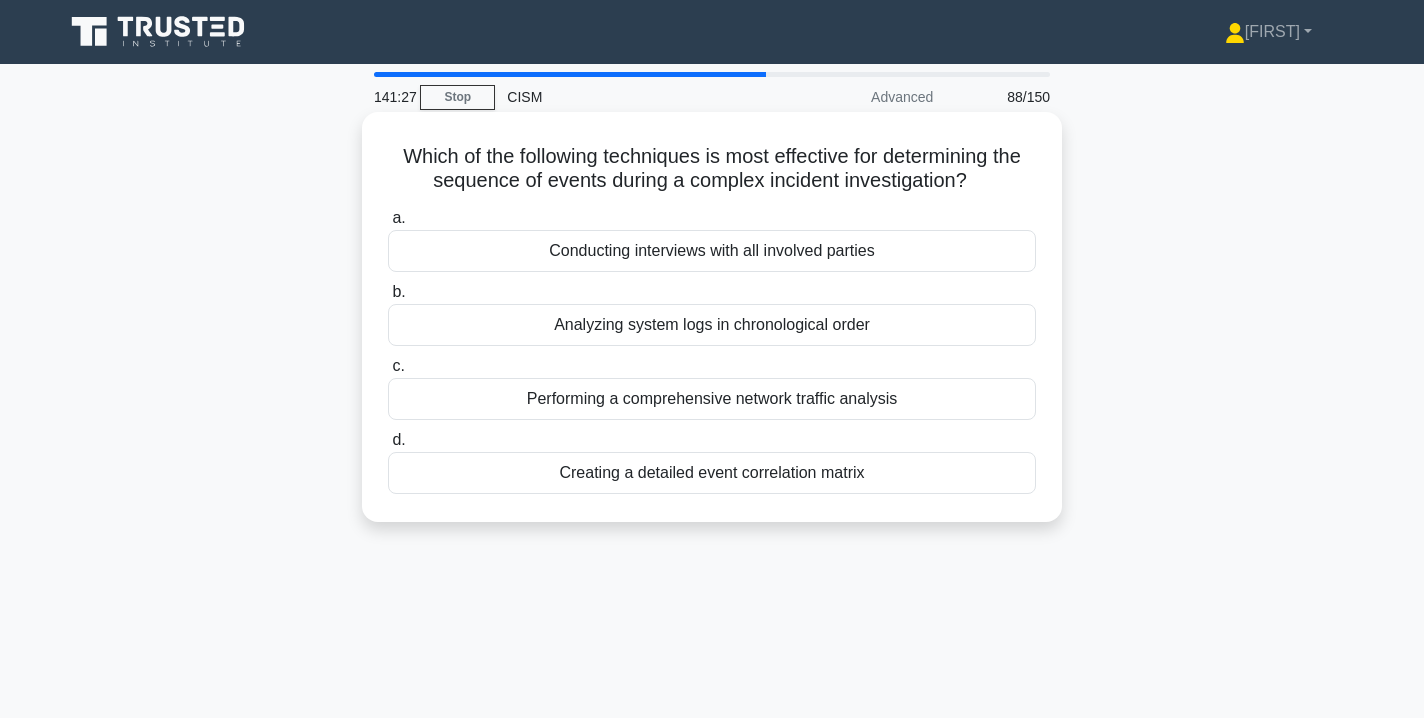 click on "Creating a detailed event correlation matrix" at bounding box center [712, 473] 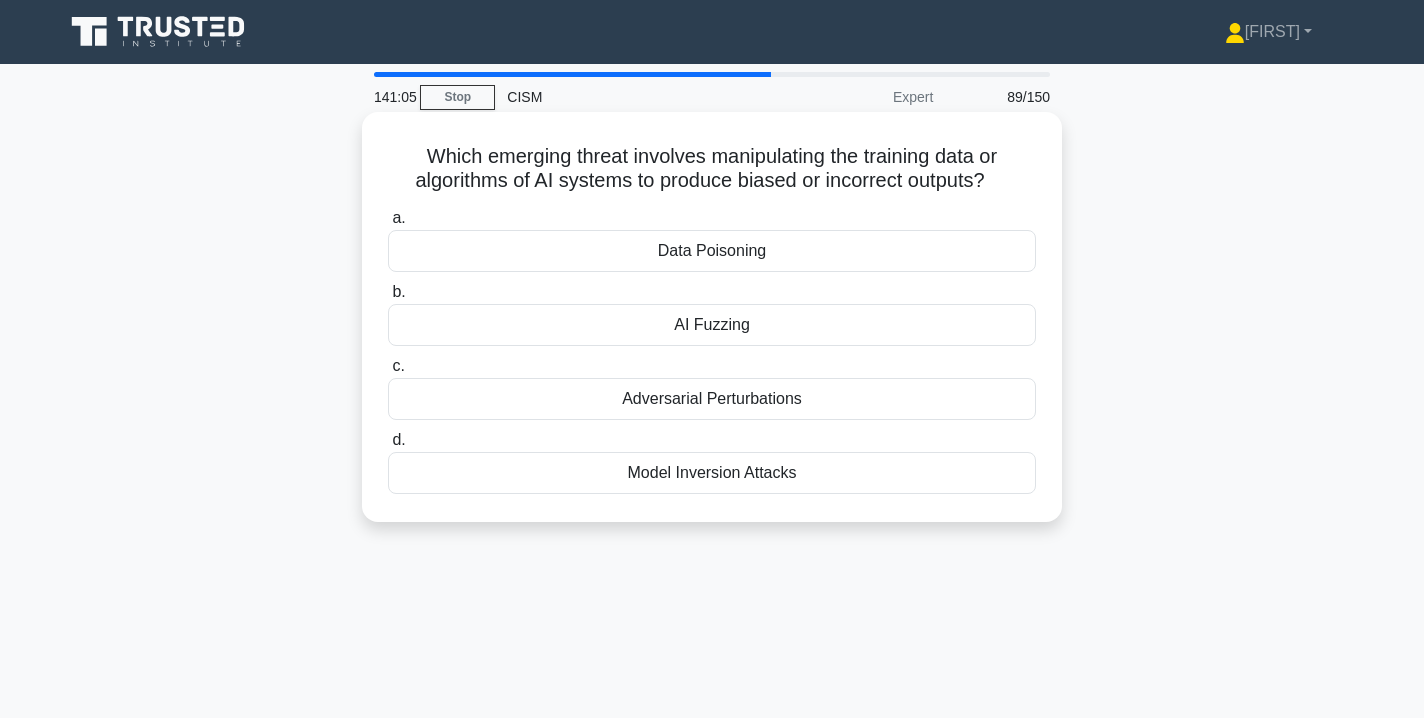 click on "Model Inversion Attacks" at bounding box center [712, 473] 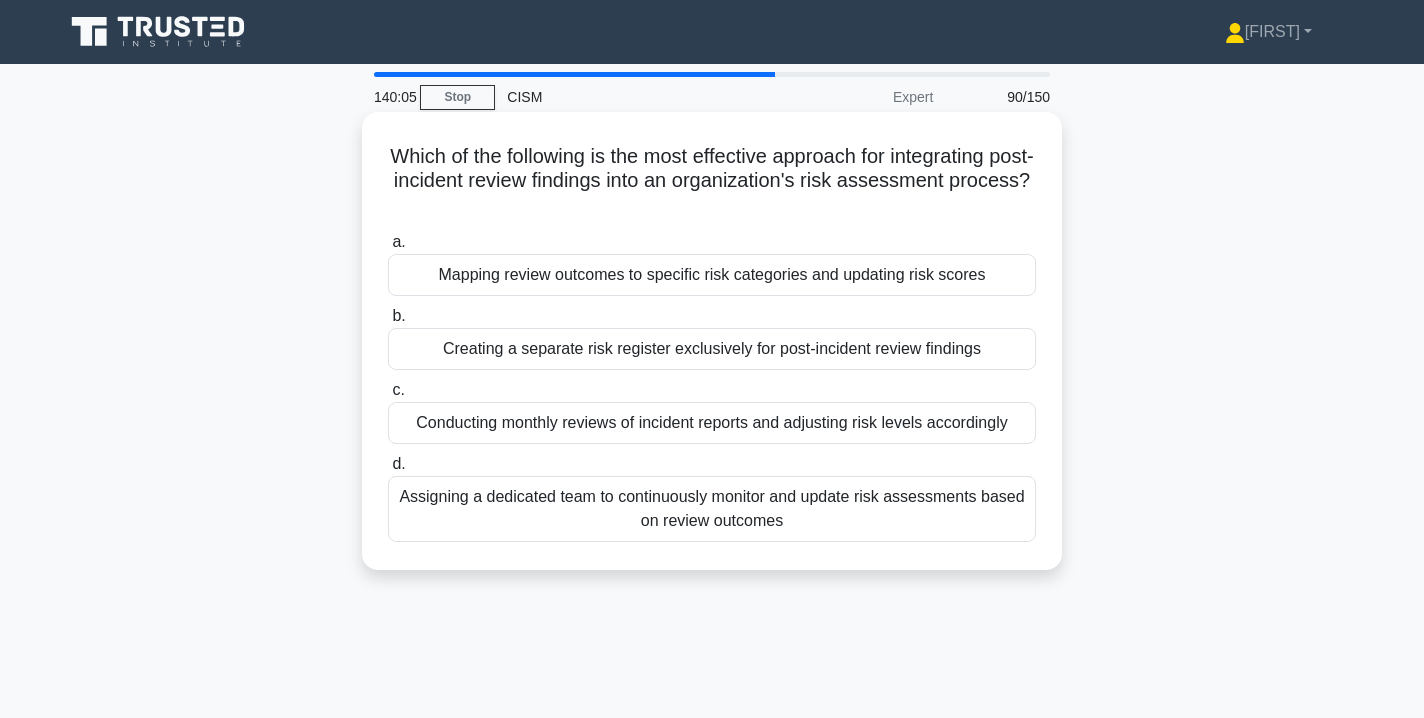 click on "Mapping review outcomes to specific risk categories and updating risk scores" at bounding box center (712, 275) 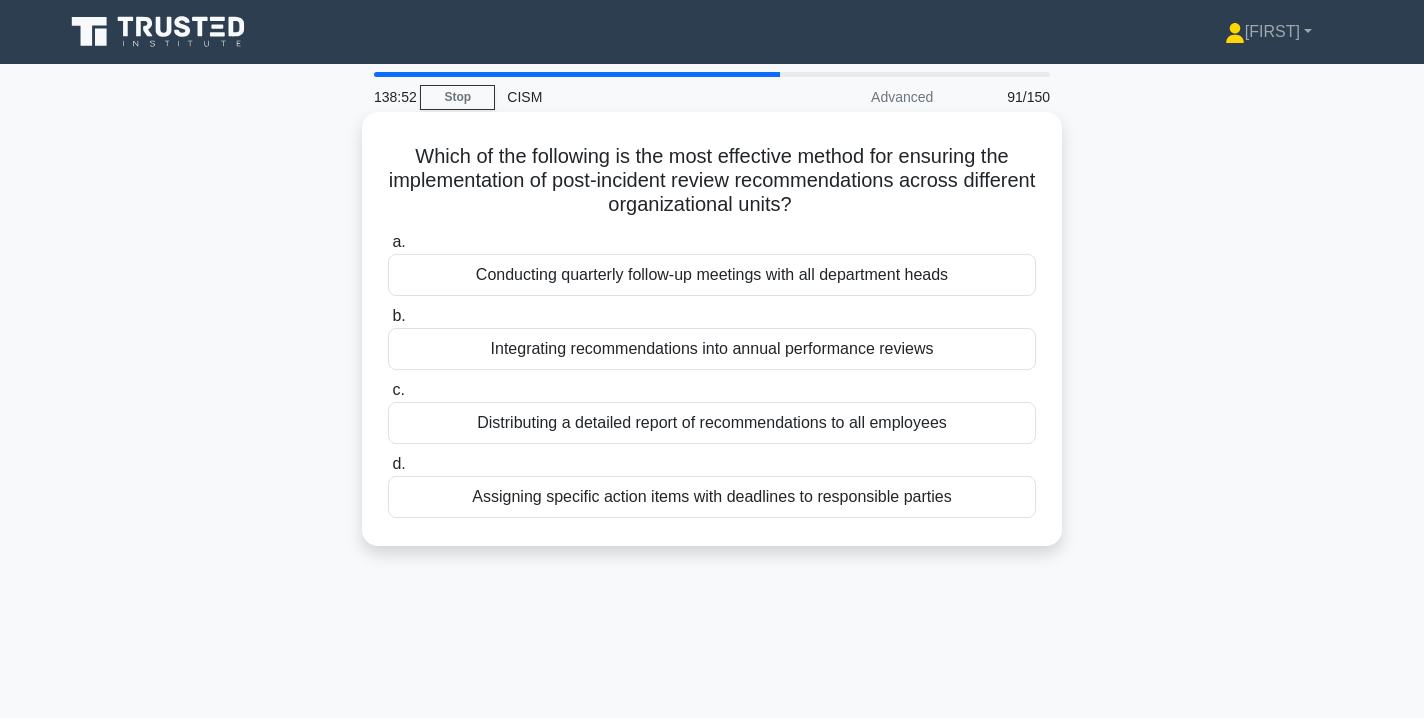 click on "Assigning specific action items with deadlines to responsible parties" at bounding box center (712, 497) 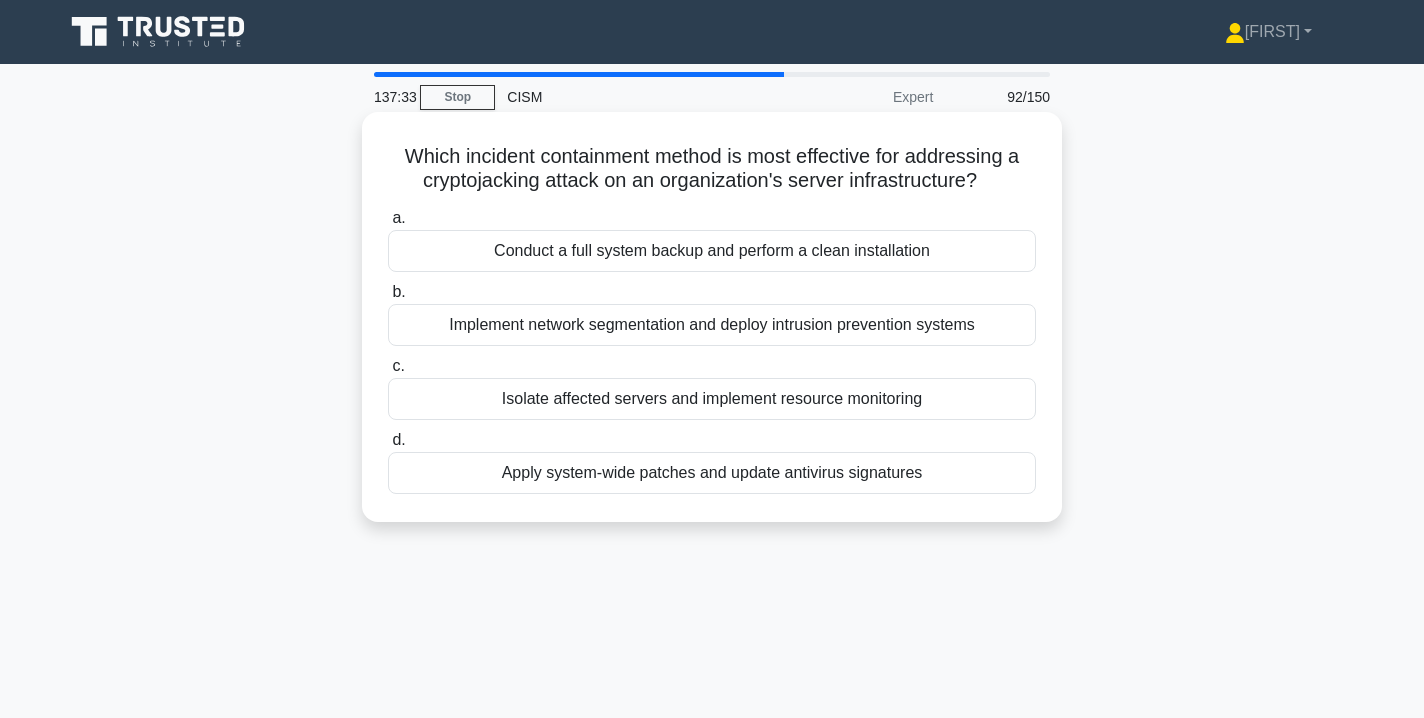 click on "Isolate affected servers and implement resource monitoring" at bounding box center (712, 399) 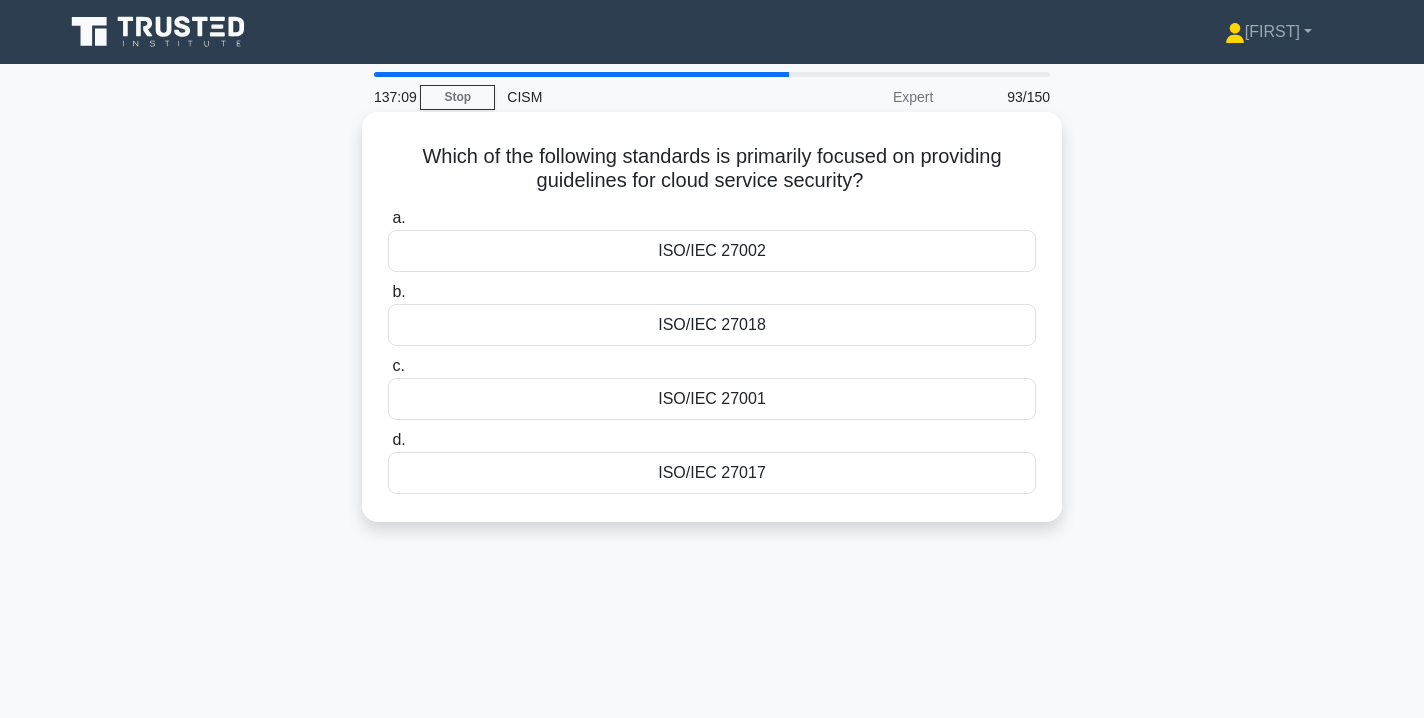 click on "ISO/IEC 27017" at bounding box center (712, 473) 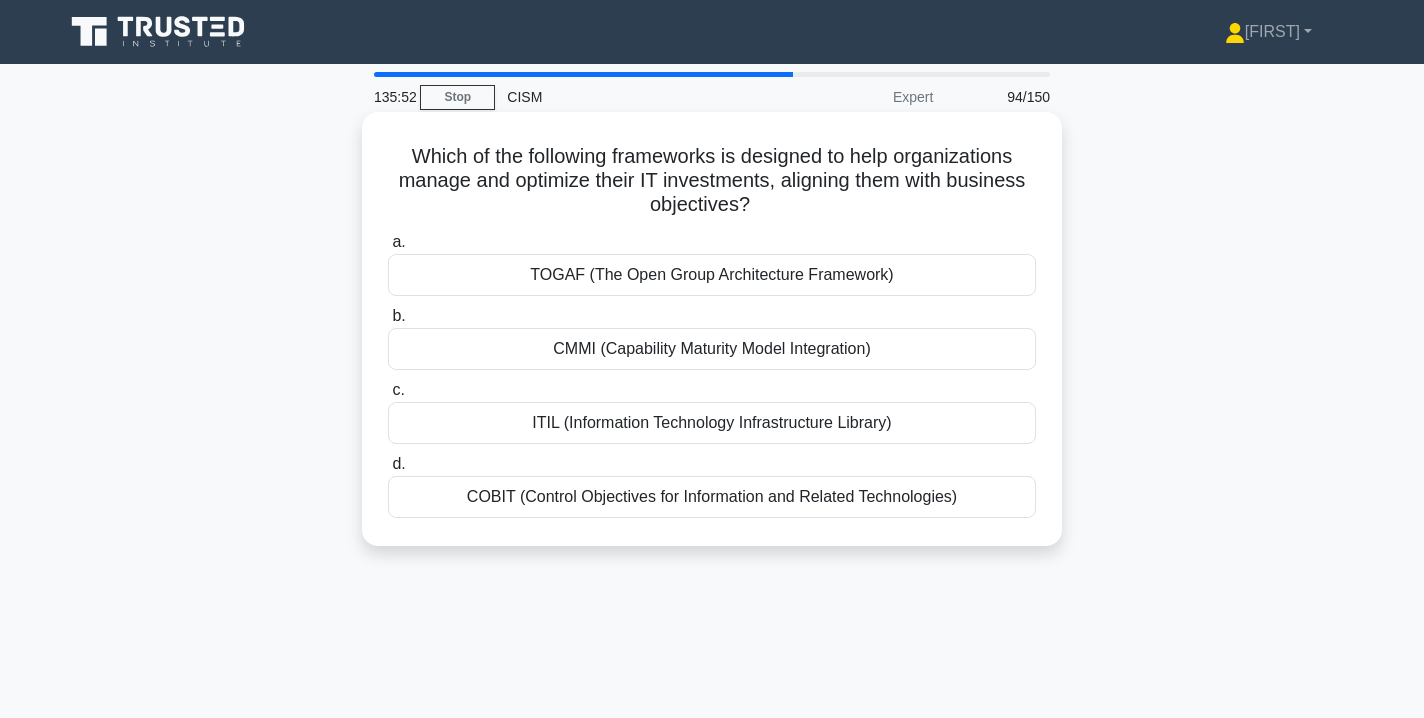 click on "COBIT (Control Objectives for Information and Related Technologies)" at bounding box center (712, 497) 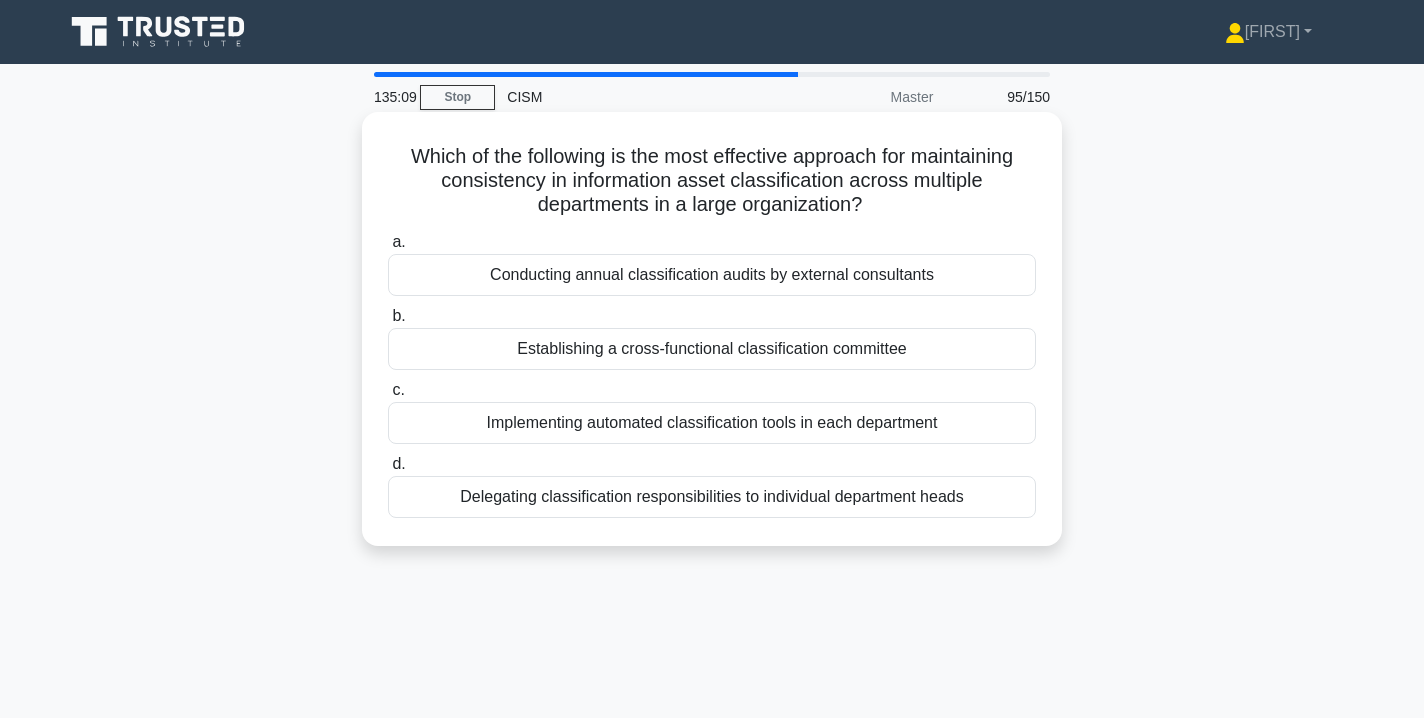 click on "Implementing automated classification tools in each department" at bounding box center [712, 423] 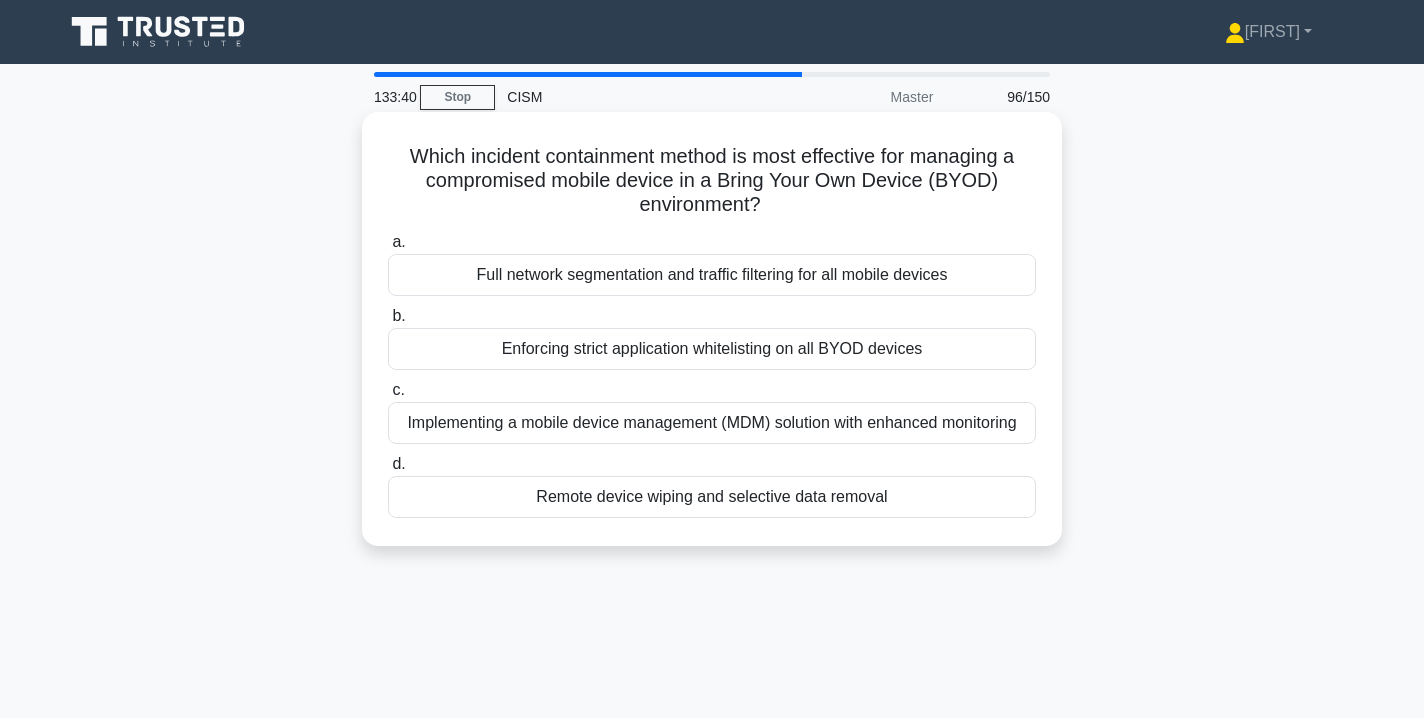 click on "Remote device wiping and selective data removal" at bounding box center [712, 497] 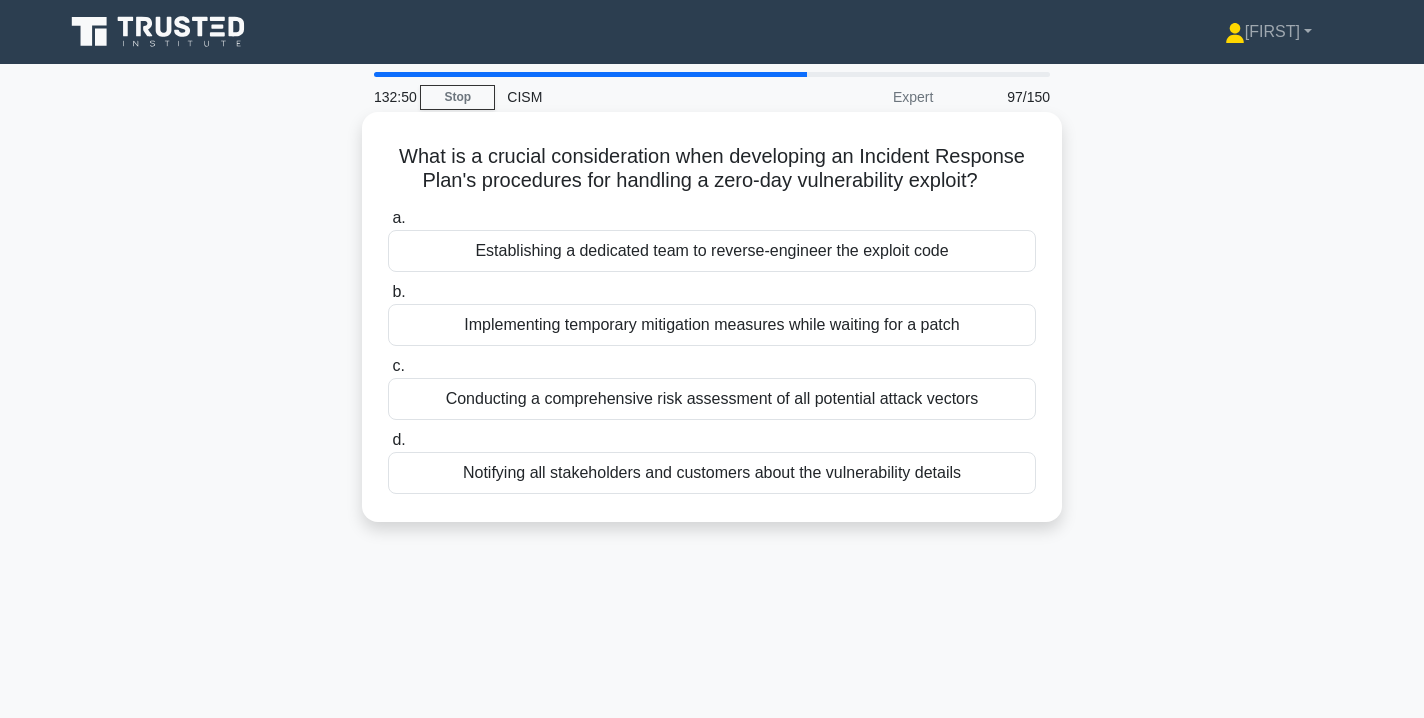 click on "Implementing temporary mitigation measures while waiting for a patch" at bounding box center [712, 325] 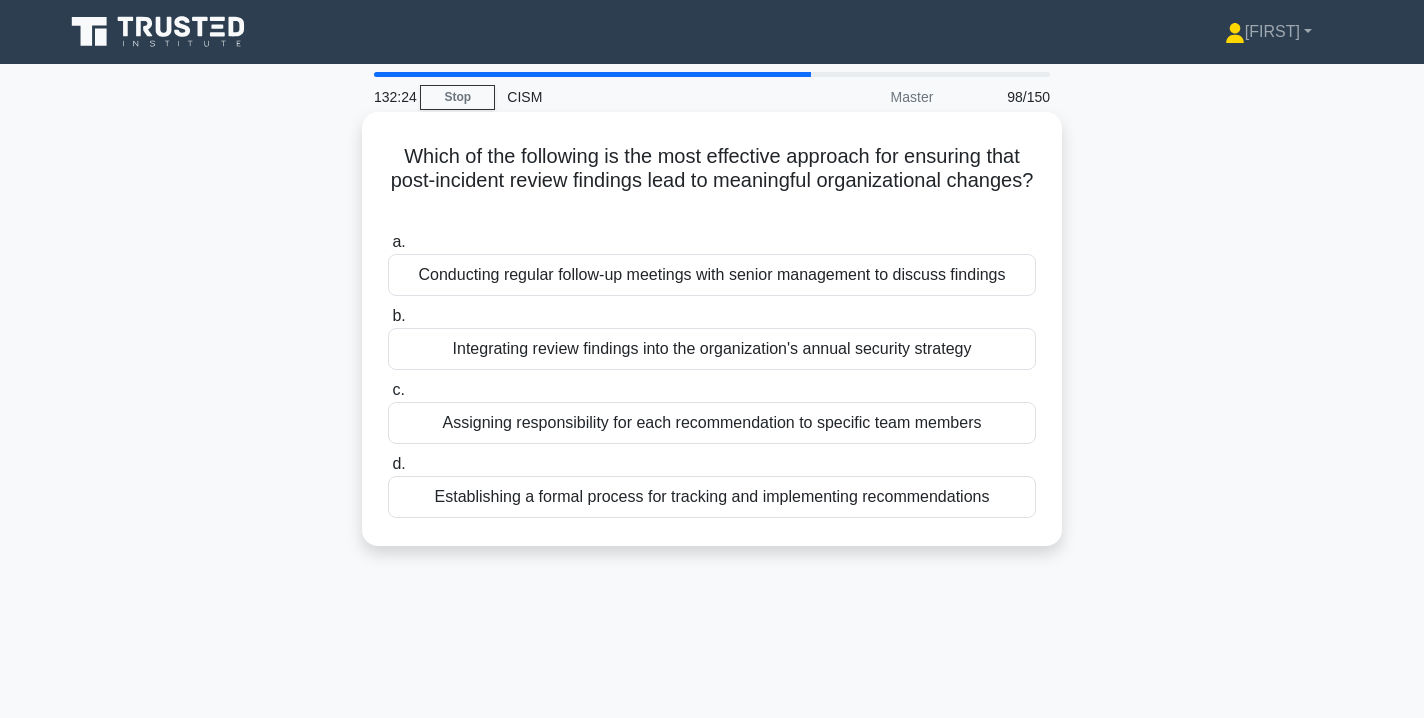 click on "Conducting regular follow-up meetings with senior management to discuss findings" at bounding box center (712, 275) 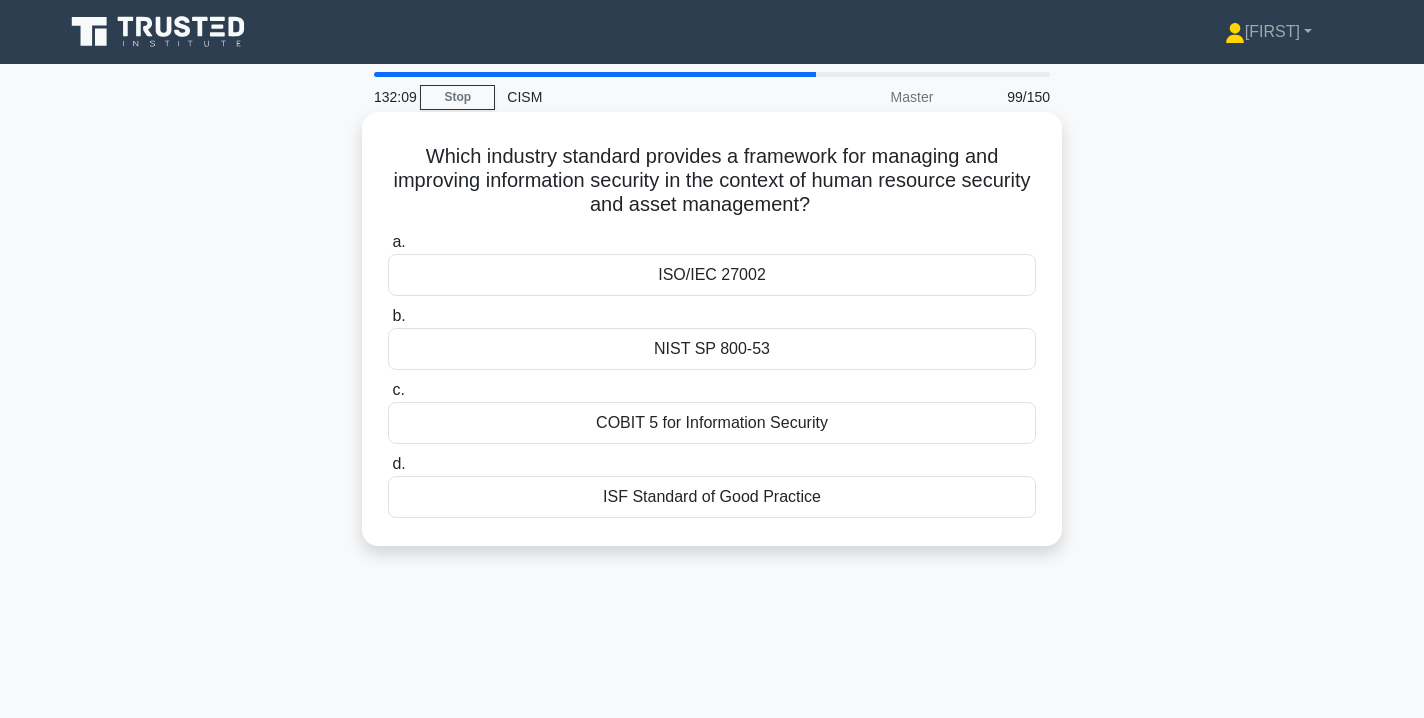click on "ISF Standard of Good Practice" at bounding box center (712, 497) 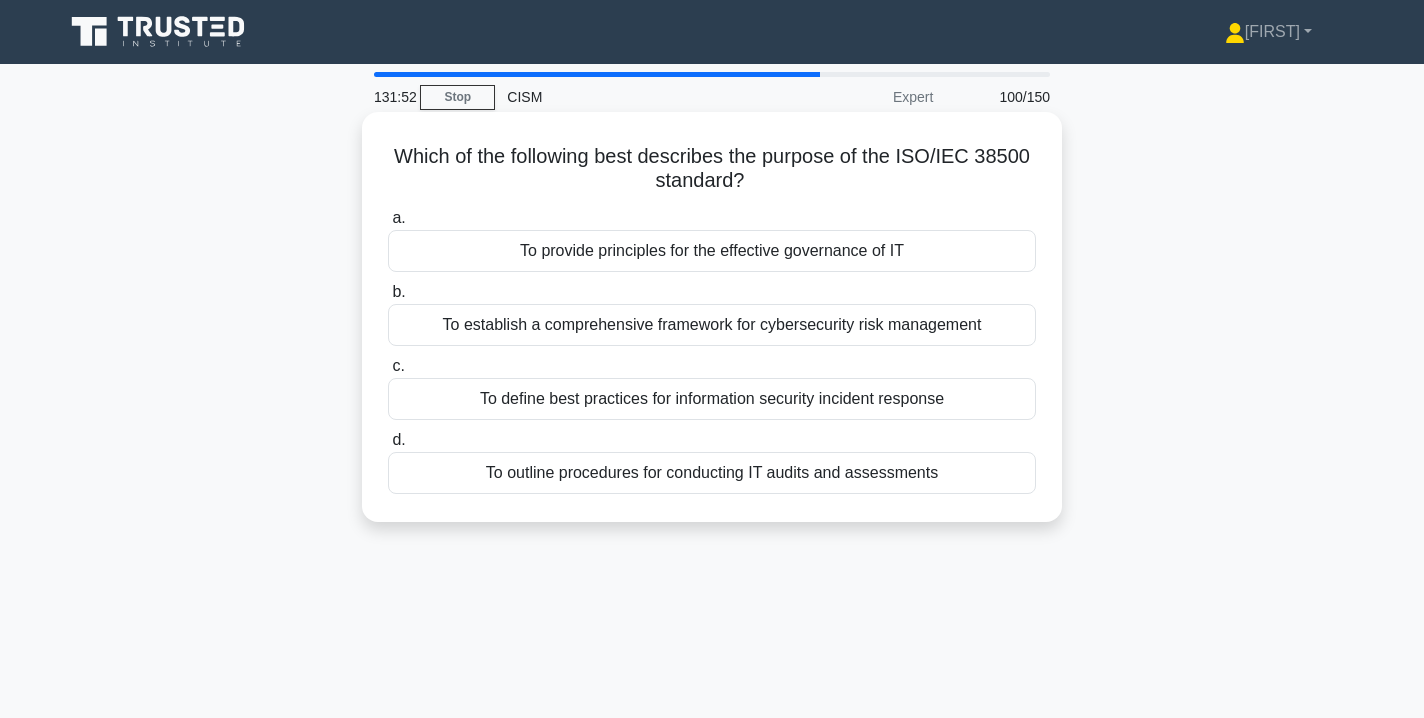 click on "To define best practices for information security incident response" at bounding box center (712, 399) 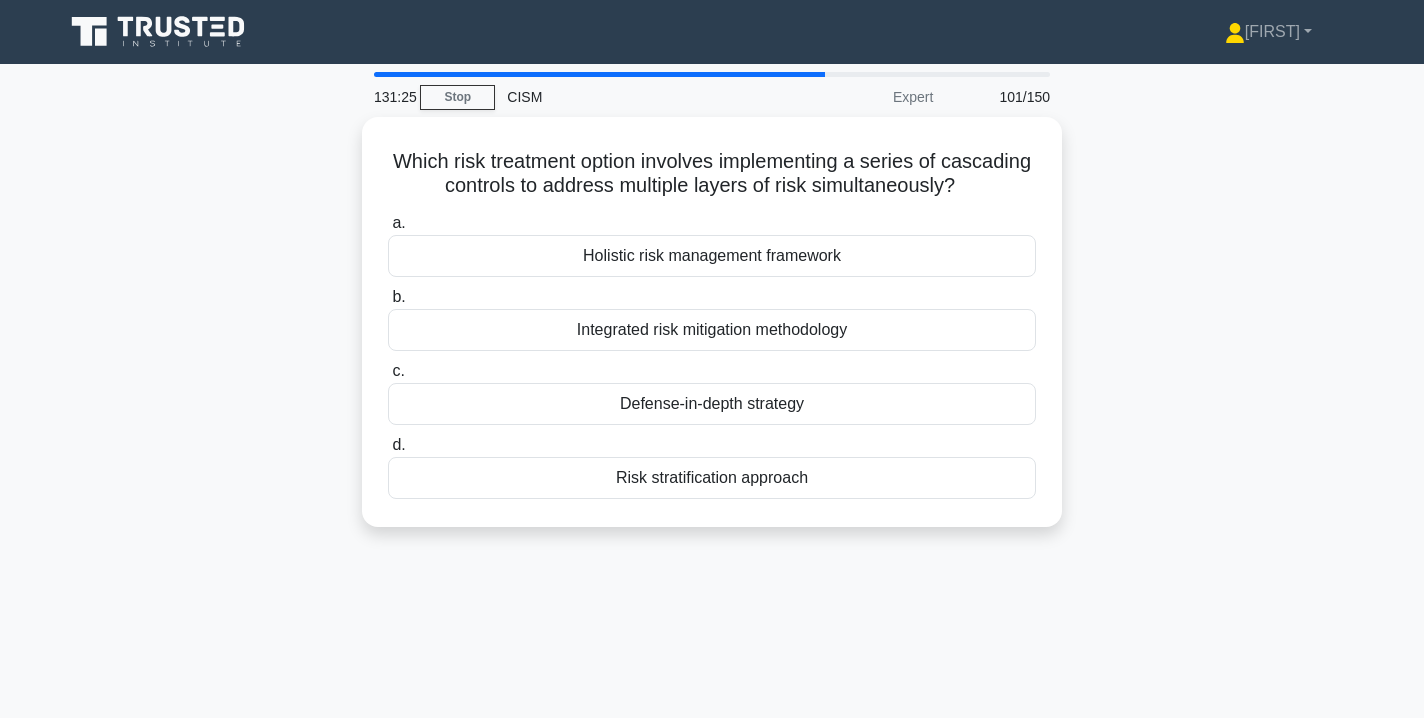 click on "Defense-in-depth strategy" at bounding box center (712, 404) 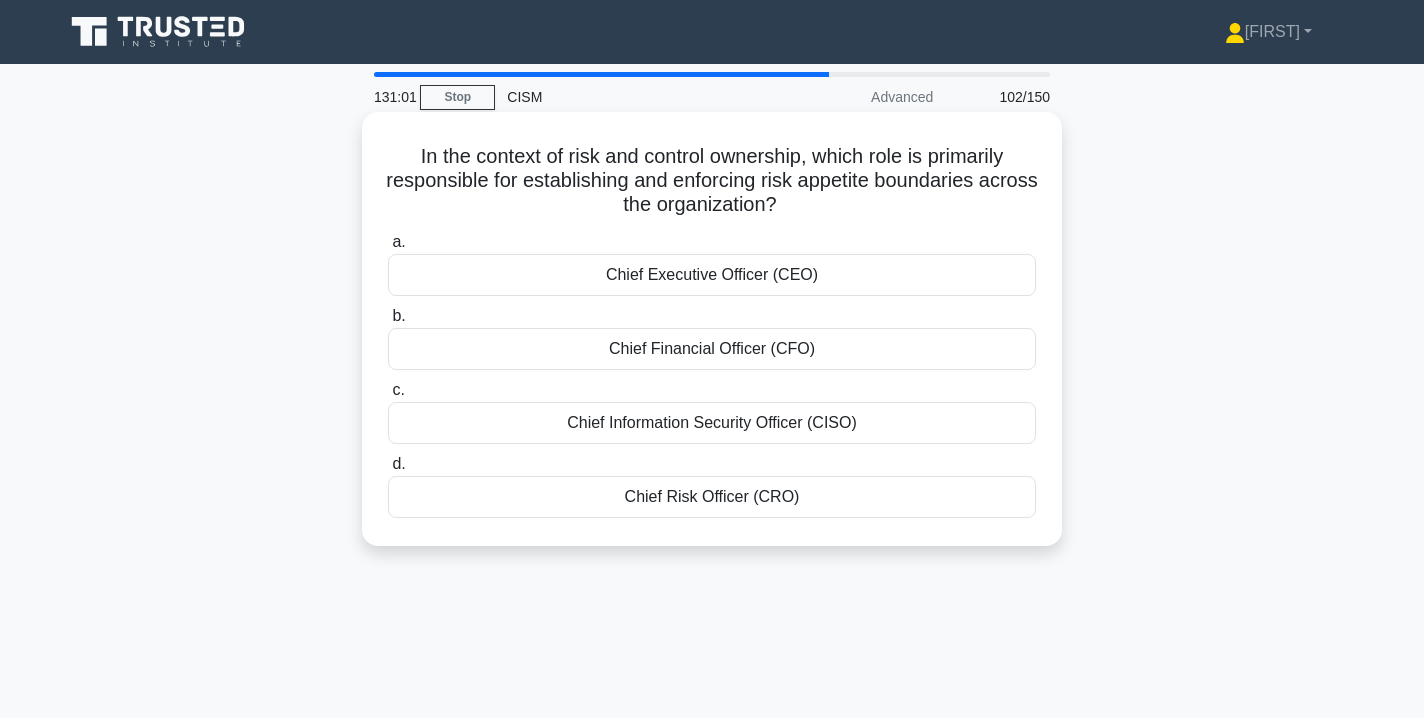 click on "Chief Executive Officer (CEO)" at bounding box center [712, 275] 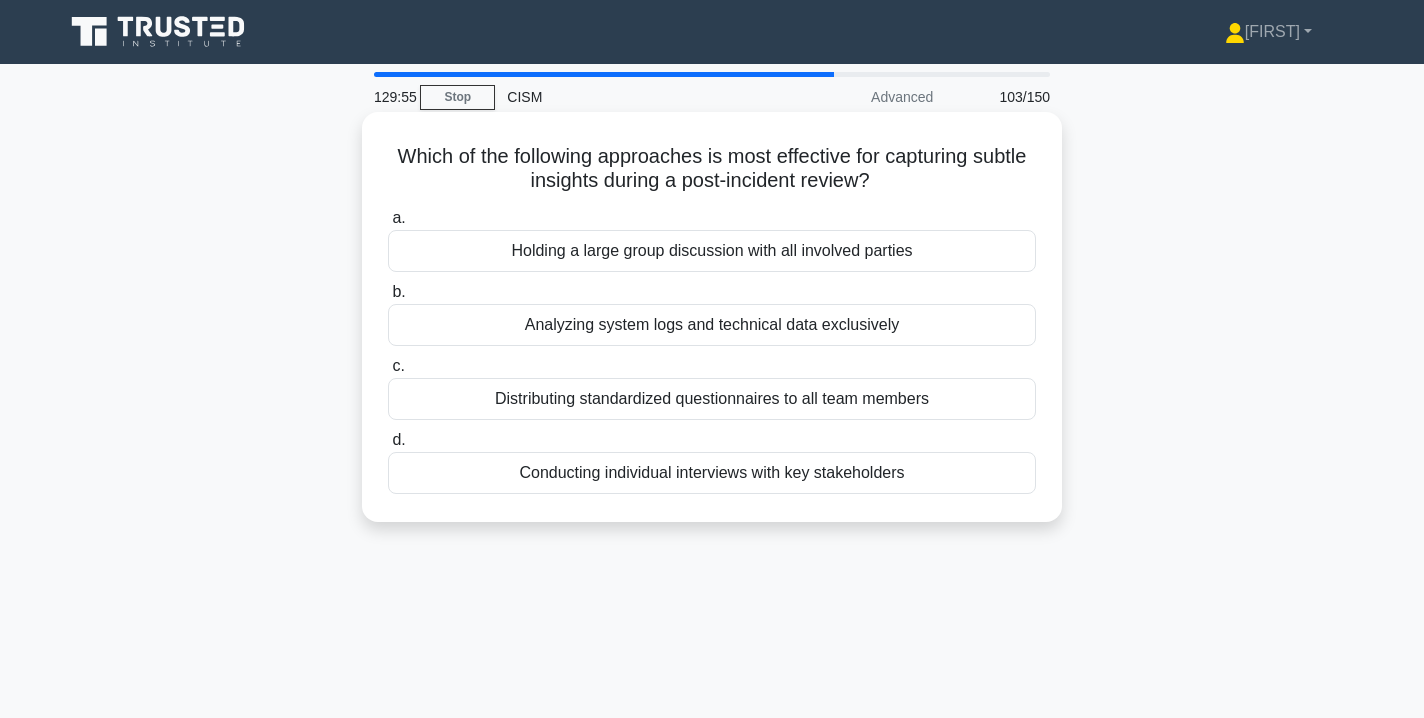 click on "Conducting individual interviews with key stakeholders" at bounding box center (712, 473) 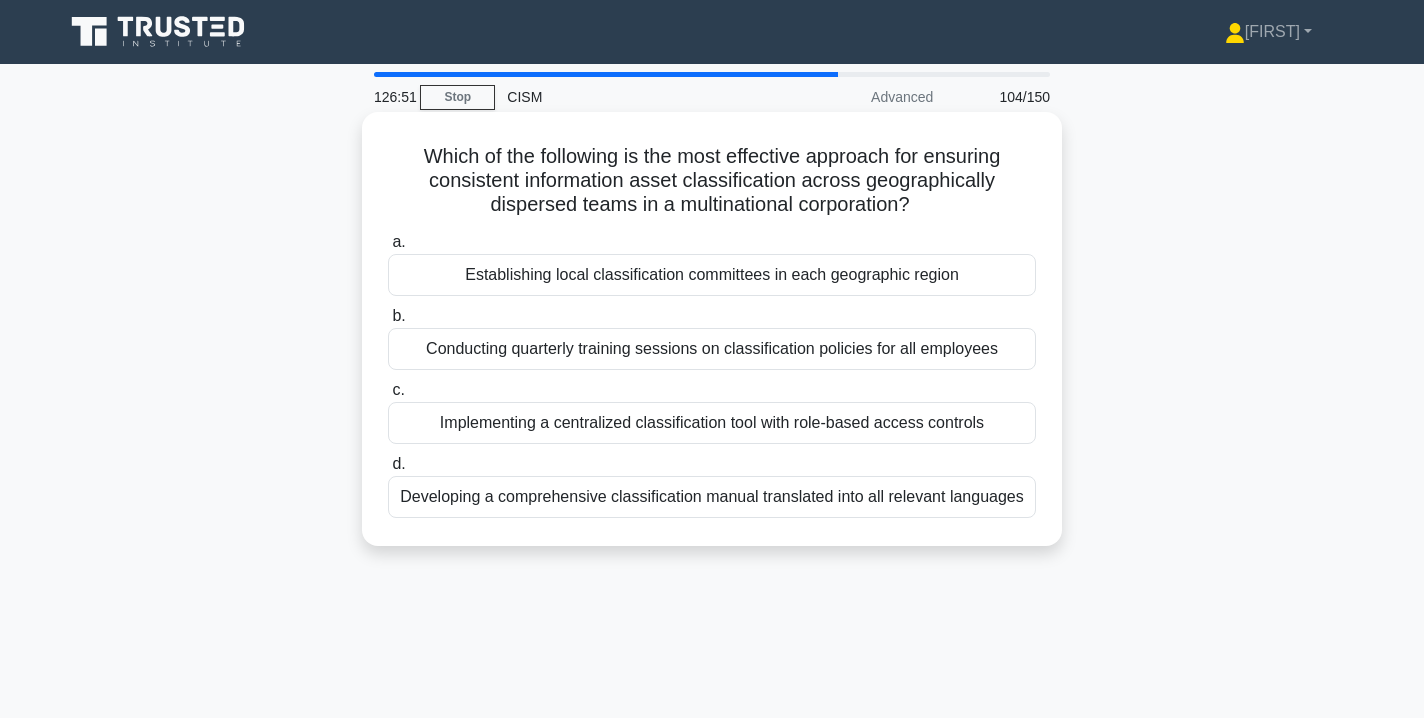 click on "Implementing a centralized classification tool with role-based access controls" at bounding box center [712, 423] 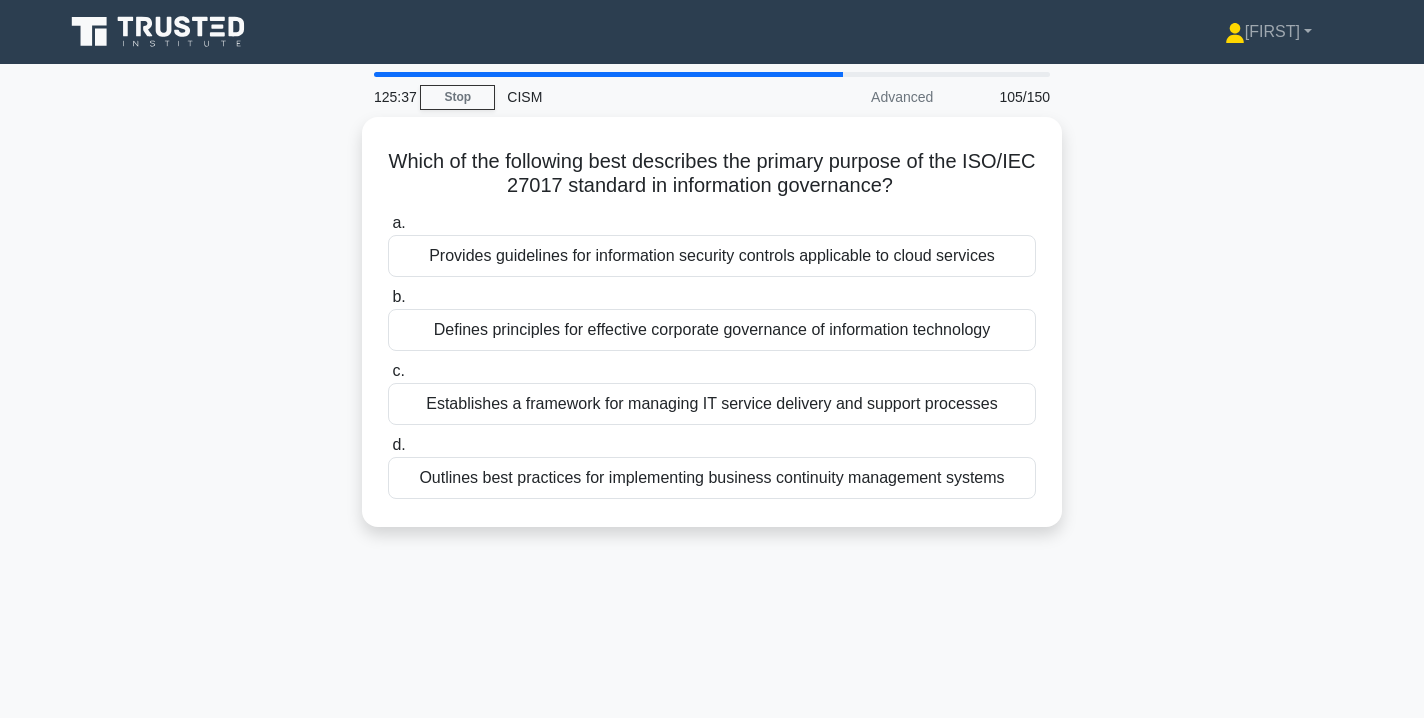 click on "Which of the following best describes the primary purpose of the ISO/IEC 27017 standard in information governance?
.spinner_0XTQ{transform-origin:center;animation:spinner_y6GP .75s linear infinite}@keyframes spinner_y6GP{100%{transform:rotate(360deg)}}
a.
Provides guidelines for information security controls applicable to cloud services
b. c." at bounding box center [712, 334] 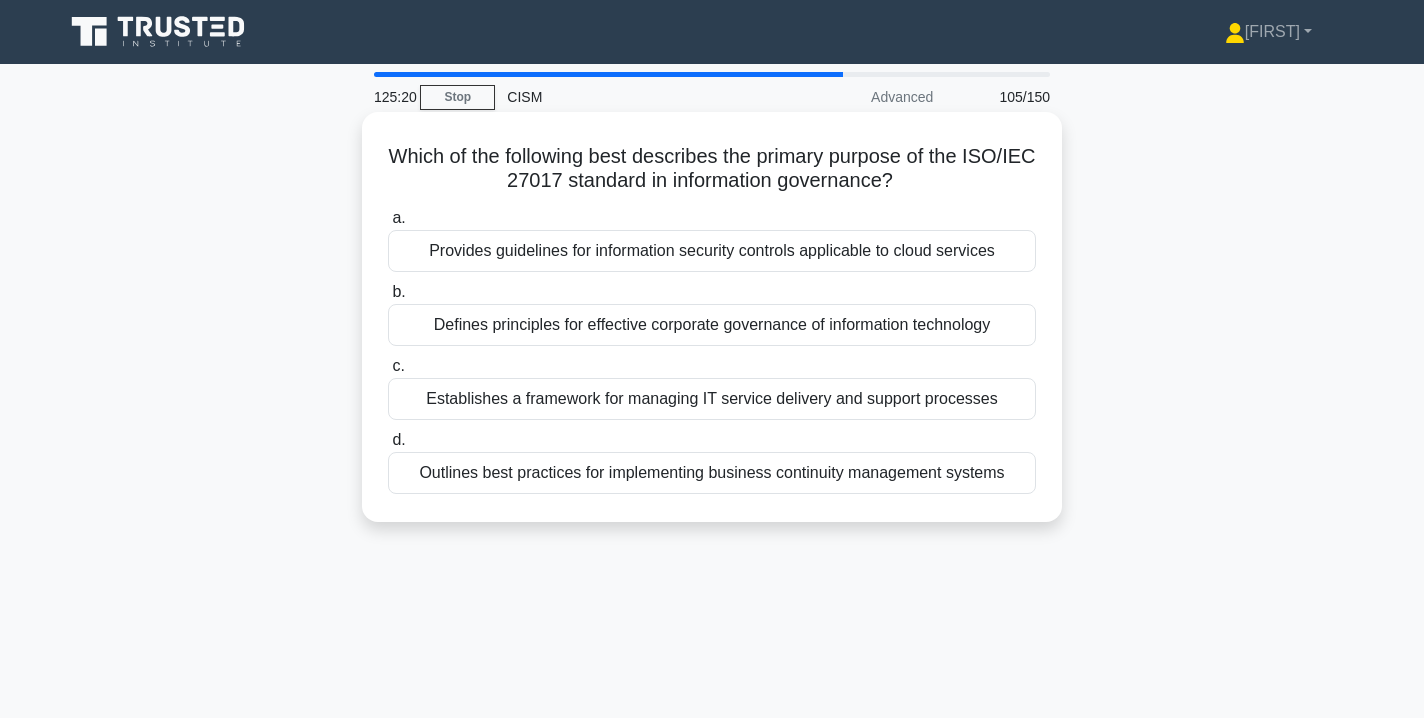 click on "Defines principles for effective corporate governance of information technology" at bounding box center [712, 325] 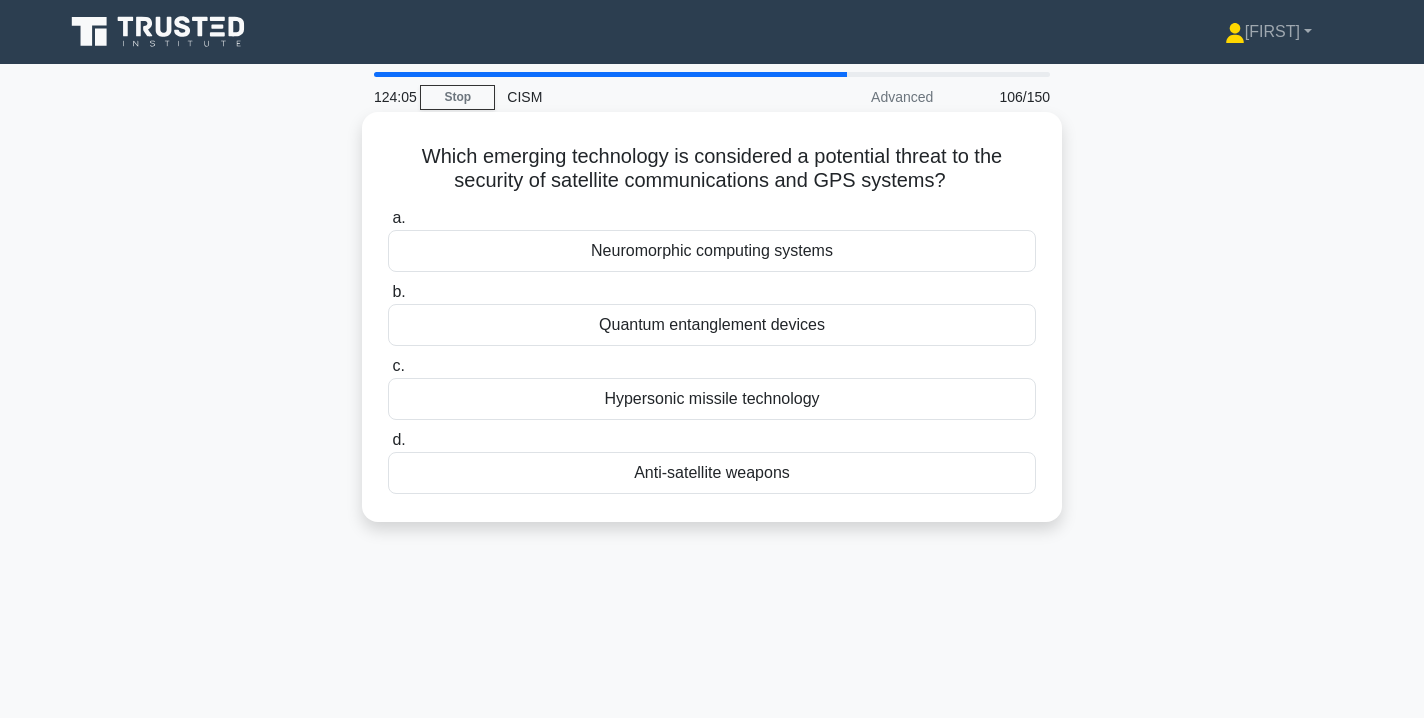 click on "Which emerging technology is considered a potential threat to the security of satellite communications and GPS systems?
.spinner_0XTQ{transform-origin:center;animation:spinner_y6GP .75s linear infinite}@keyframes spinner_y6GP{100%{transform:rotate(360deg)}}
a.
Neuromorphic computing systems
b. c. d." at bounding box center (712, 317) 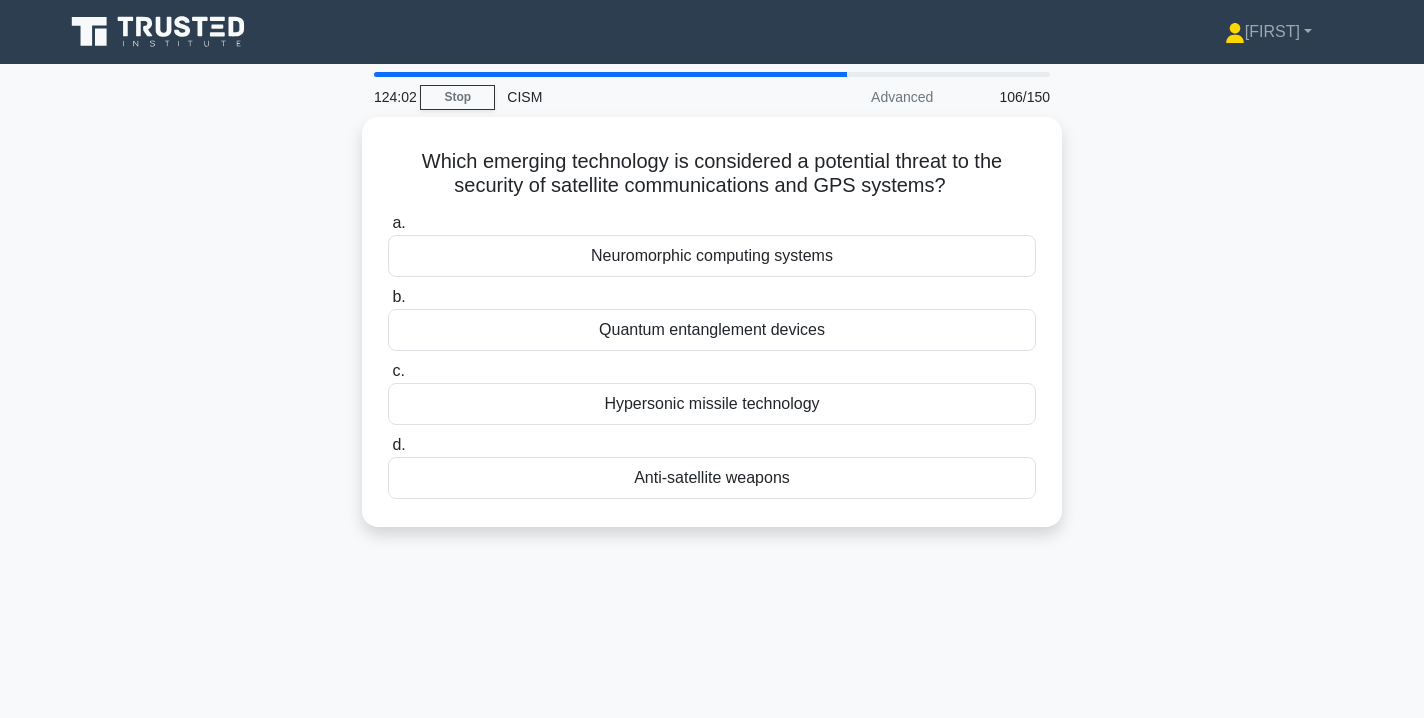 scroll, scrollTop: 0, scrollLeft: 0, axis: both 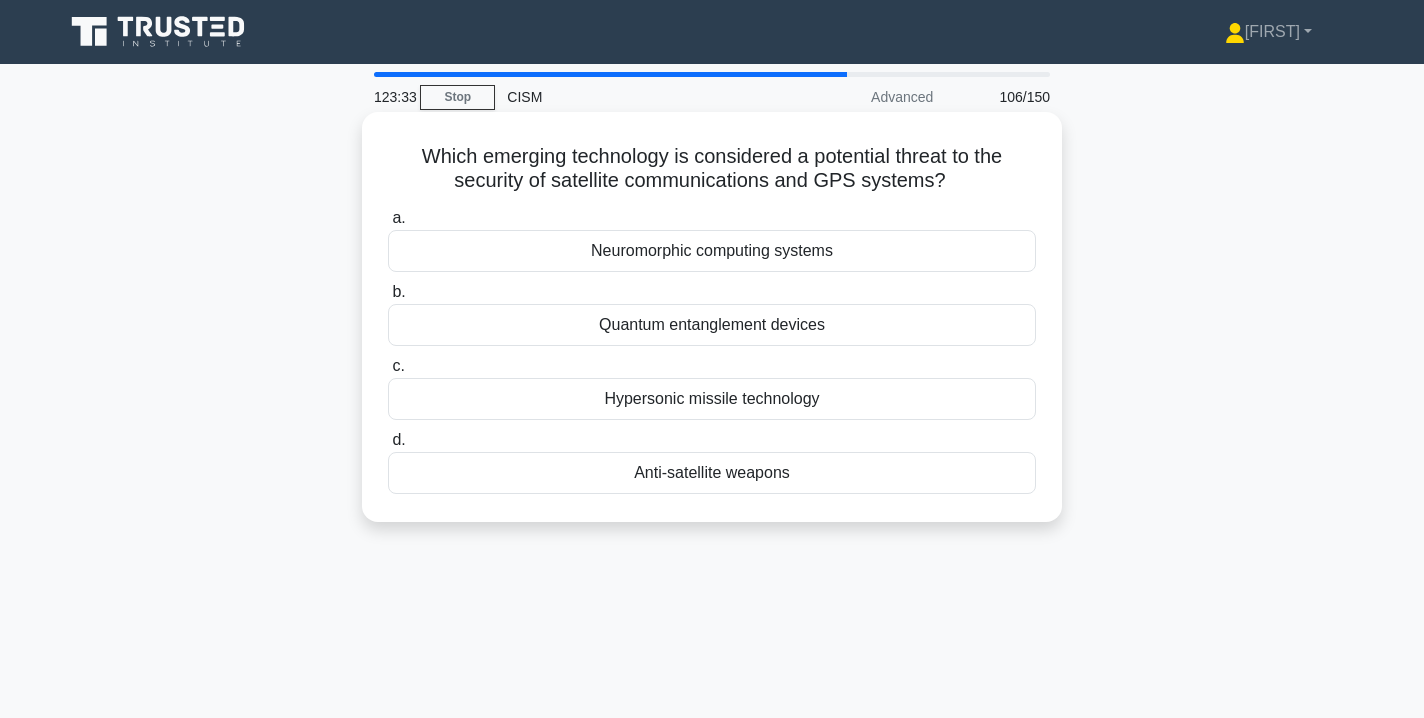 click on "Anti-satellite weapons" at bounding box center [712, 473] 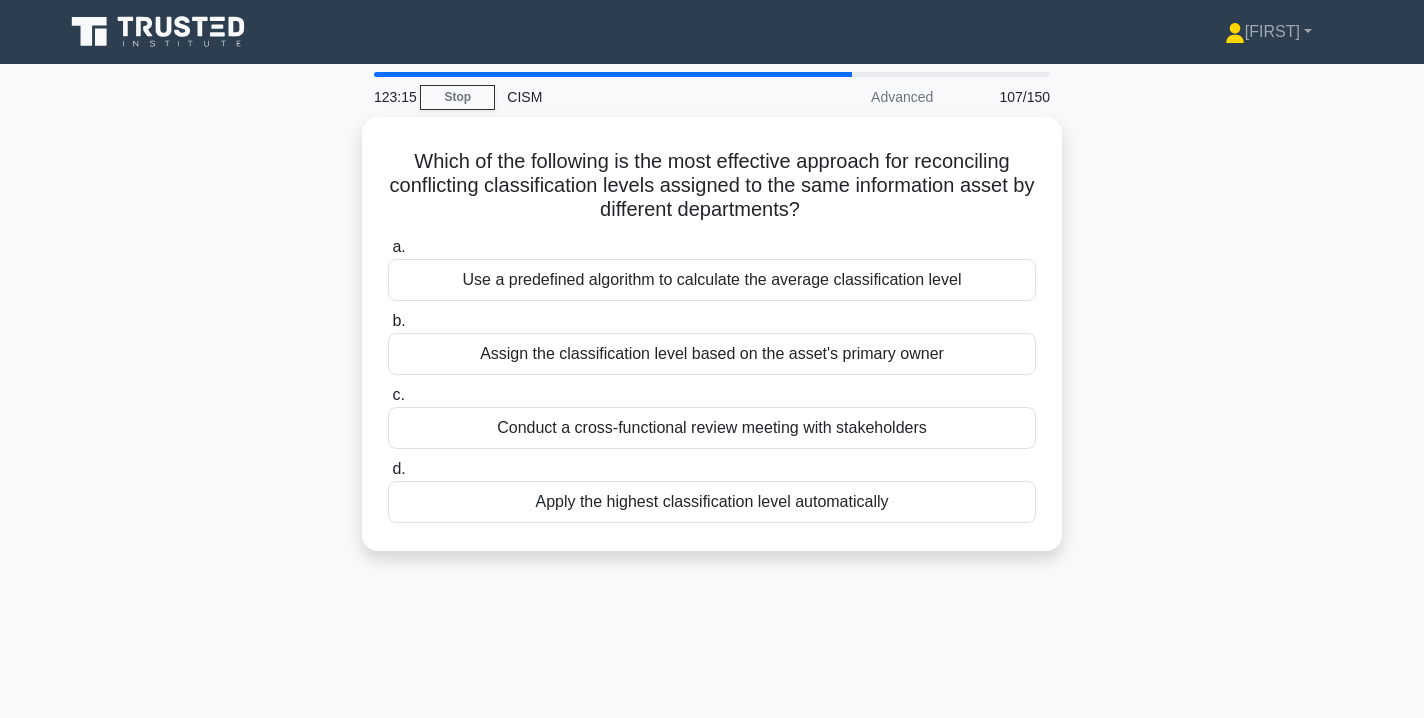 click on "Which of the following is the most effective approach for reconciling conflicting classification levels assigned to the same information asset by different departments?
.spinner_0XTQ{transform-origin:center;animation:spinner_y6GP .75s linear infinite}@keyframes spinner_y6GP{100%{transform:rotate(360deg)}}
a.
Use a predefined algorithm to calculate the average classification level
b. c. d." at bounding box center [712, 346] 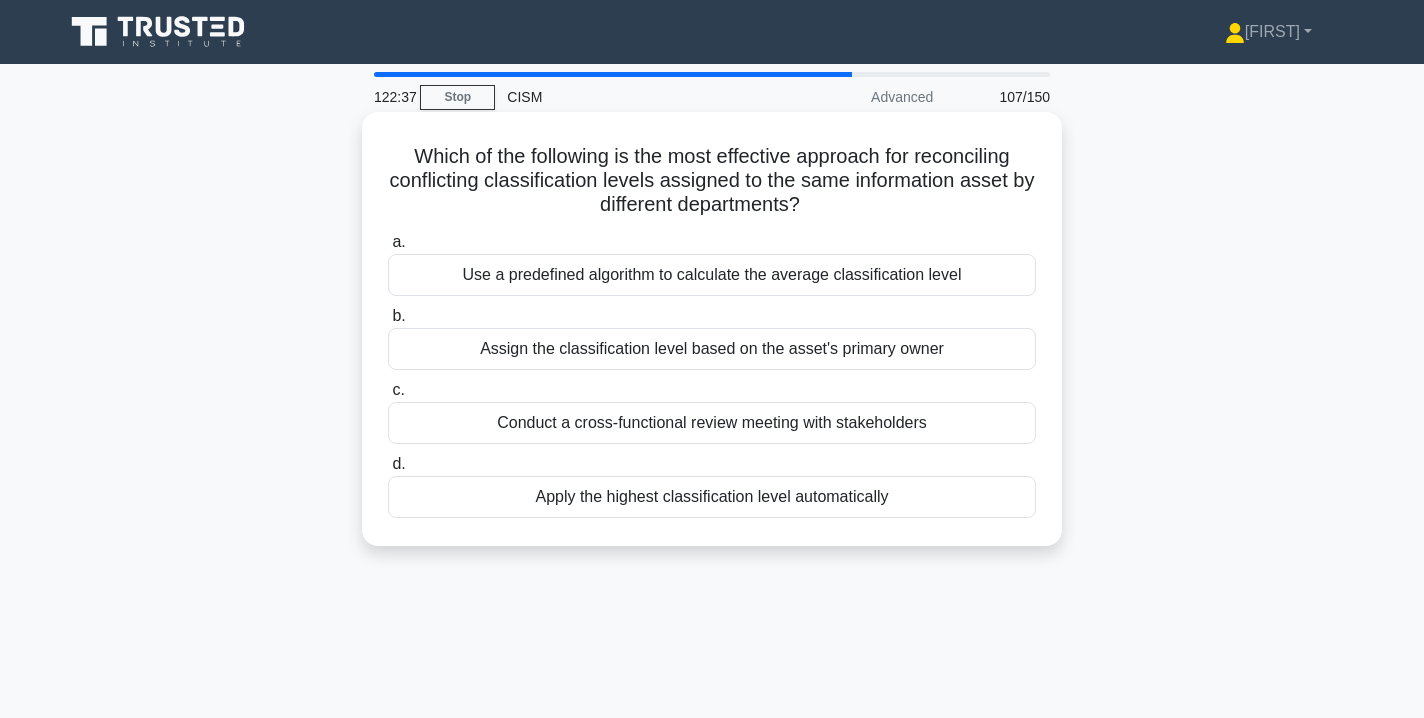 click on "Assign the classification level based on the asset's primary owner" at bounding box center [712, 349] 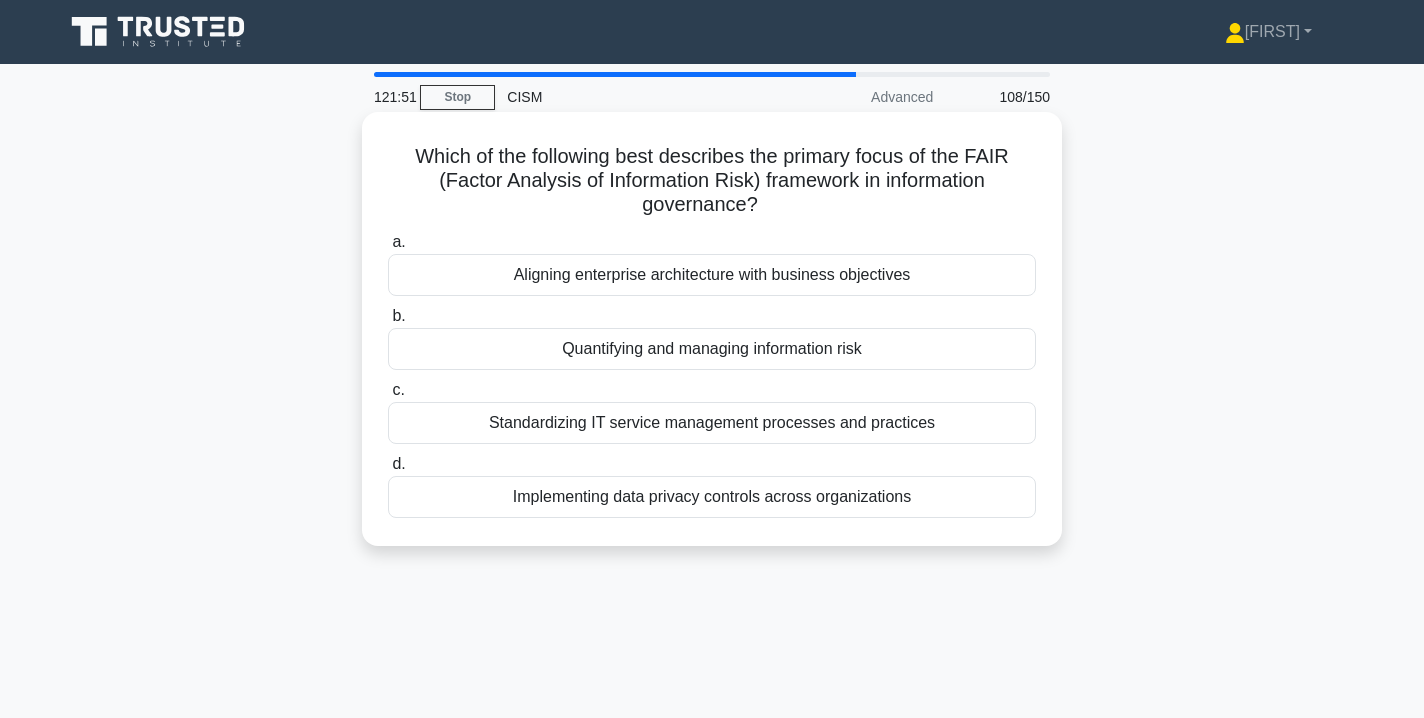 click on "Quantifying and managing information risk" at bounding box center (712, 349) 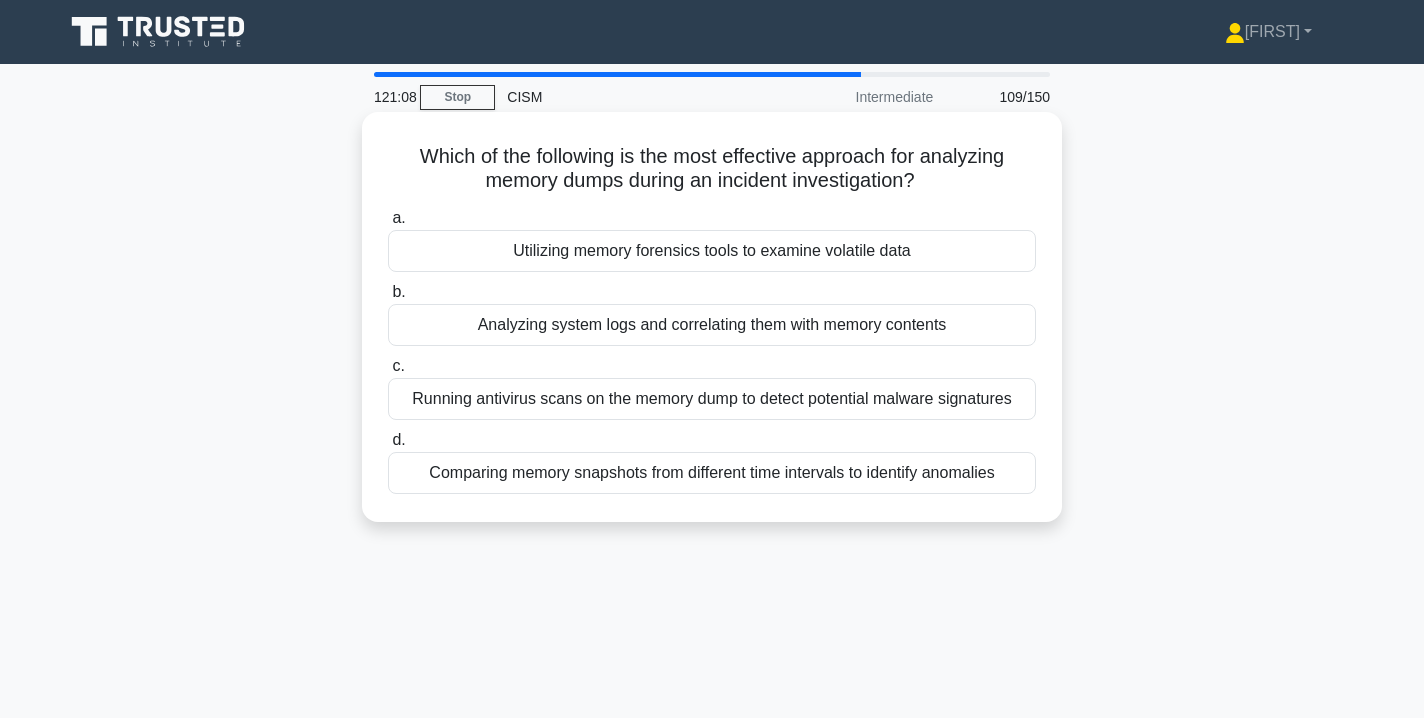 click on "Comparing memory snapshots from different time intervals to identify anomalies" at bounding box center [712, 473] 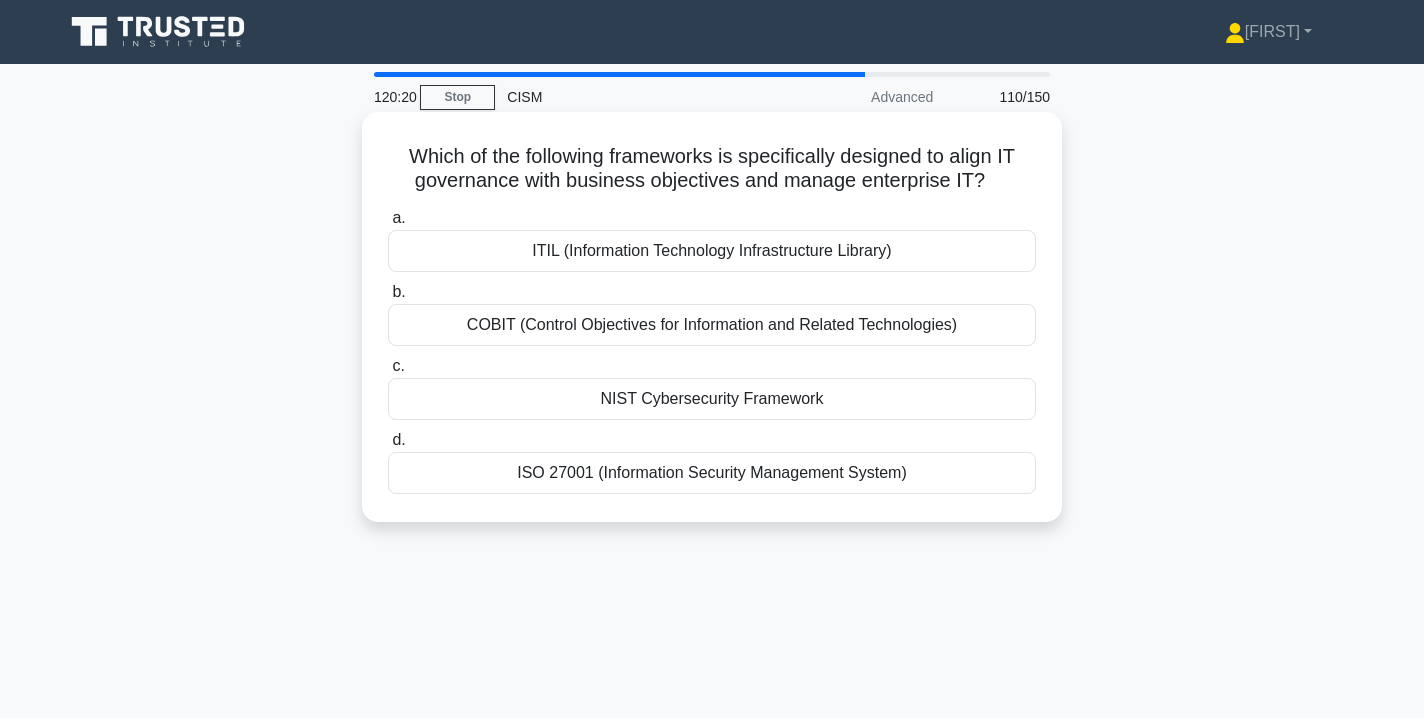 click on "COBIT (Control Objectives for Information and Related Technologies)" at bounding box center (712, 325) 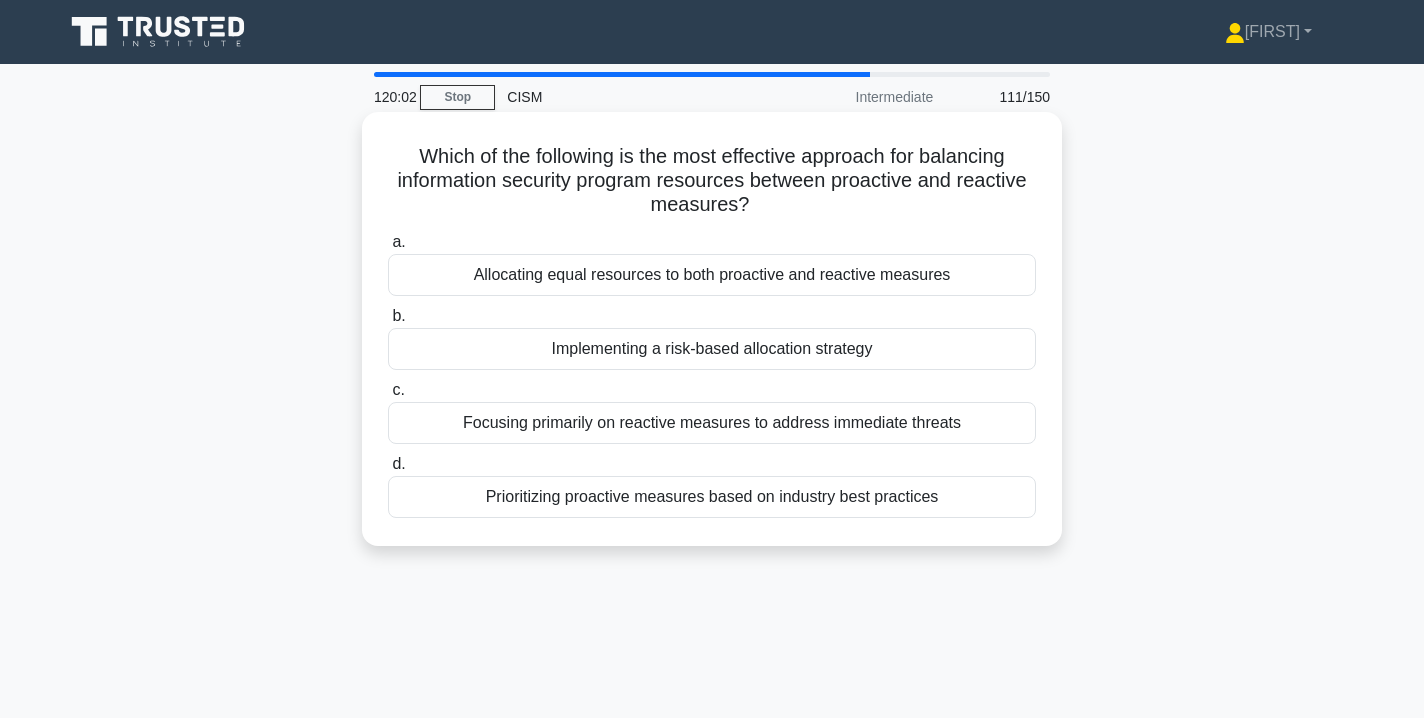 click on "Implementing a risk-based allocation strategy" at bounding box center (712, 349) 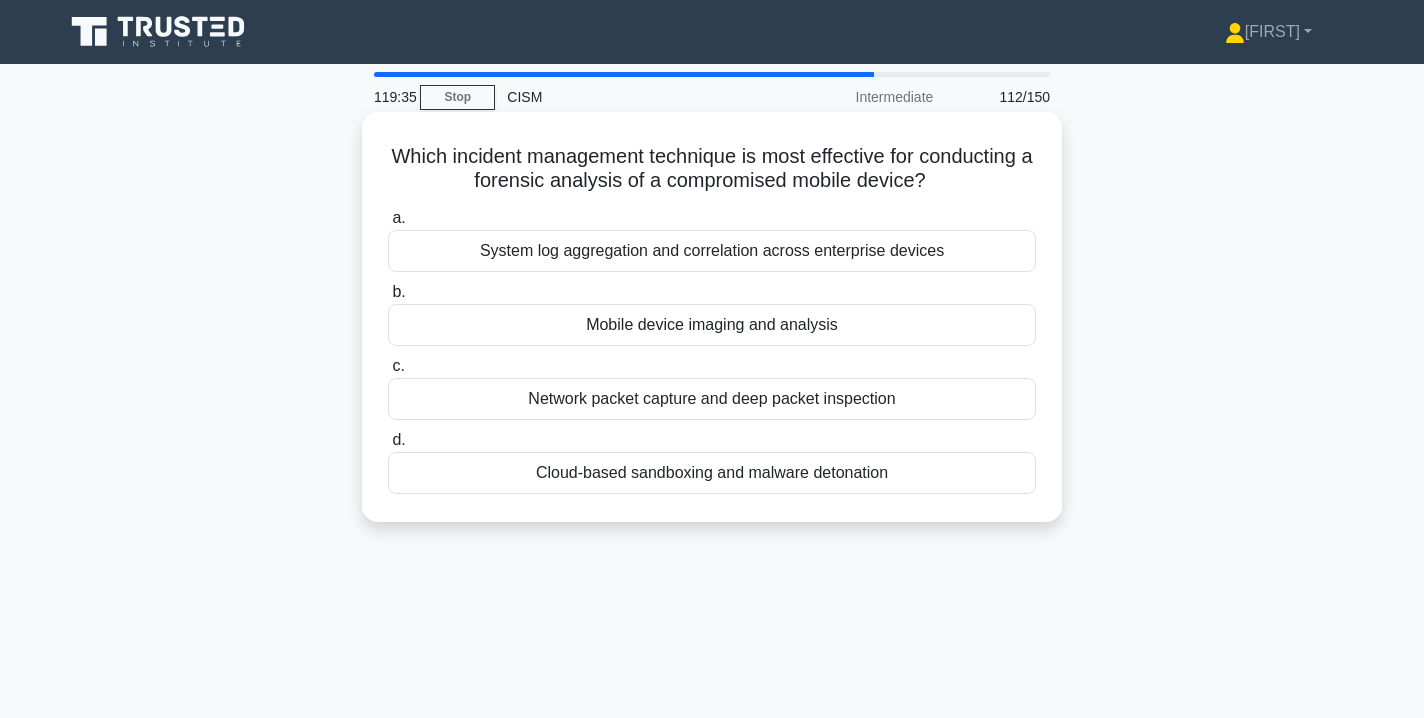 click on "Mobile device imaging and analysis" at bounding box center (712, 325) 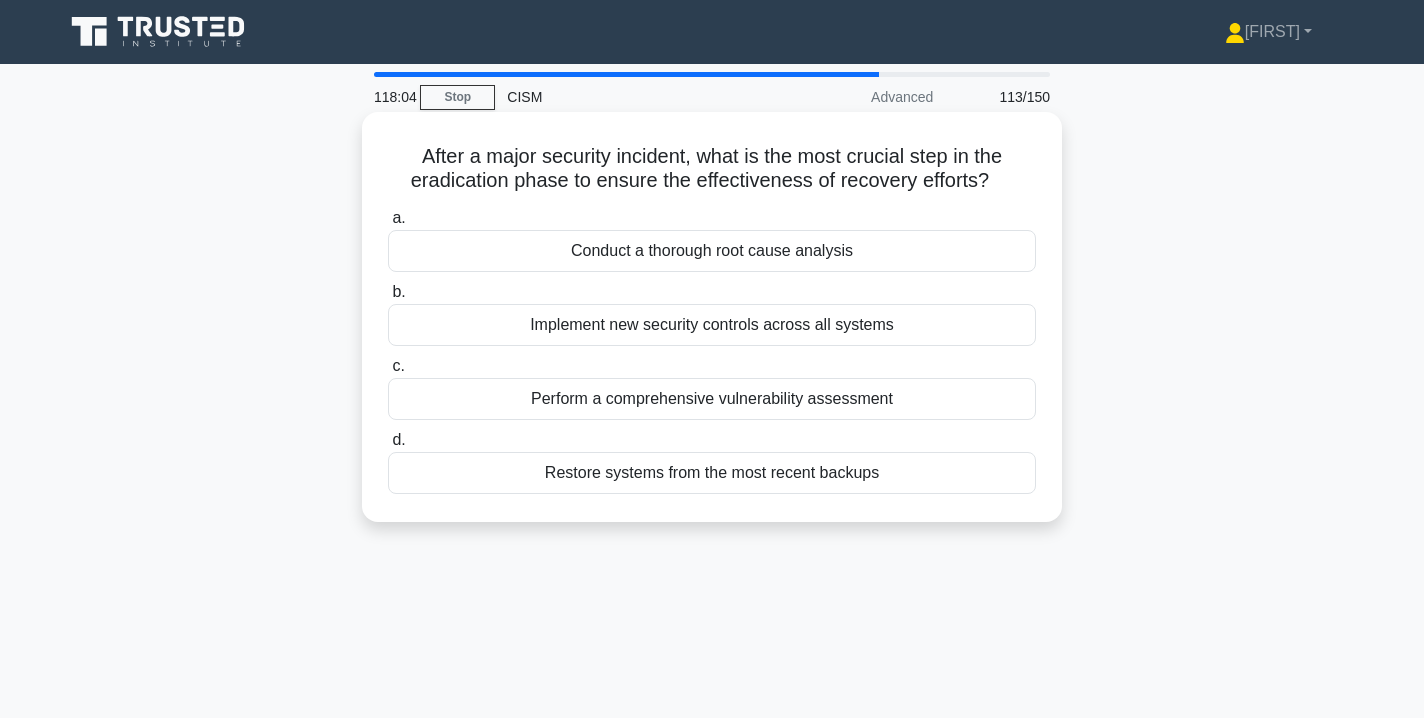 click on "Restore systems from the most recent backups" at bounding box center [712, 473] 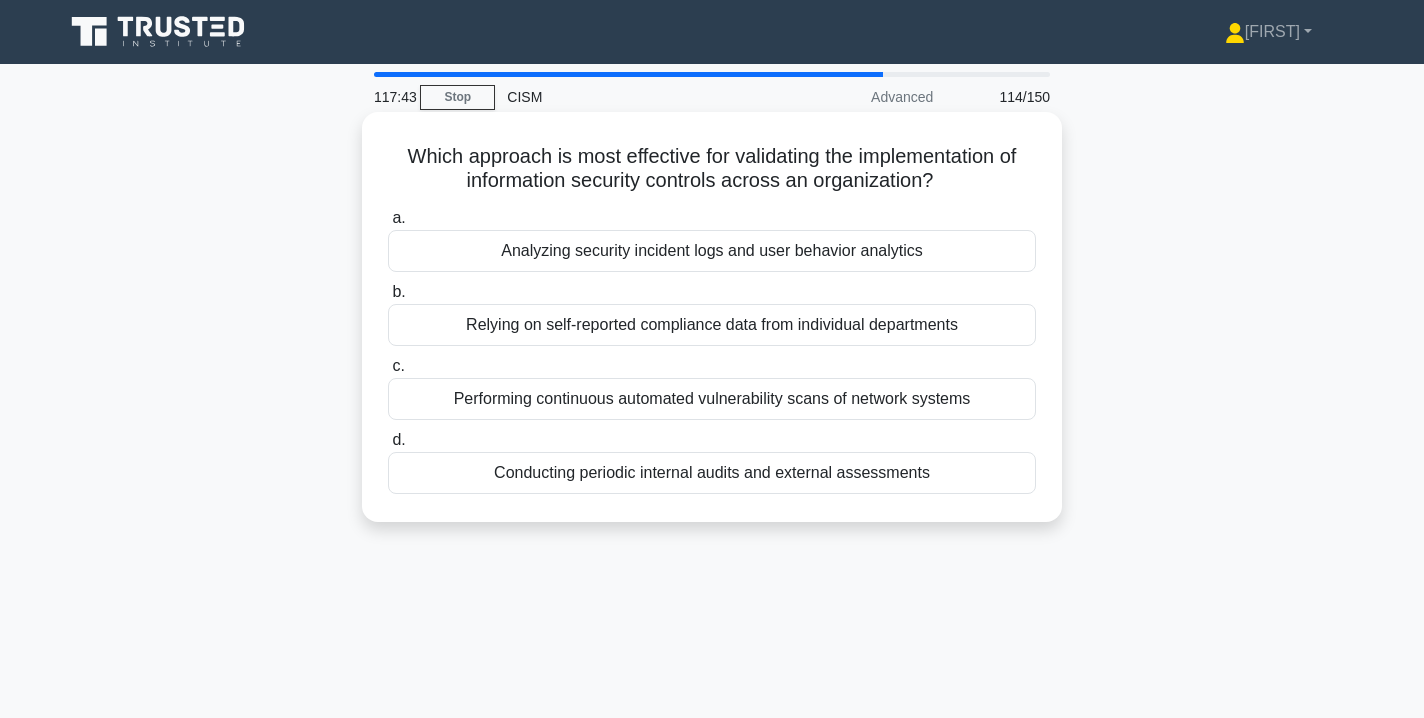 click on "Conducting periodic internal audits and external assessments" at bounding box center [712, 473] 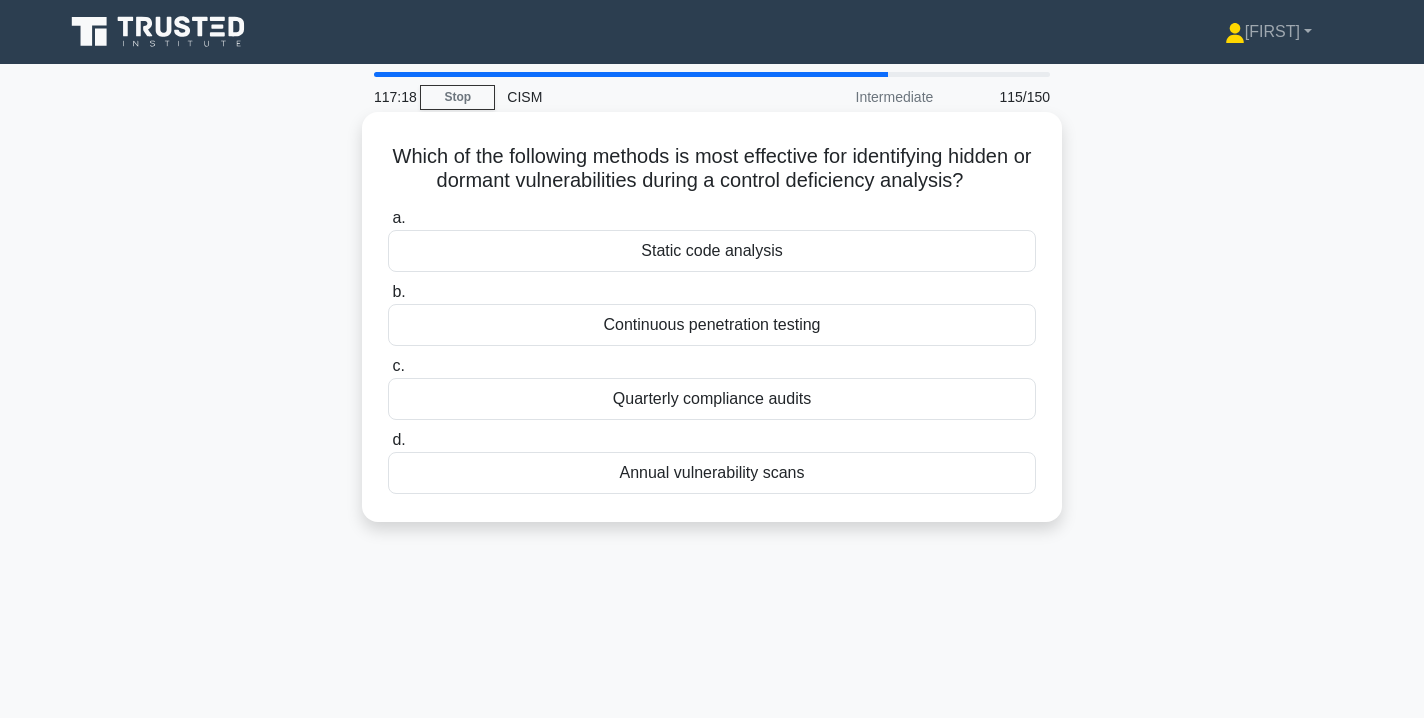 click on "Continuous penetration testing" at bounding box center (712, 325) 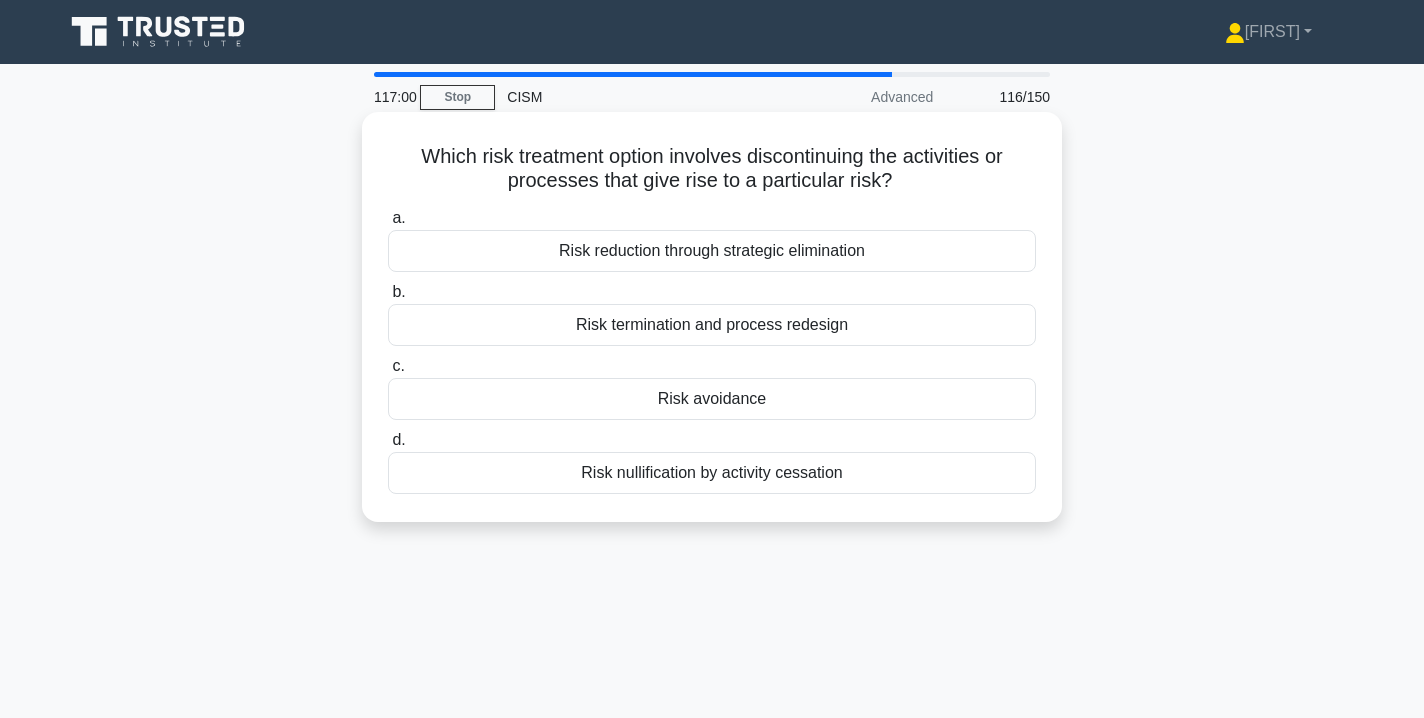 click on "Risk avoidance" at bounding box center [712, 399] 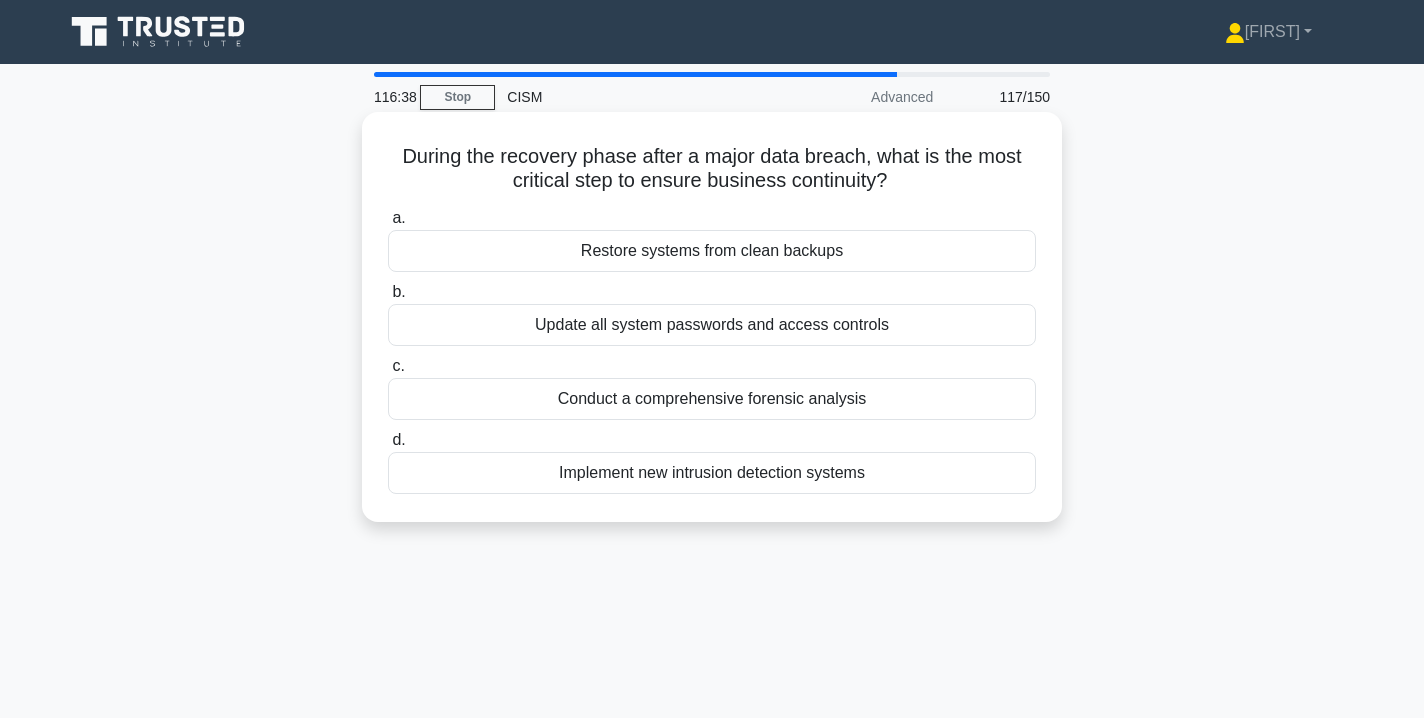 click on "Restore systems from clean backups" at bounding box center [712, 251] 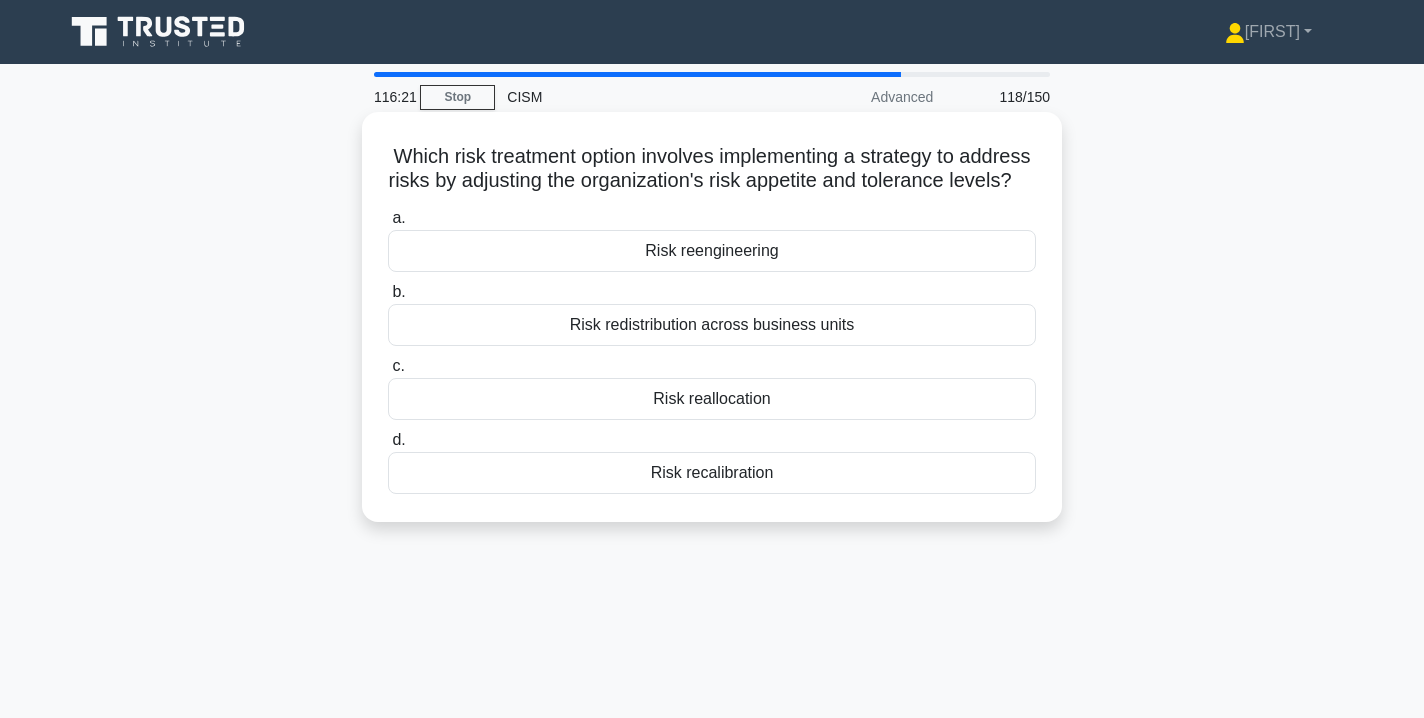 click on "Risk recalibration" at bounding box center (712, 473) 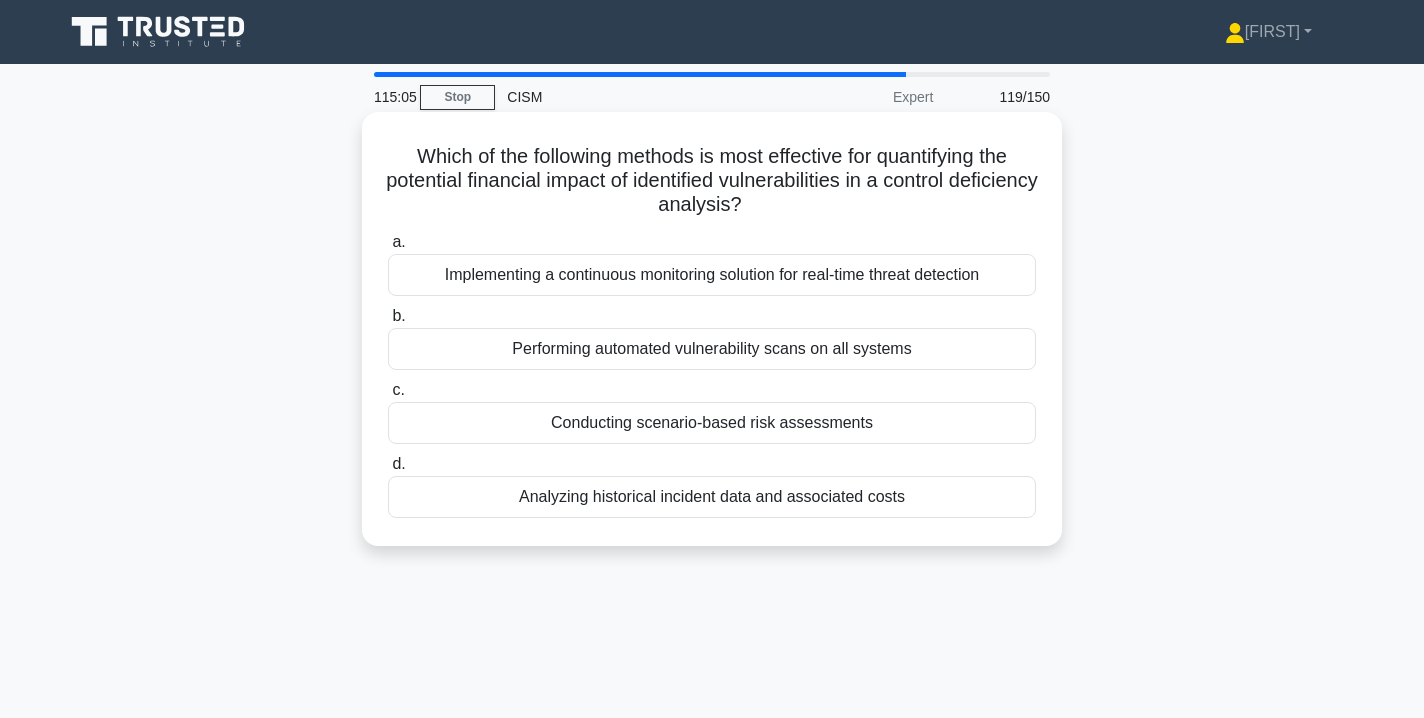 click on "Analyzing historical incident data and associated costs" at bounding box center (712, 497) 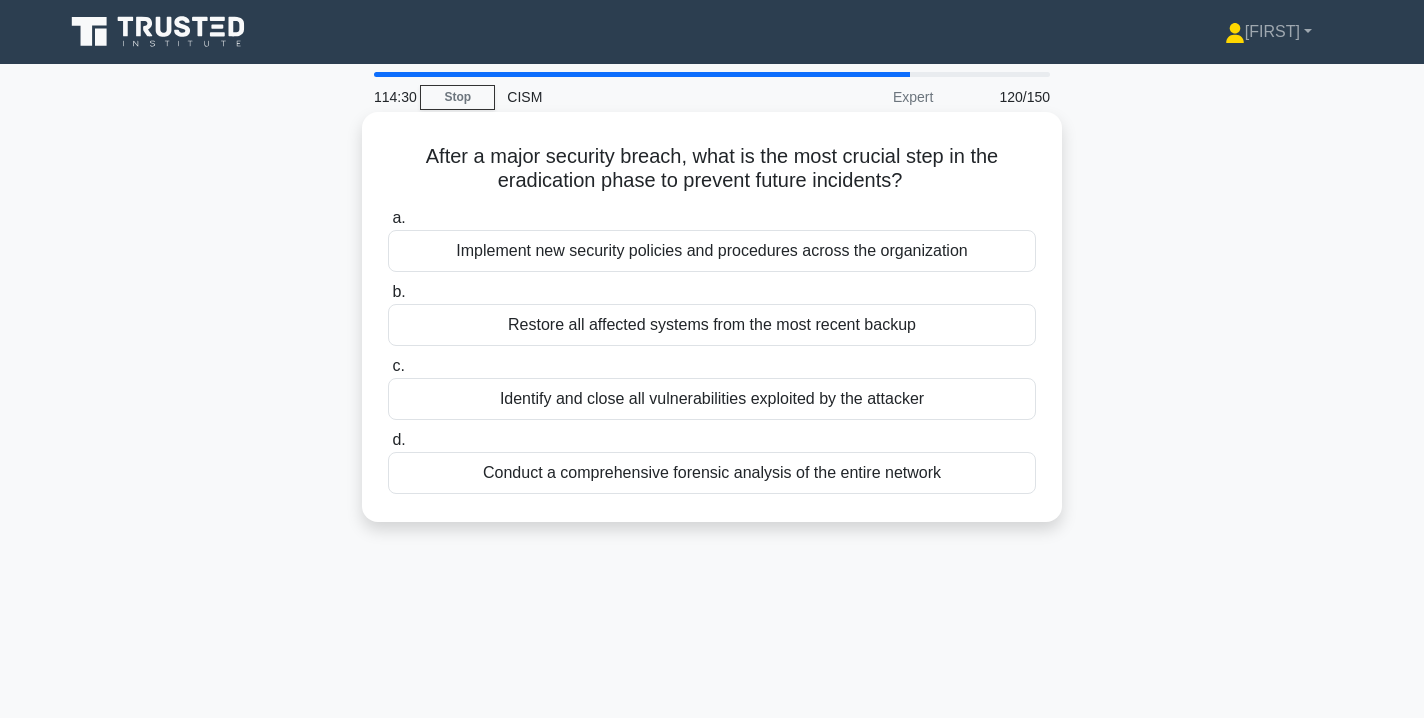 click on "Identify and close all vulnerabilities exploited by the attacker" at bounding box center (712, 399) 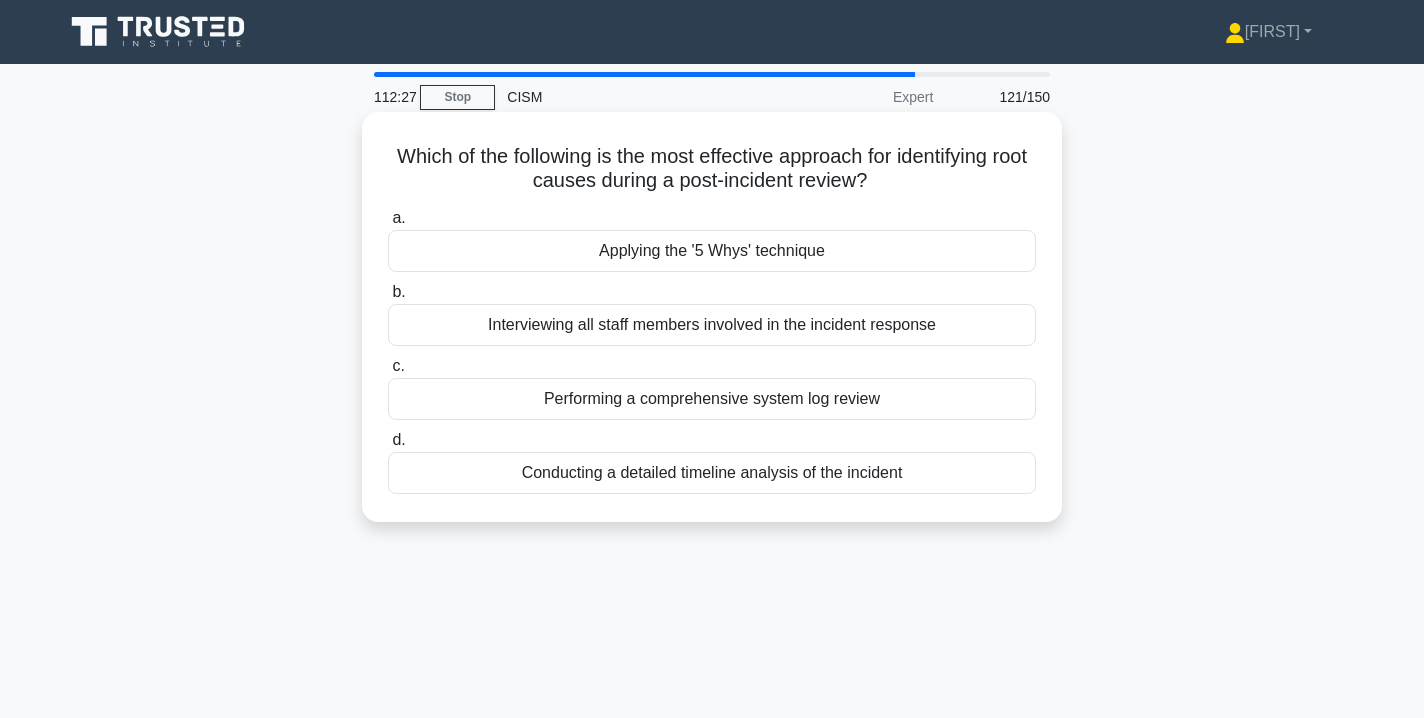 click on "Applying the '5 Whys' technique" at bounding box center [712, 251] 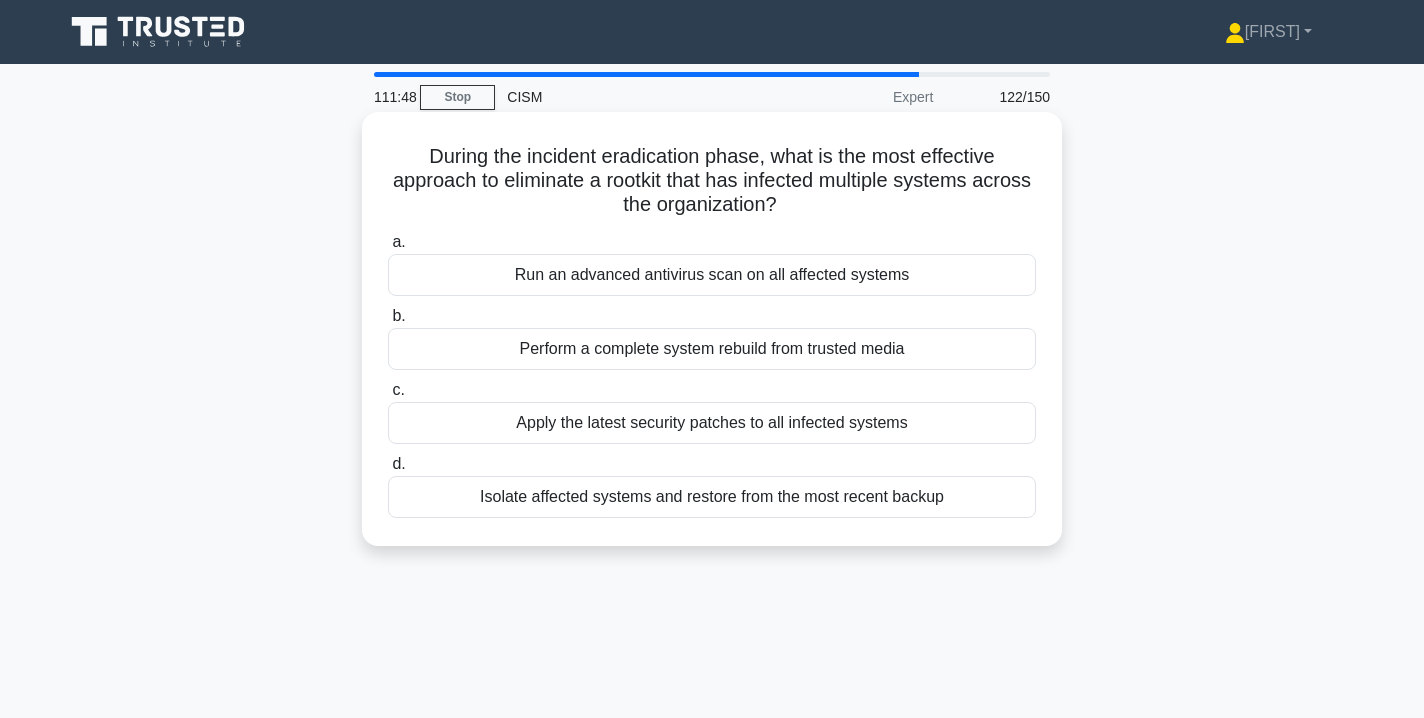 click on "Apply the latest security patches to all infected systems" at bounding box center (712, 423) 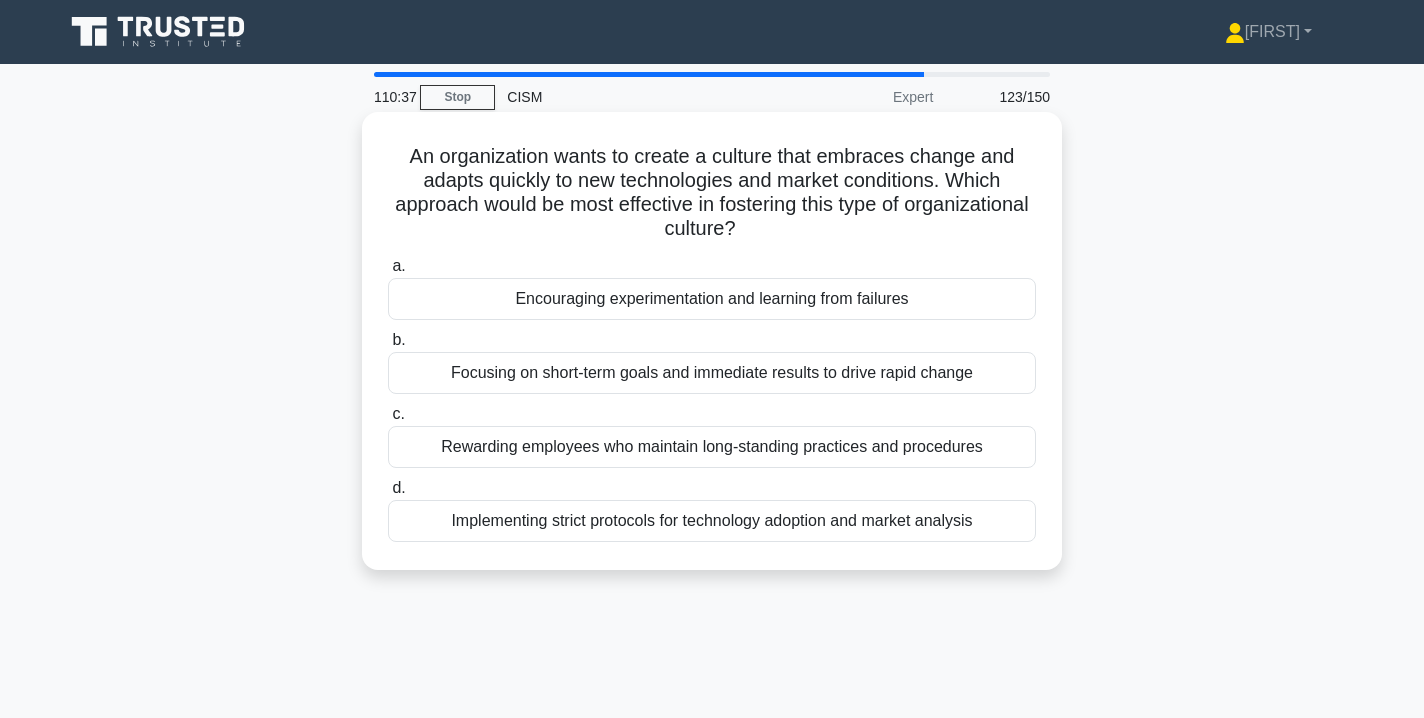 click on "Encouraging experimentation and learning from failures" at bounding box center [712, 299] 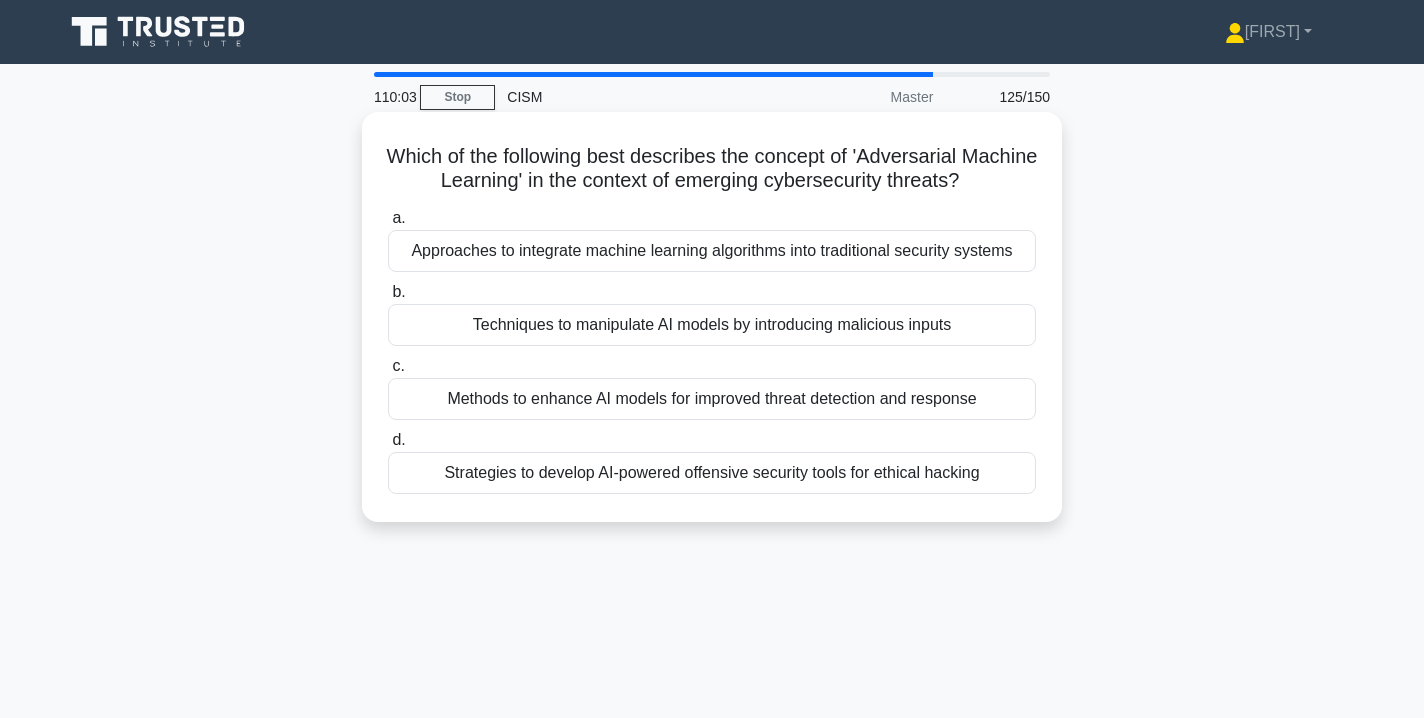 click on "Techniques to manipulate AI models by introducing malicious inputs" at bounding box center (712, 325) 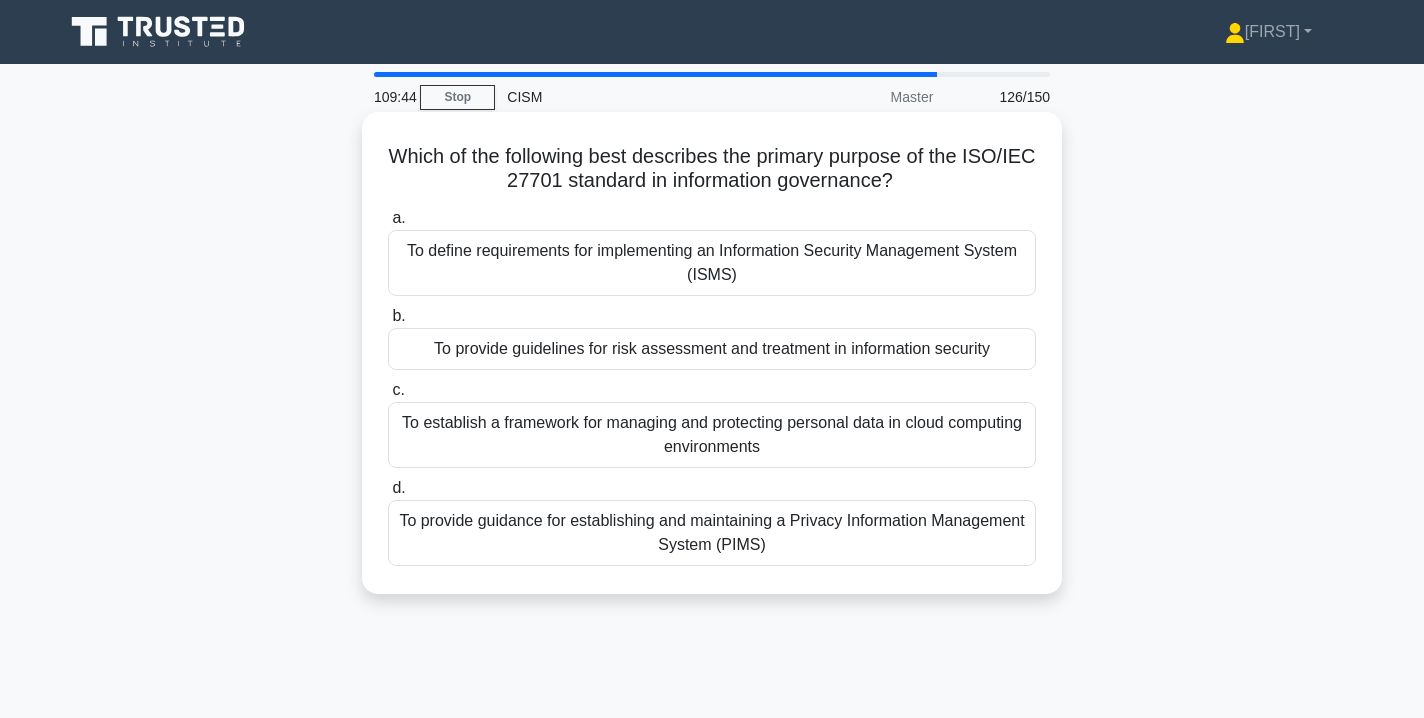 click on "To provide guidance for establishing and maintaining a Privacy Information Management System (PIMS)" at bounding box center [712, 533] 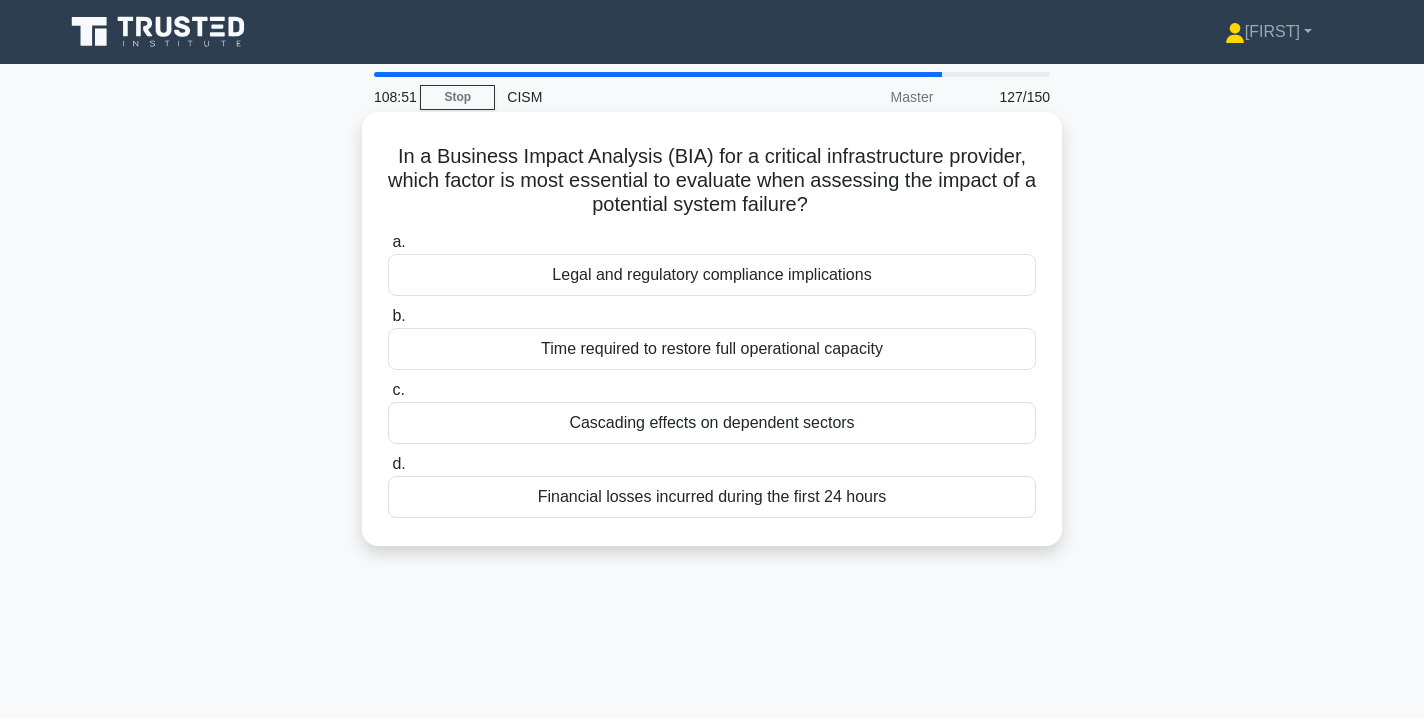 click on "Cascading effects on dependent sectors" at bounding box center (712, 423) 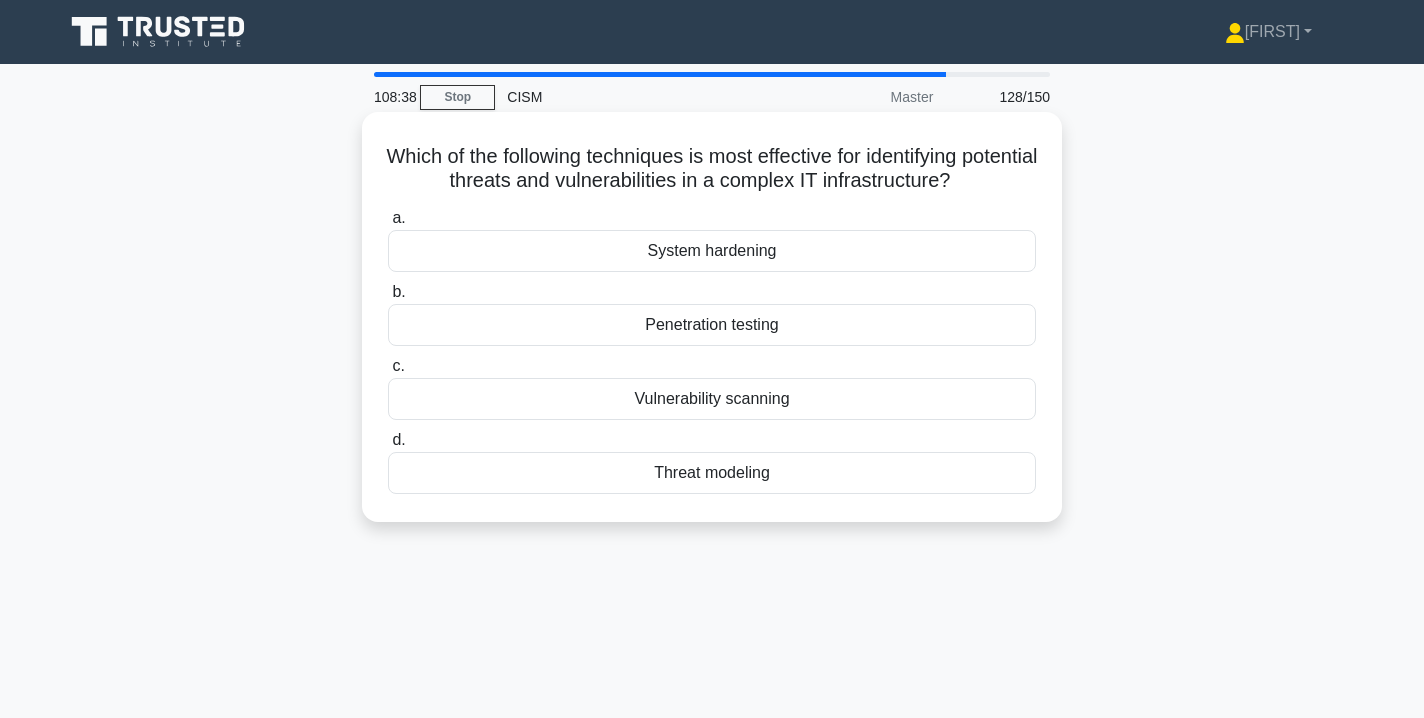 click on "Threat modeling" at bounding box center [712, 473] 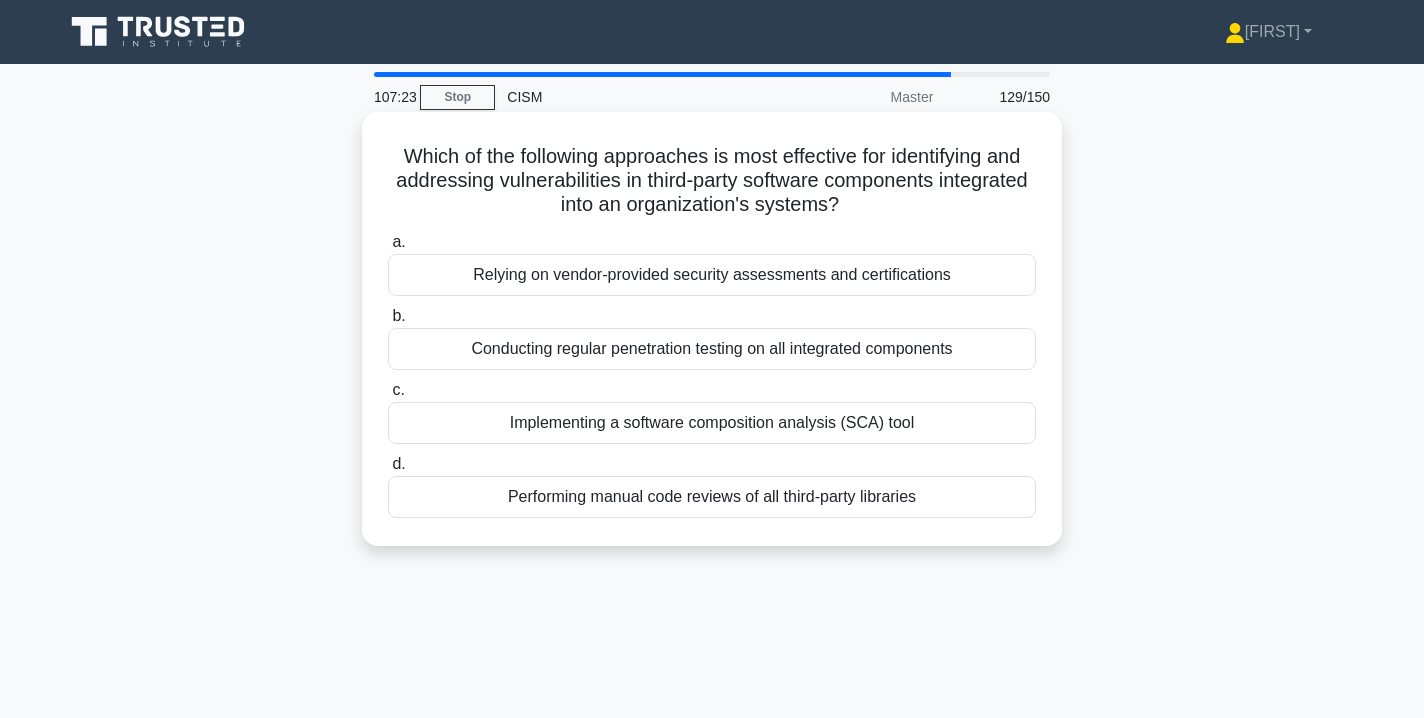 click on "Conducting regular penetration testing on all integrated components" at bounding box center [712, 349] 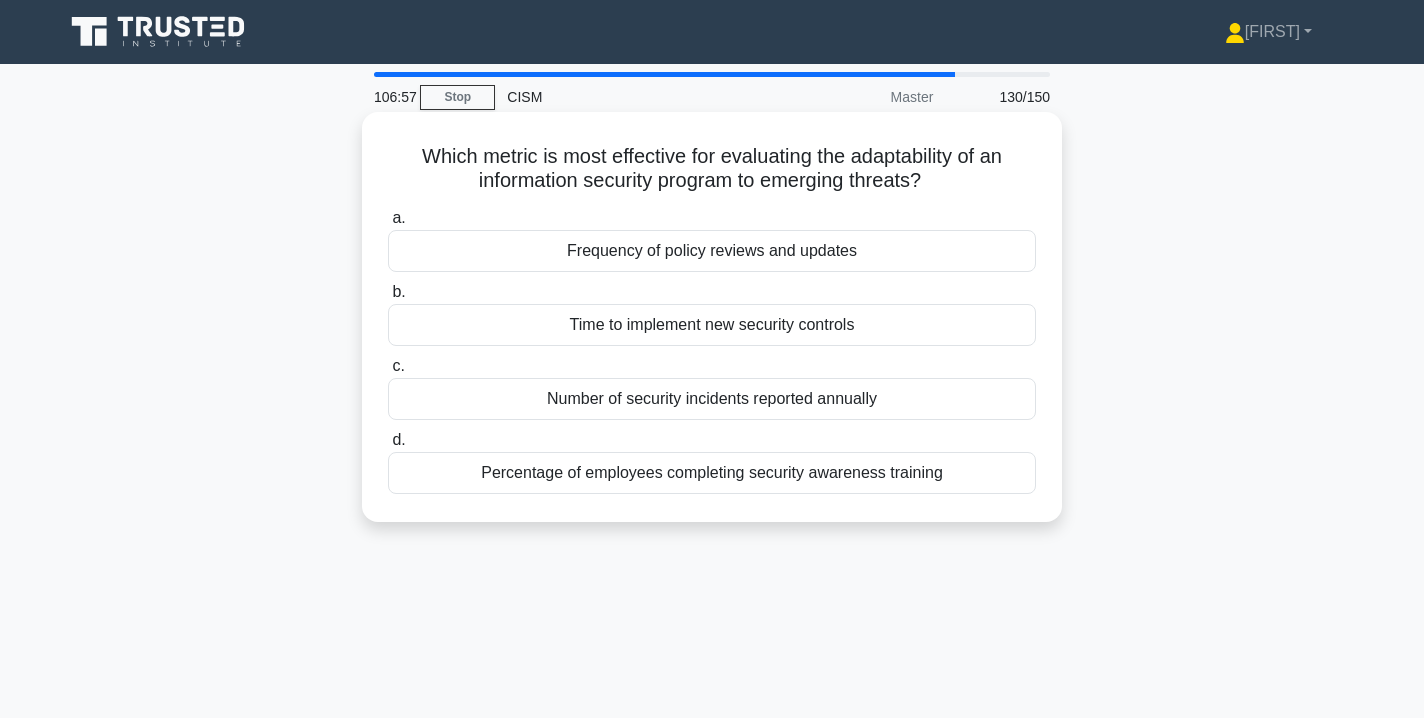 click on "Frequency of policy reviews and updates" at bounding box center [712, 251] 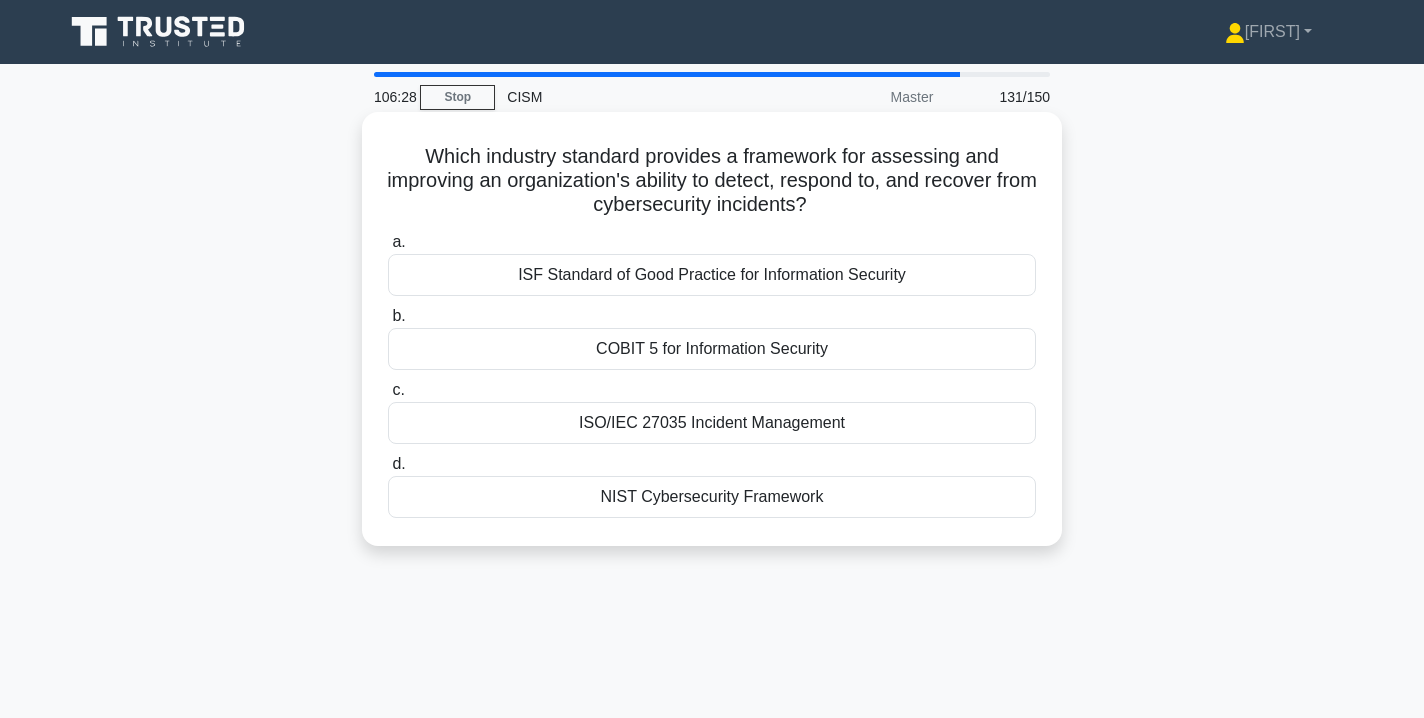 click on "ISO/IEC 27035 Incident Management" at bounding box center [712, 423] 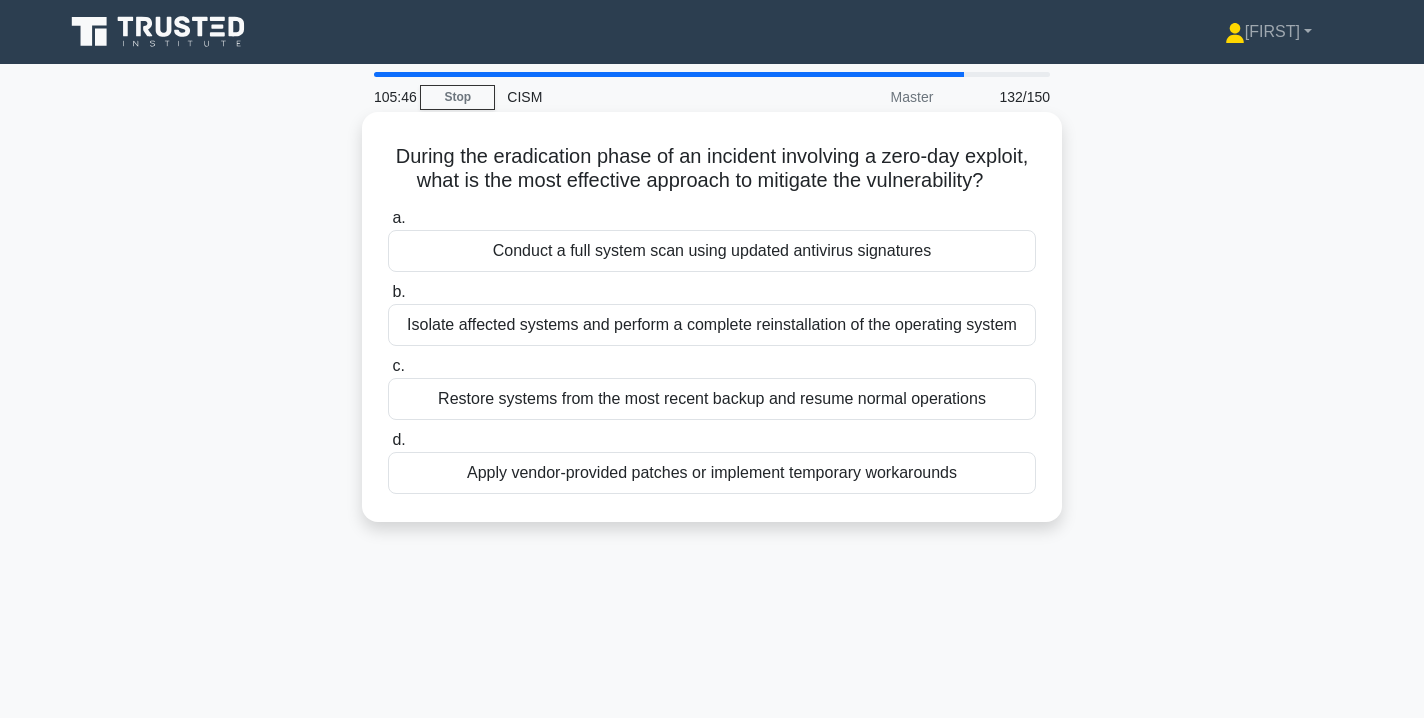 click on "Apply vendor-provided patches or implement temporary workarounds" at bounding box center [712, 473] 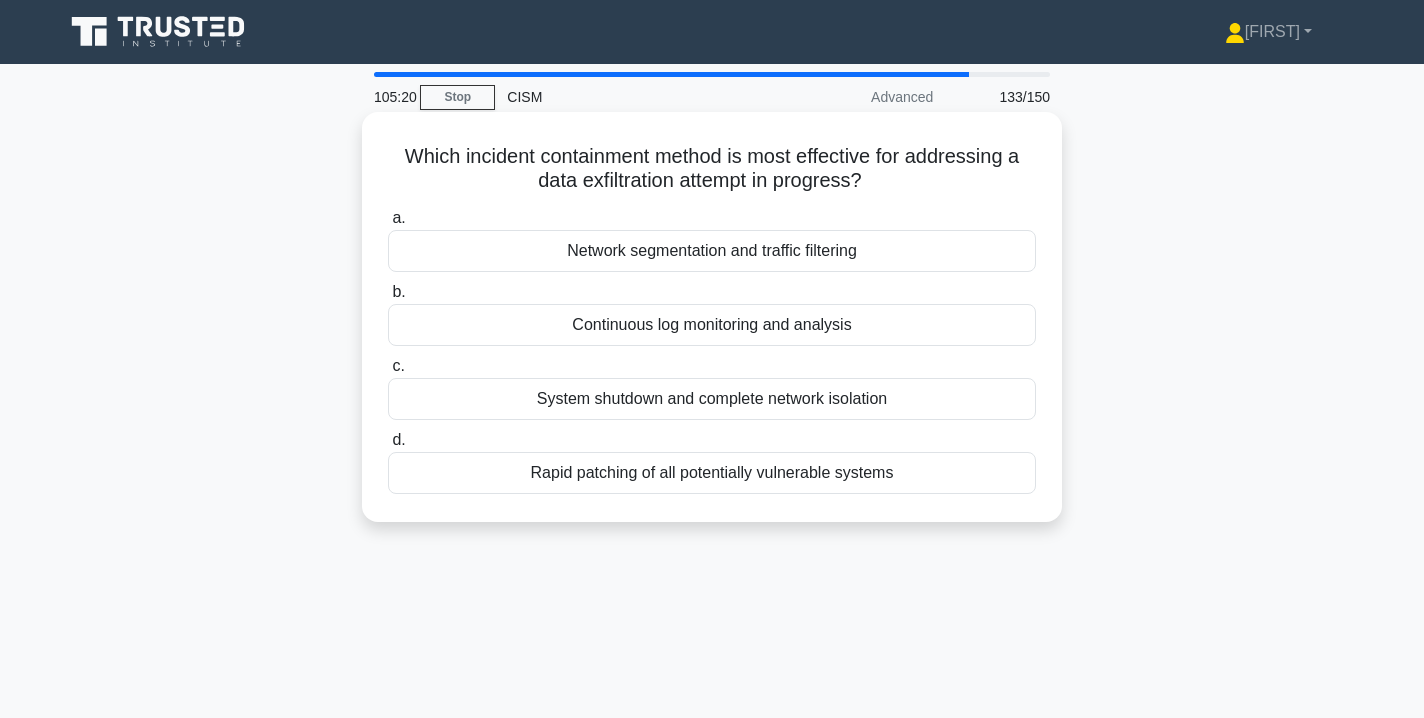 click on "System shutdown and complete network isolation" at bounding box center (712, 399) 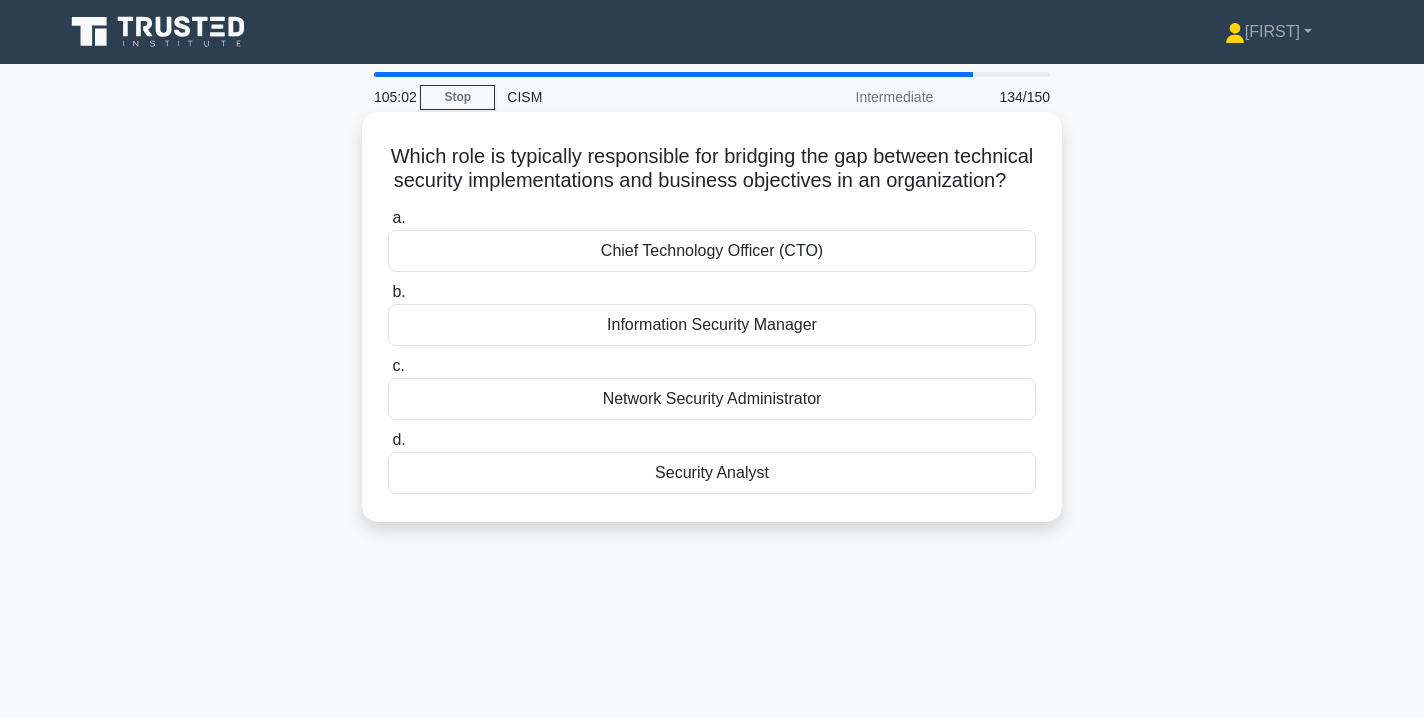 click on "Chief Technology Officer (CTO)" at bounding box center (712, 251) 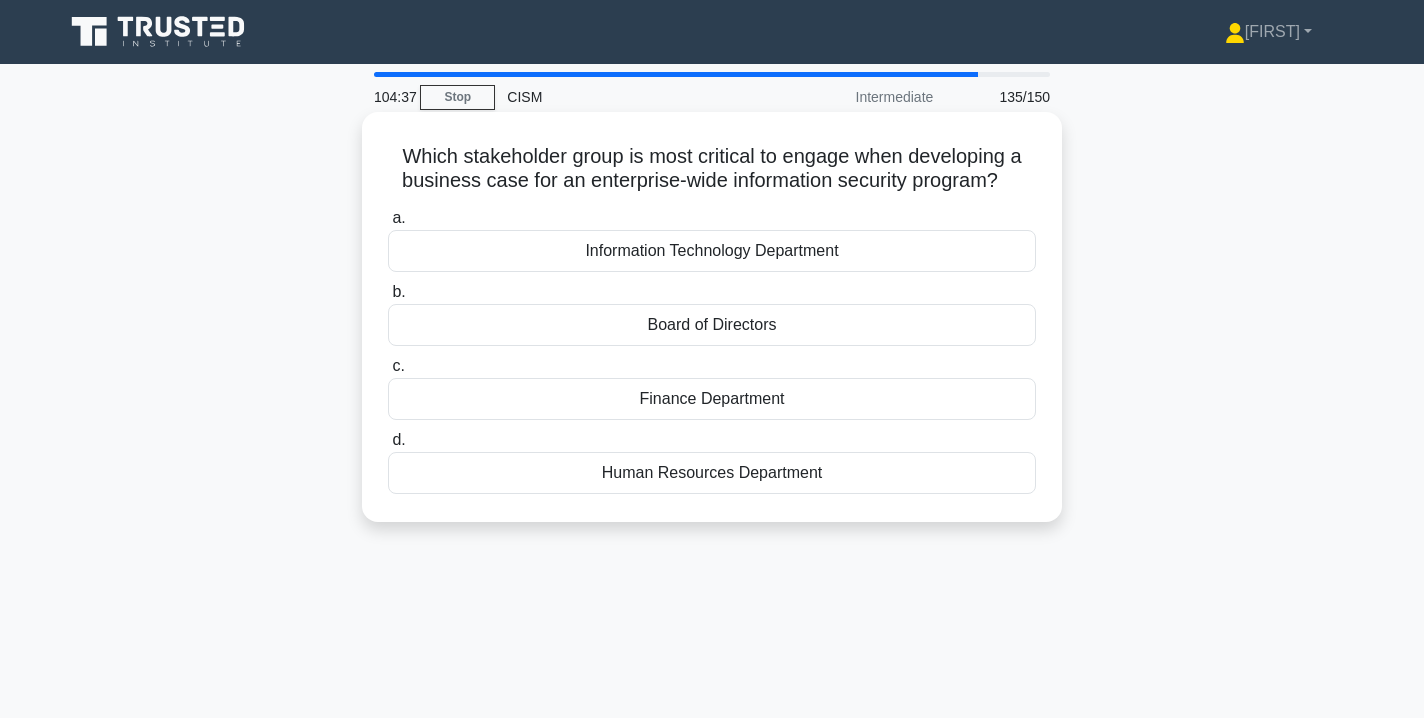 click on "Board of Directors" at bounding box center [712, 325] 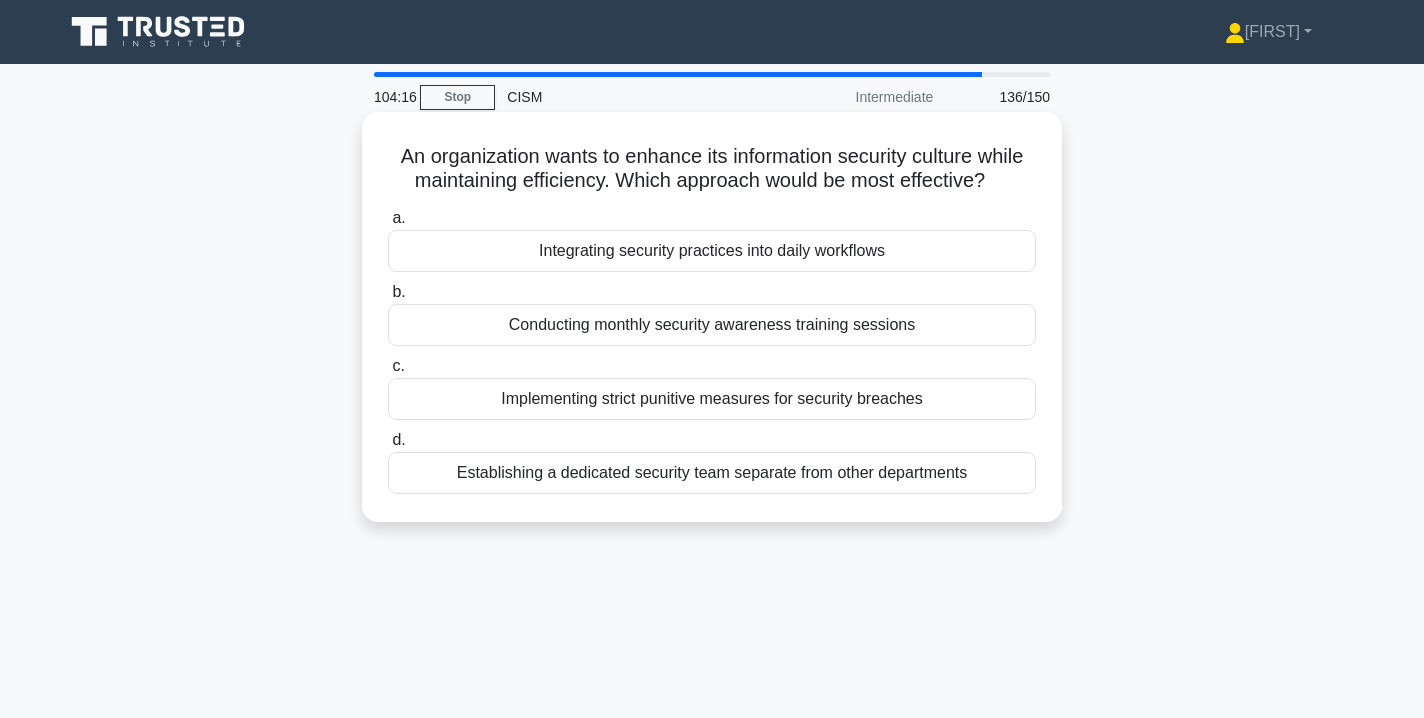 click on "Integrating security practices into daily workflows" at bounding box center (712, 251) 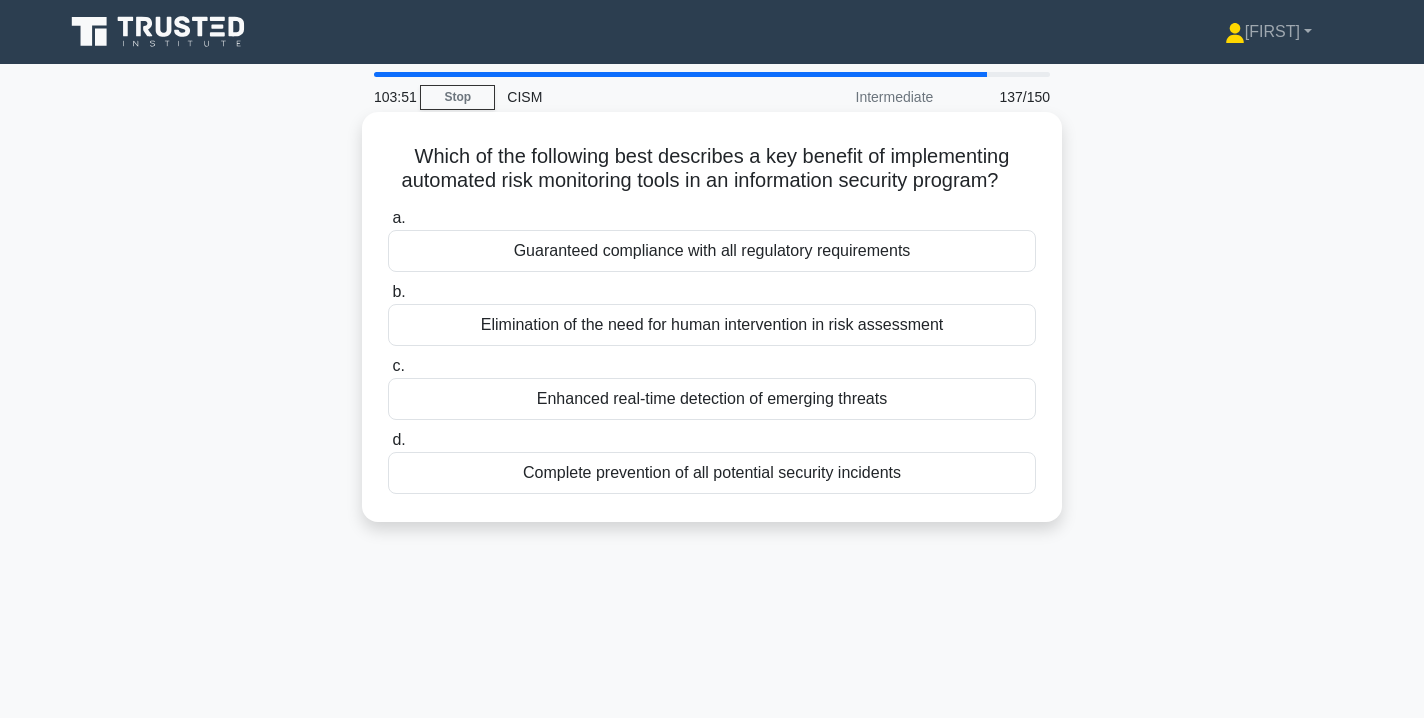 click on "Enhanced real-time detection of emerging threats" at bounding box center [712, 399] 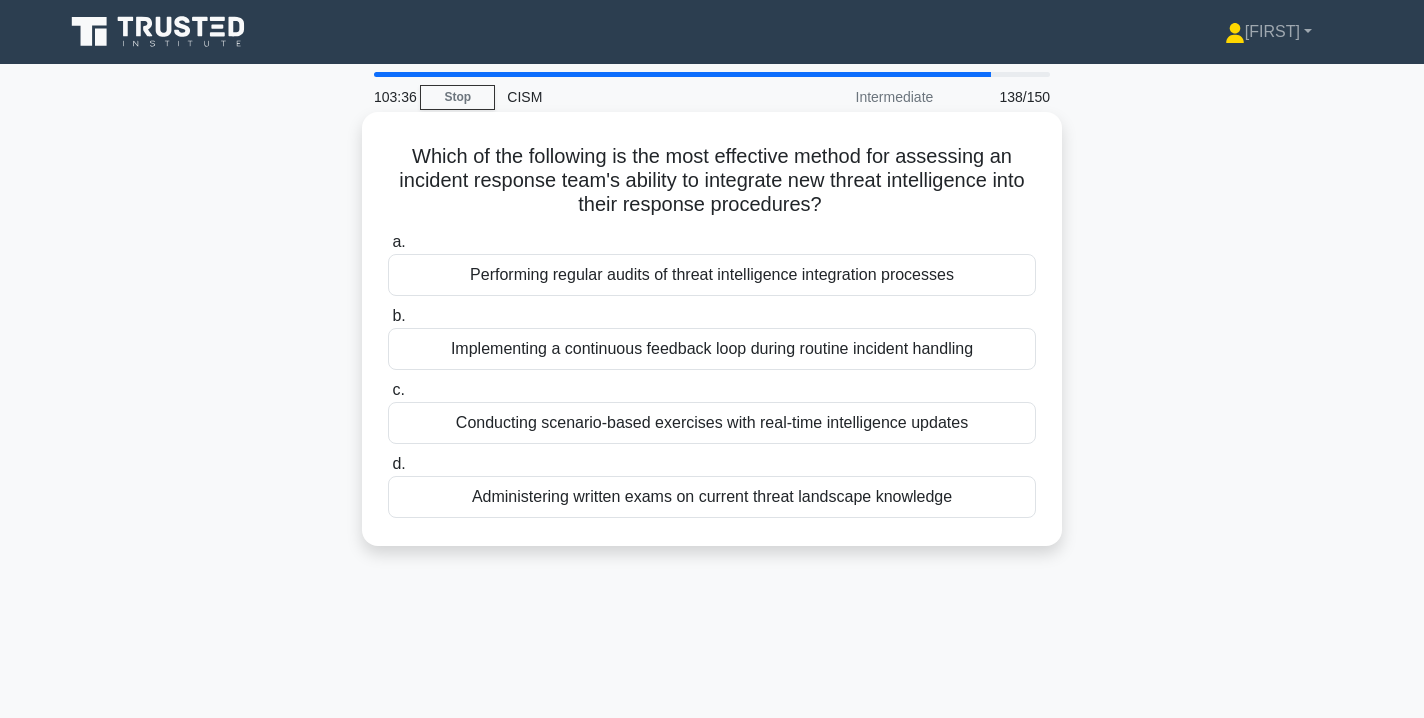 click on "Conducting scenario-based exercises with real-time intelligence updates" at bounding box center [712, 423] 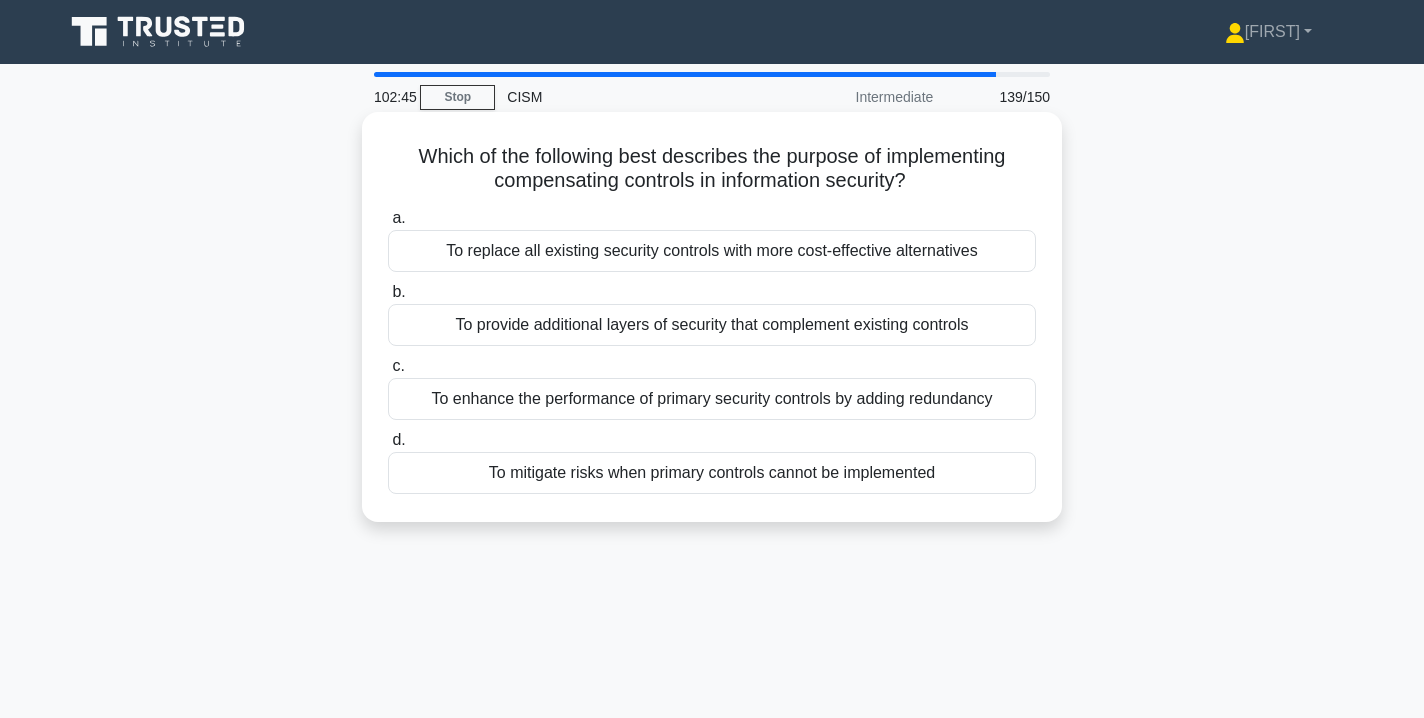 click on "To provide additional layers of security that complement existing controls" at bounding box center [712, 325] 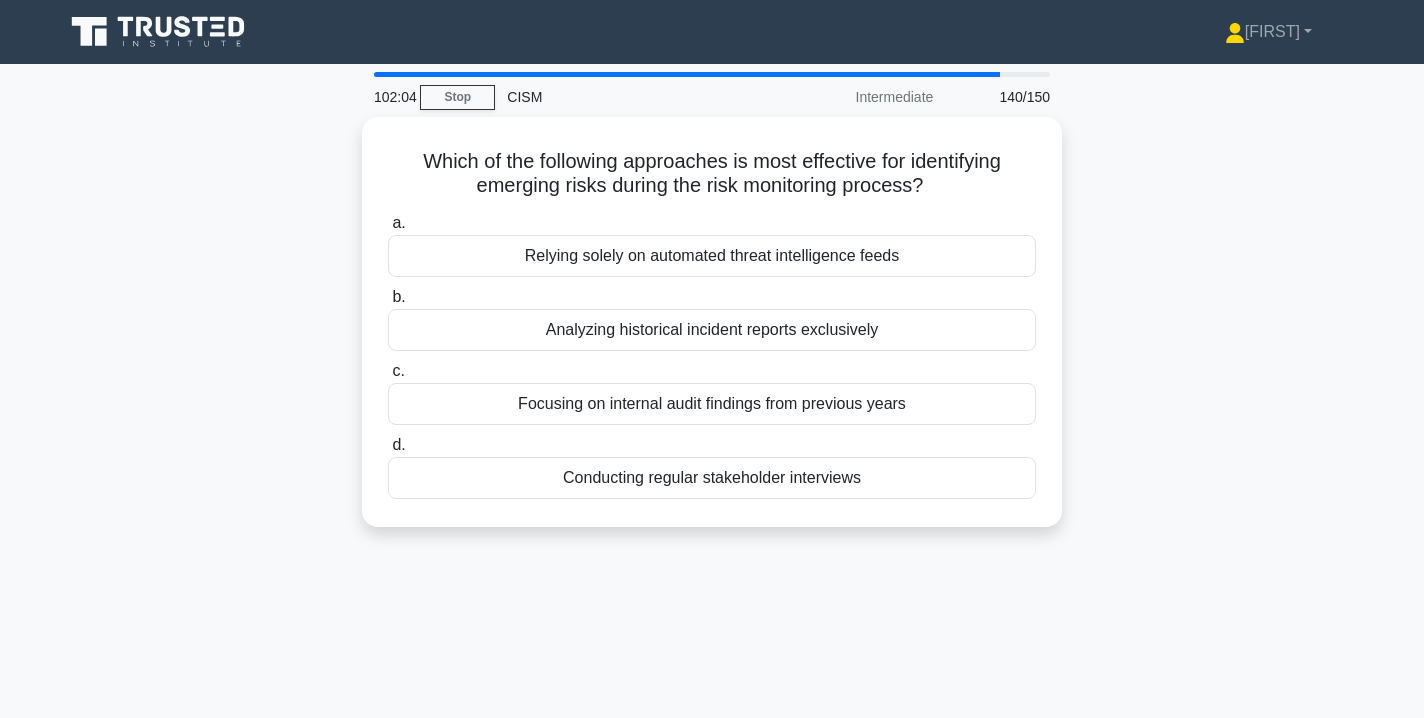 scroll, scrollTop: 0, scrollLeft: 0, axis: both 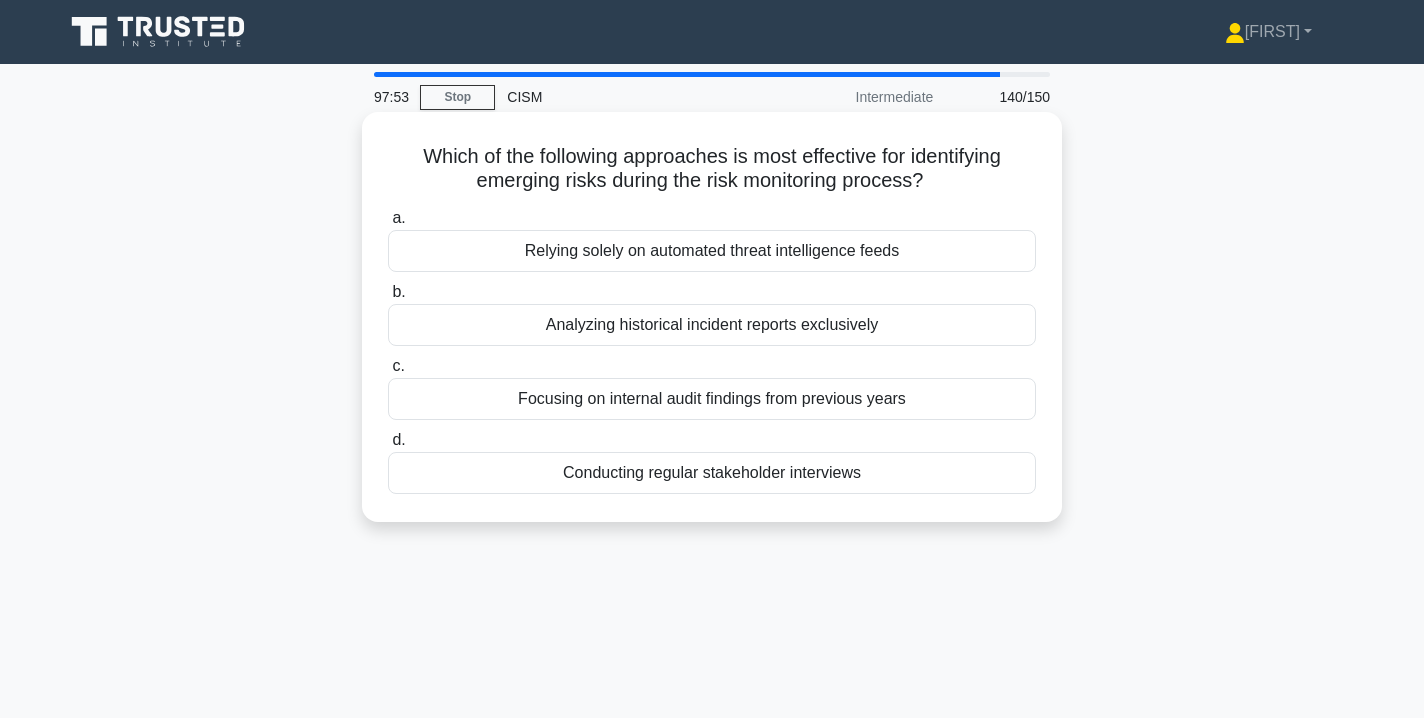 click on "Conducting regular stakeholder interviews" at bounding box center (712, 473) 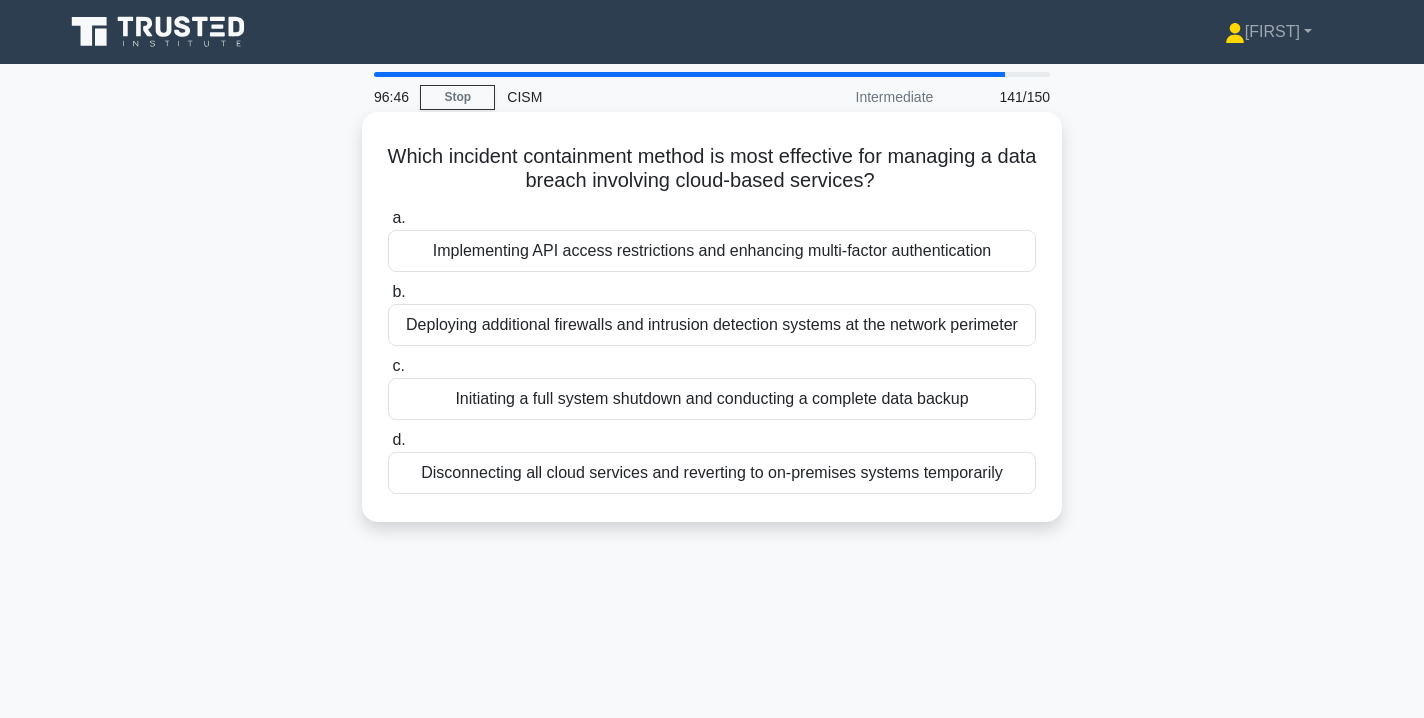 click on "Implementing API access restrictions and enhancing multi-factor authentication" at bounding box center (712, 251) 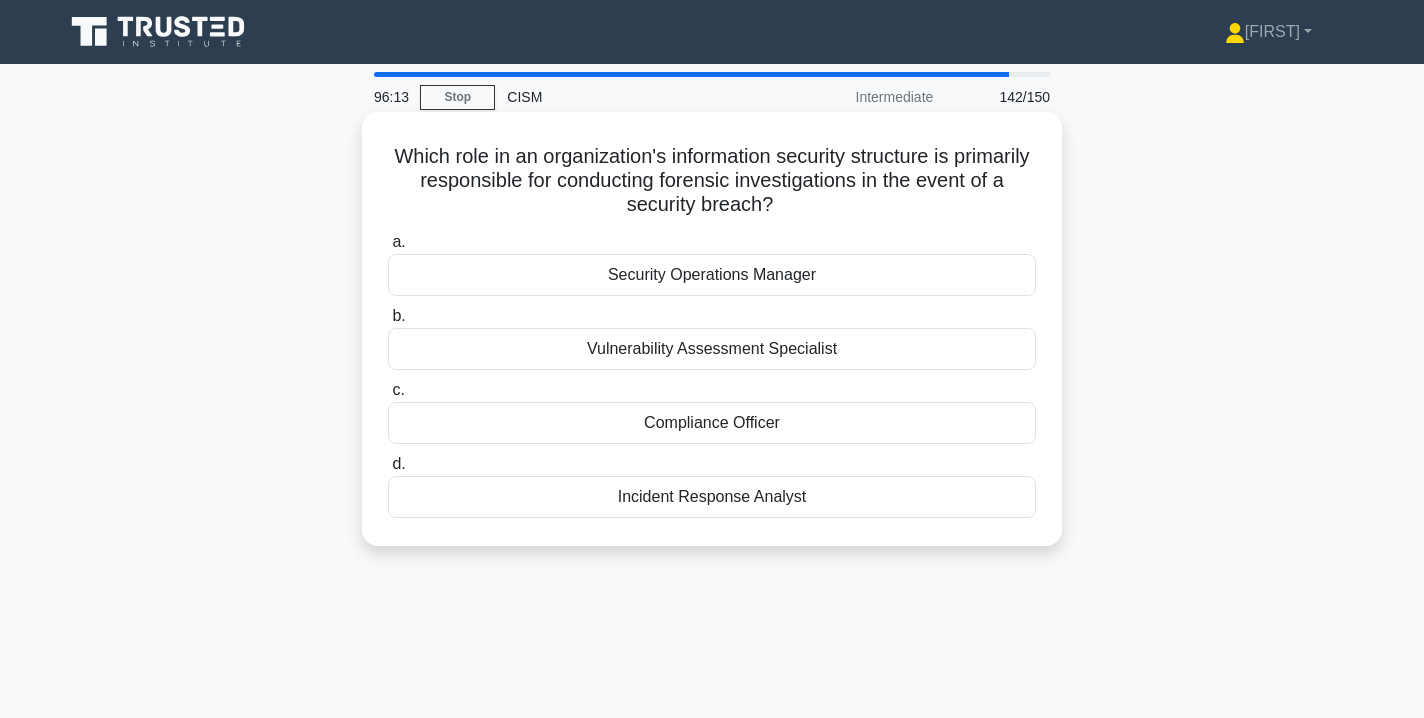 click on "Incident Response Analyst" at bounding box center [712, 497] 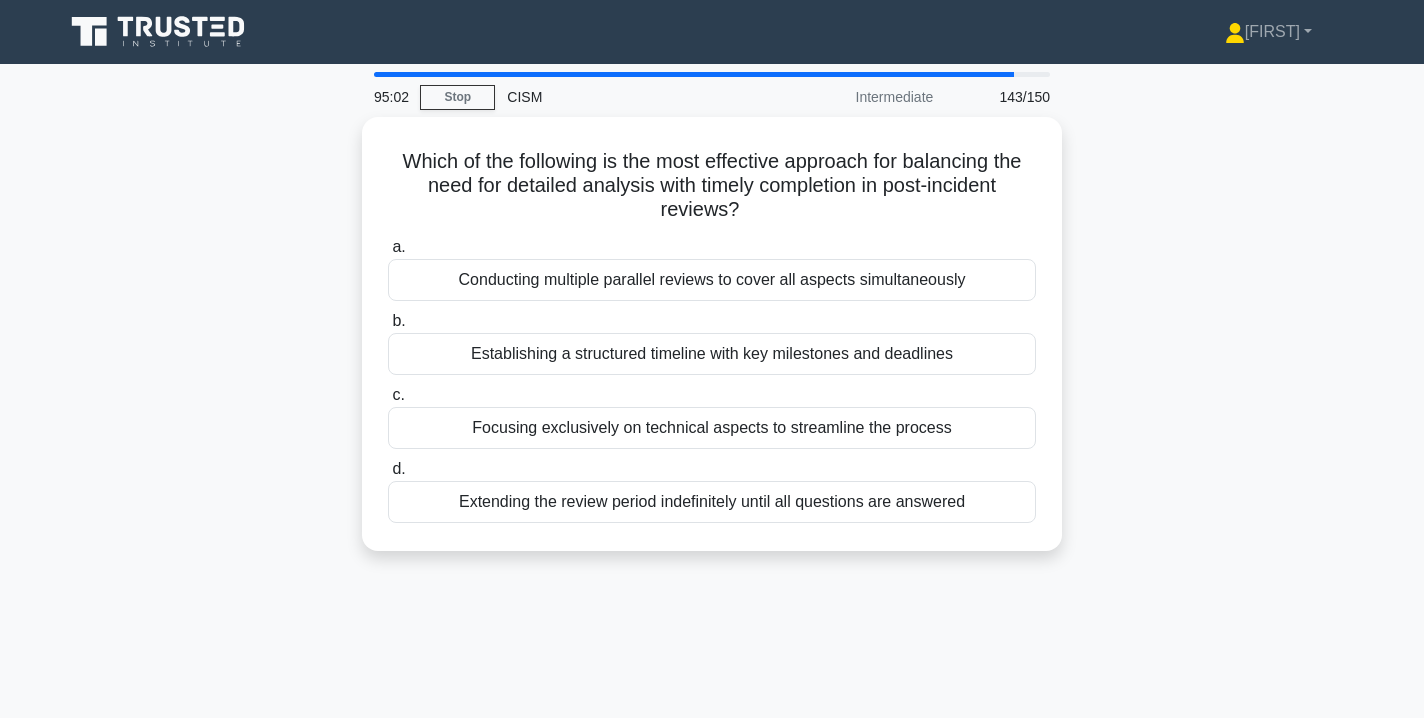 click on "Which of the following is the most effective approach for balancing the need for detailed analysis with timely completion in post-incident reviews?
.spinner_0XTQ{transform-origin:center;animation:spinner_y6GP .75s linear infinite}@keyframes spinner_y6GP{100%{transform:rotate(360deg)}}
a.
Conducting multiple parallel reviews to cover all aspects simultaneously
b. c. d." at bounding box center [712, 346] 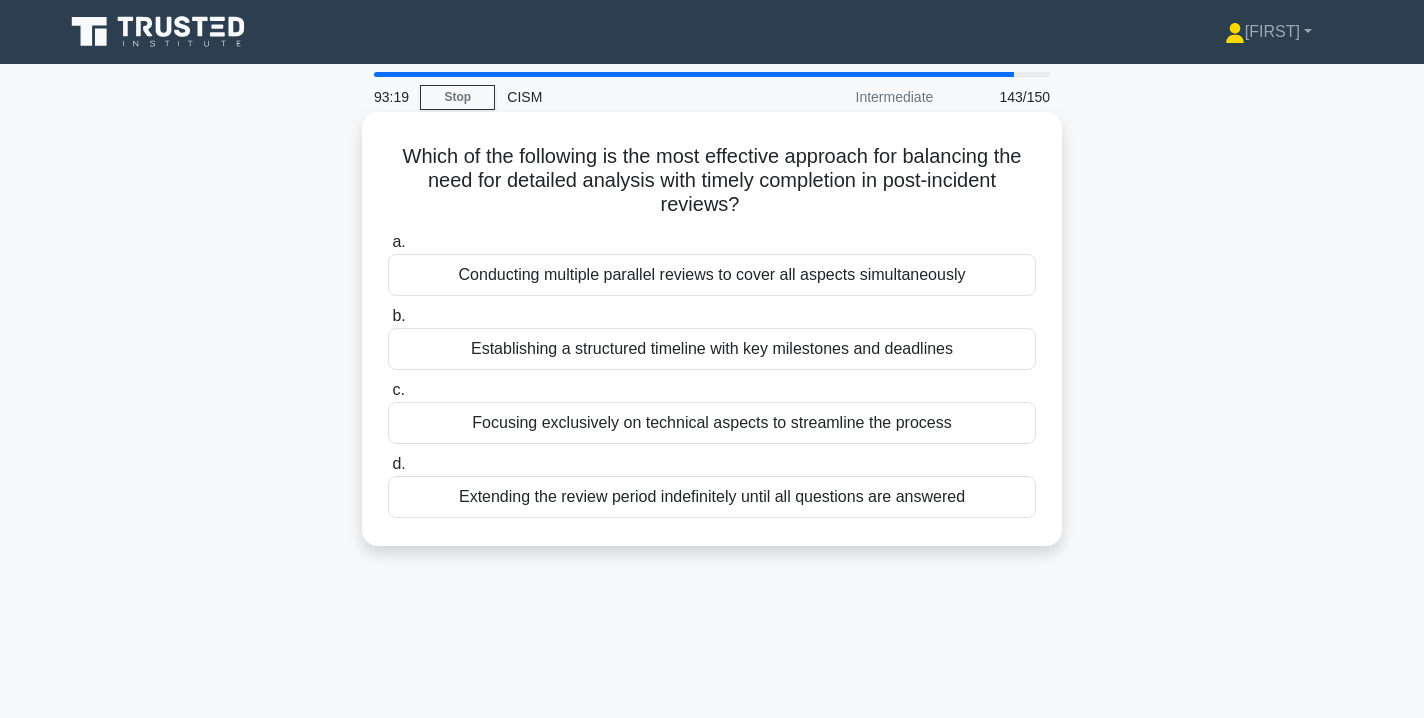 click on "Establishing a structured timeline with key milestones and deadlines" at bounding box center (712, 349) 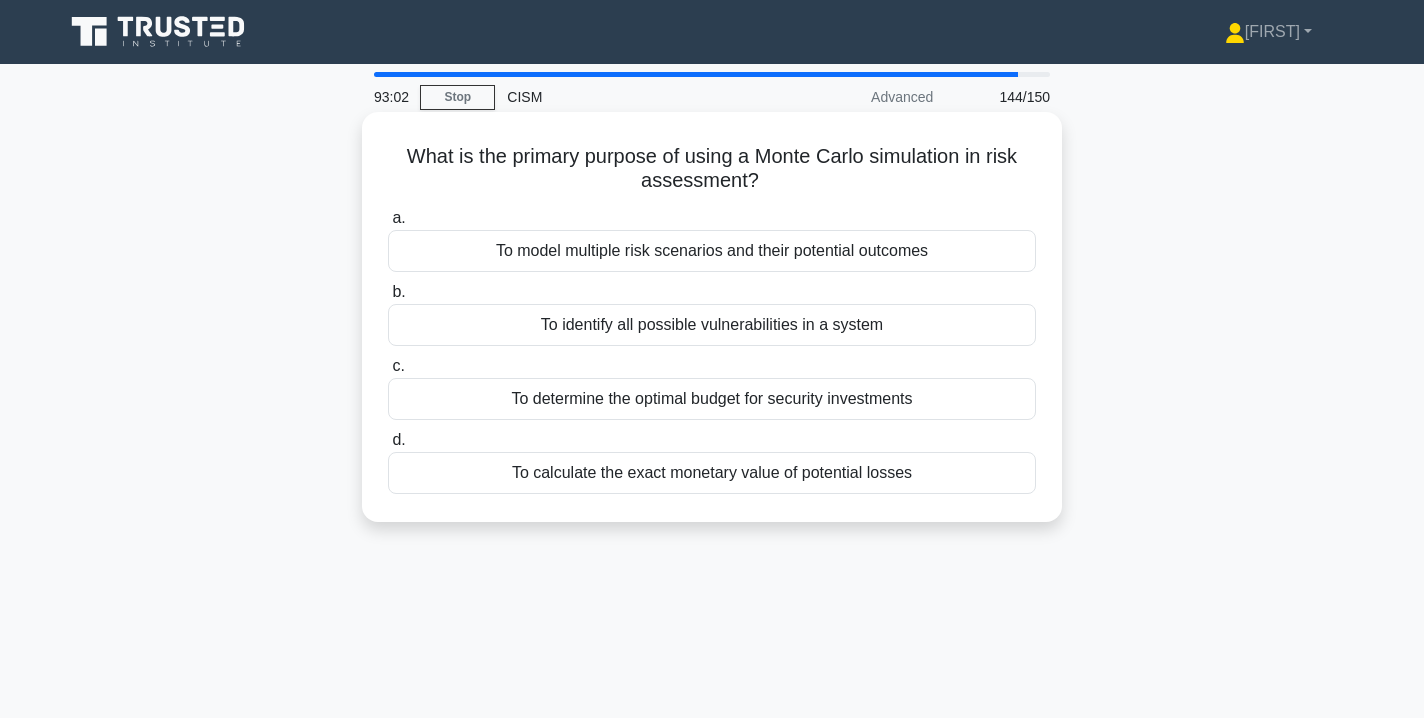 click on "To model multiple risk scenarios and their potential outcomes" at bounding box center [712, 251] 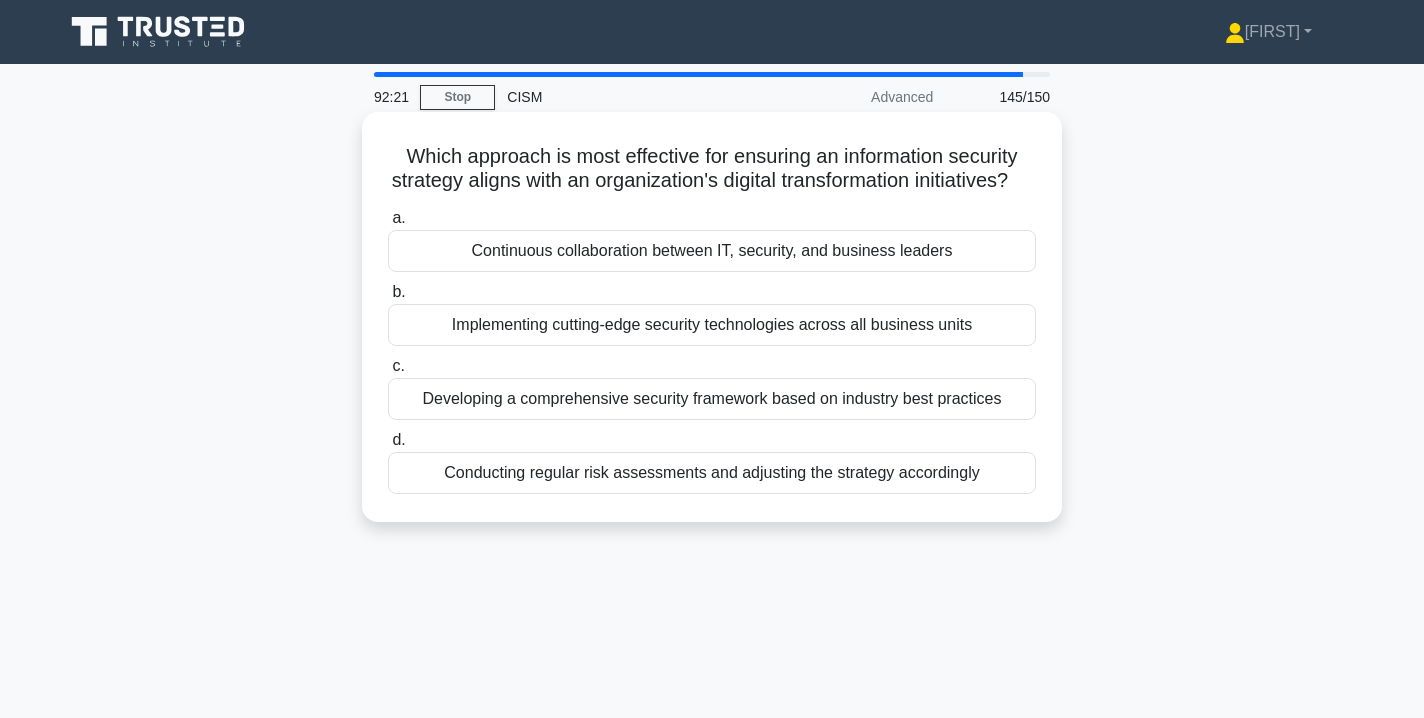 click on "Developing a comprehensive security framework based on industry best practices" at bounding box center [712, 399] 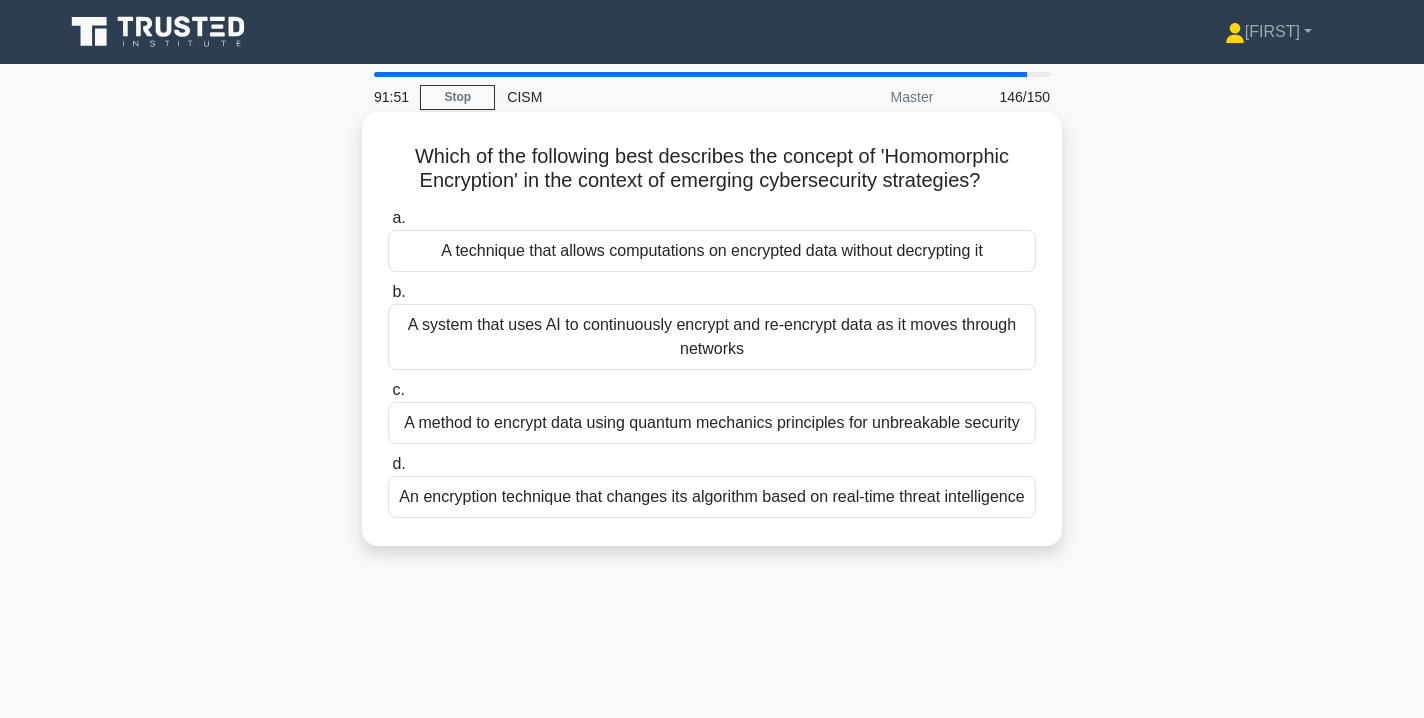 click on "An encryption technique that changes its algorithm based on real-time threat intelligence" at bounding box center (712, 497) 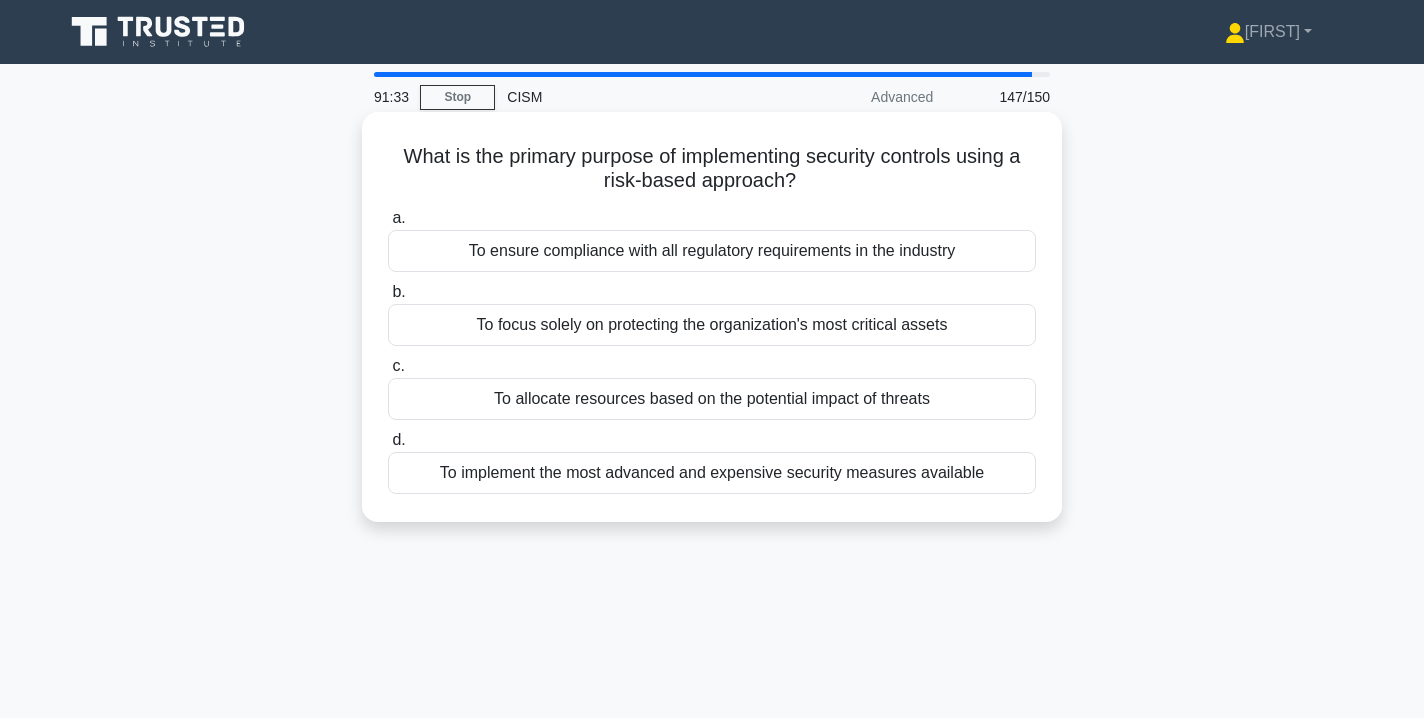 click on "To allocate resources based on the potential impact of threats" at bounding box center [712, 399] 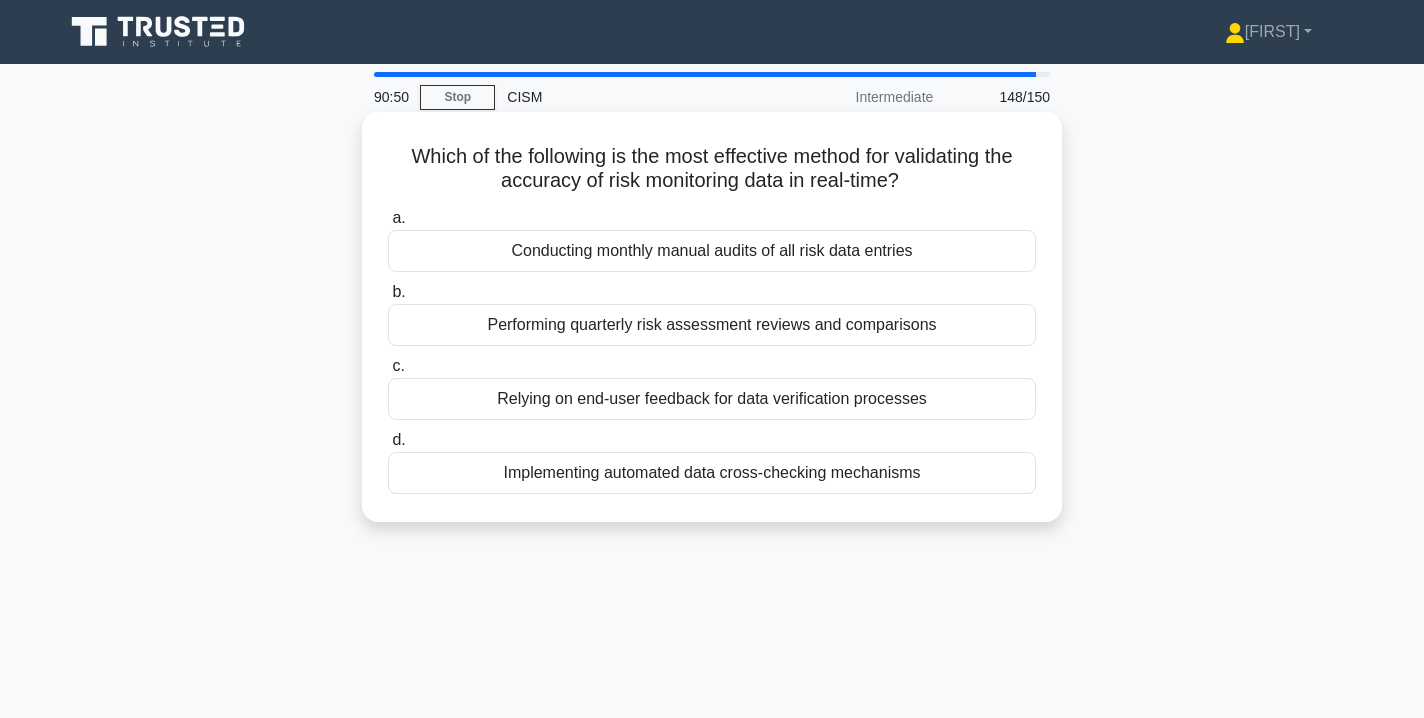 click on "Implementing automated data cross-checking mechanisms" at bounding box center [712, 473] 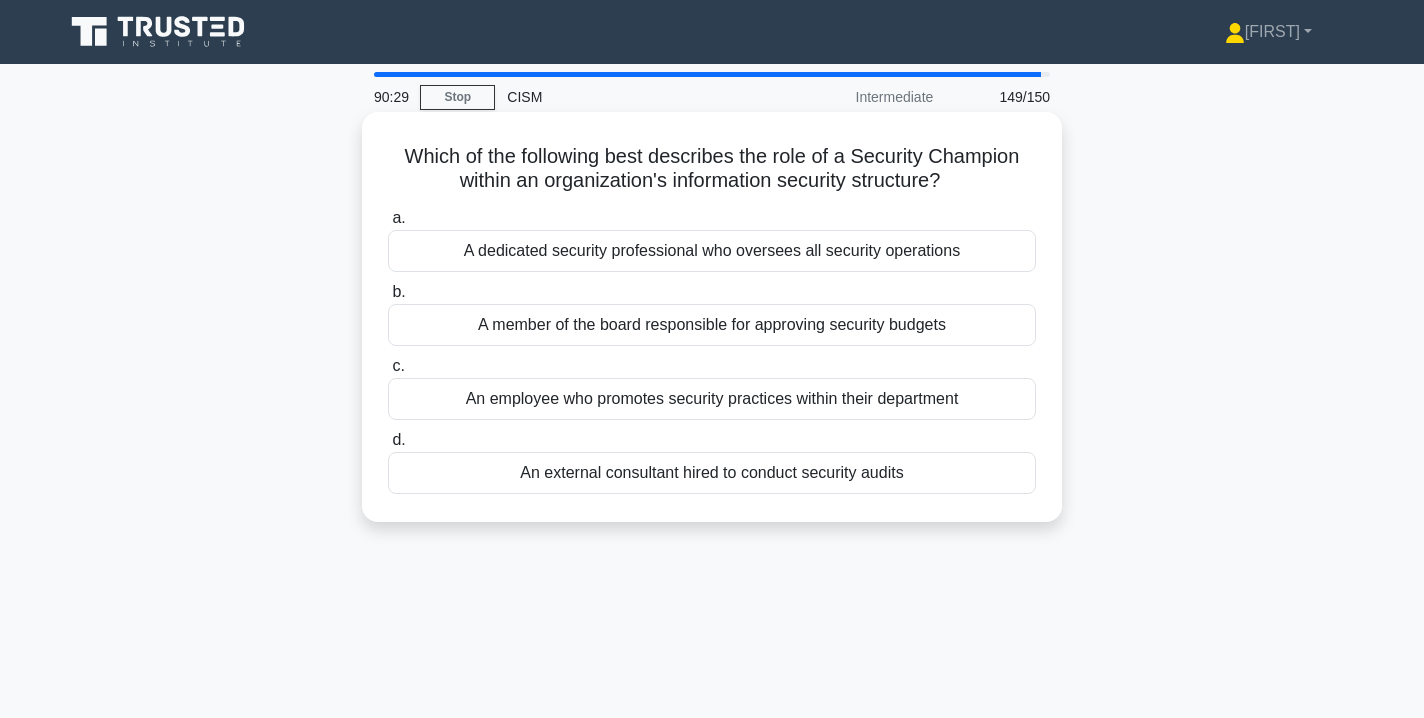 click on "An employee who promotes security practices within their department" at bounding box center [712, 399] 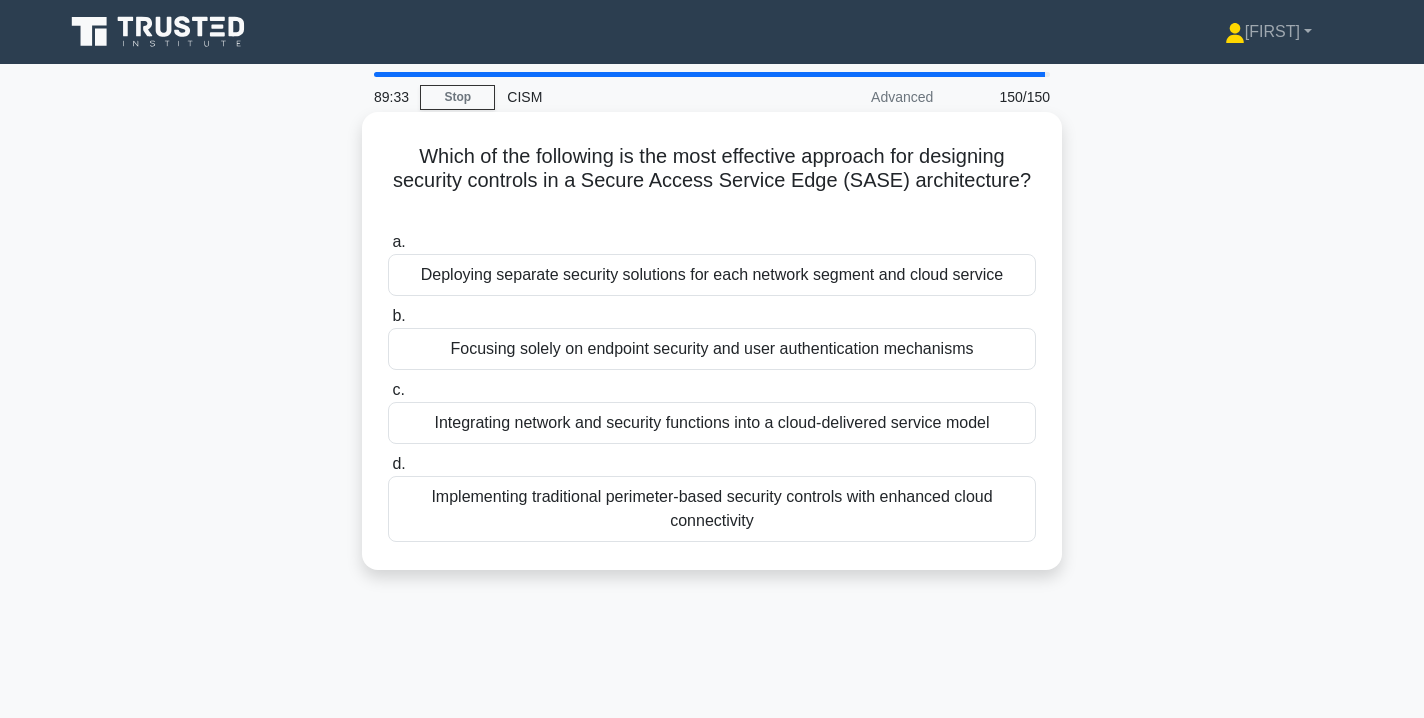 click on "Implementing traditional perimeter-based security controls with enhanced cloud connectivity" at bounding box center [712, 509] 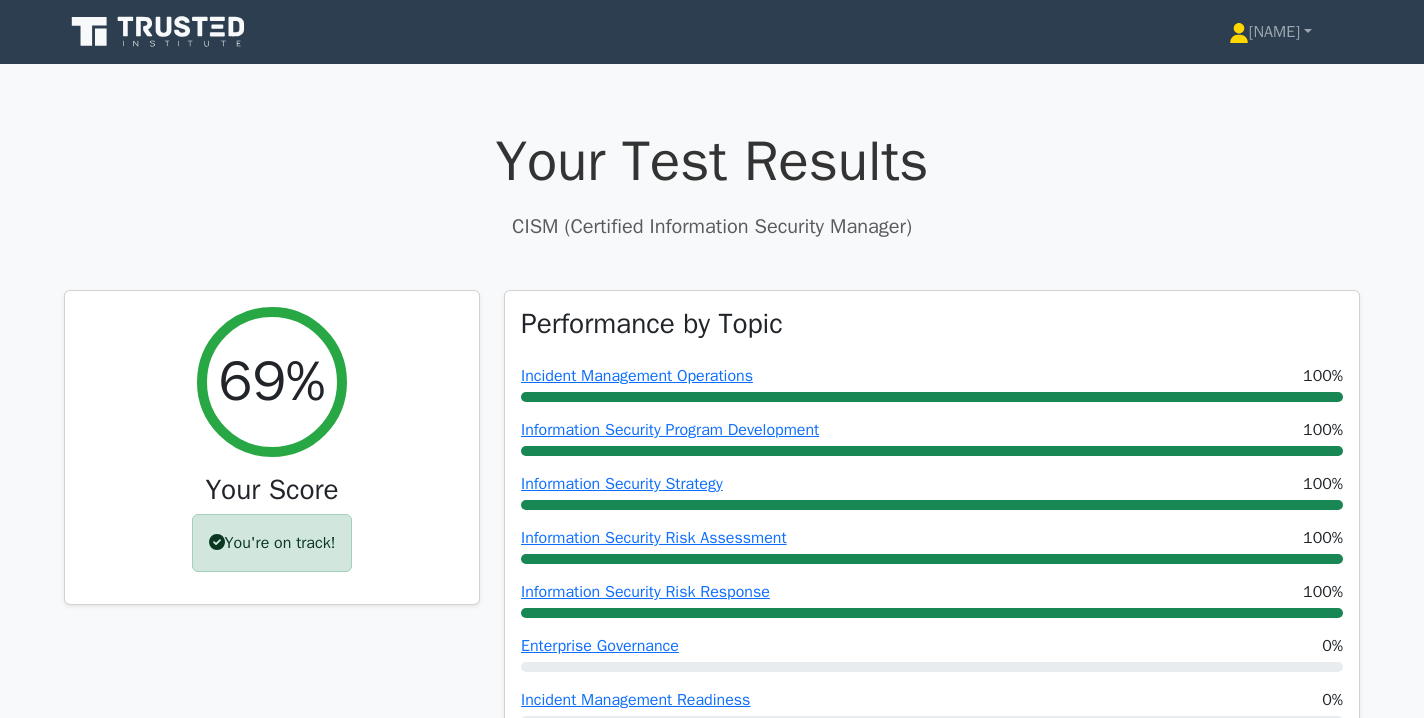 scroll, scrollTop: 0, scrollLeft: 0, axis: both 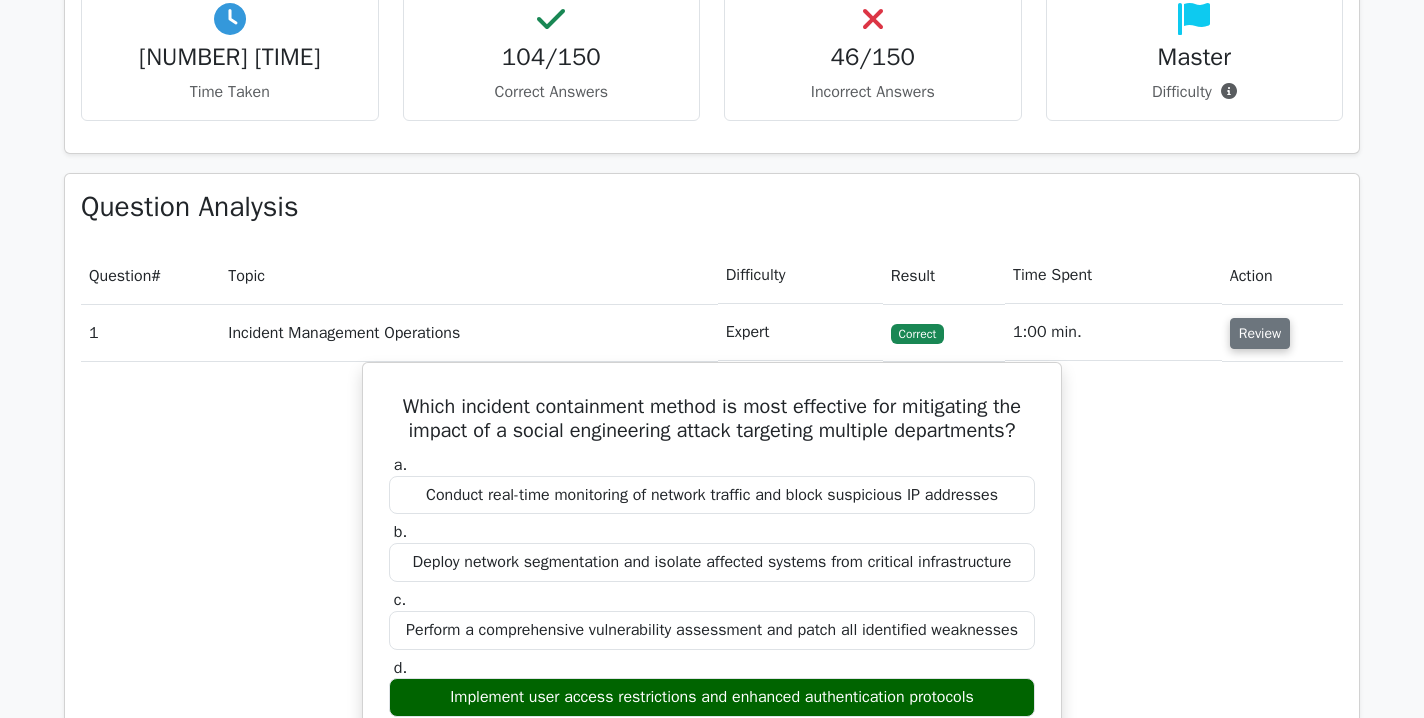 click on "Review" at bounding box center [1260, 333] 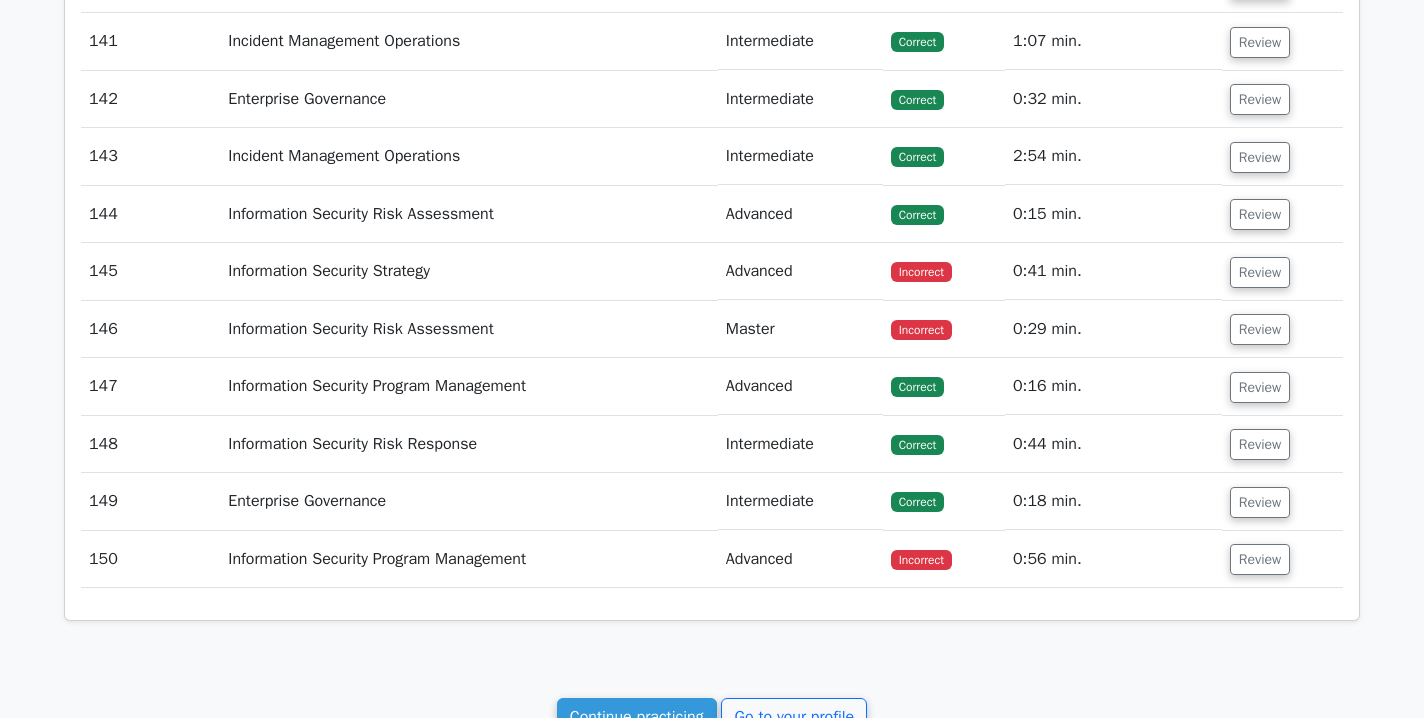 scroll, scrollTop: 9269, scrollLeft: 0, axis: vertical 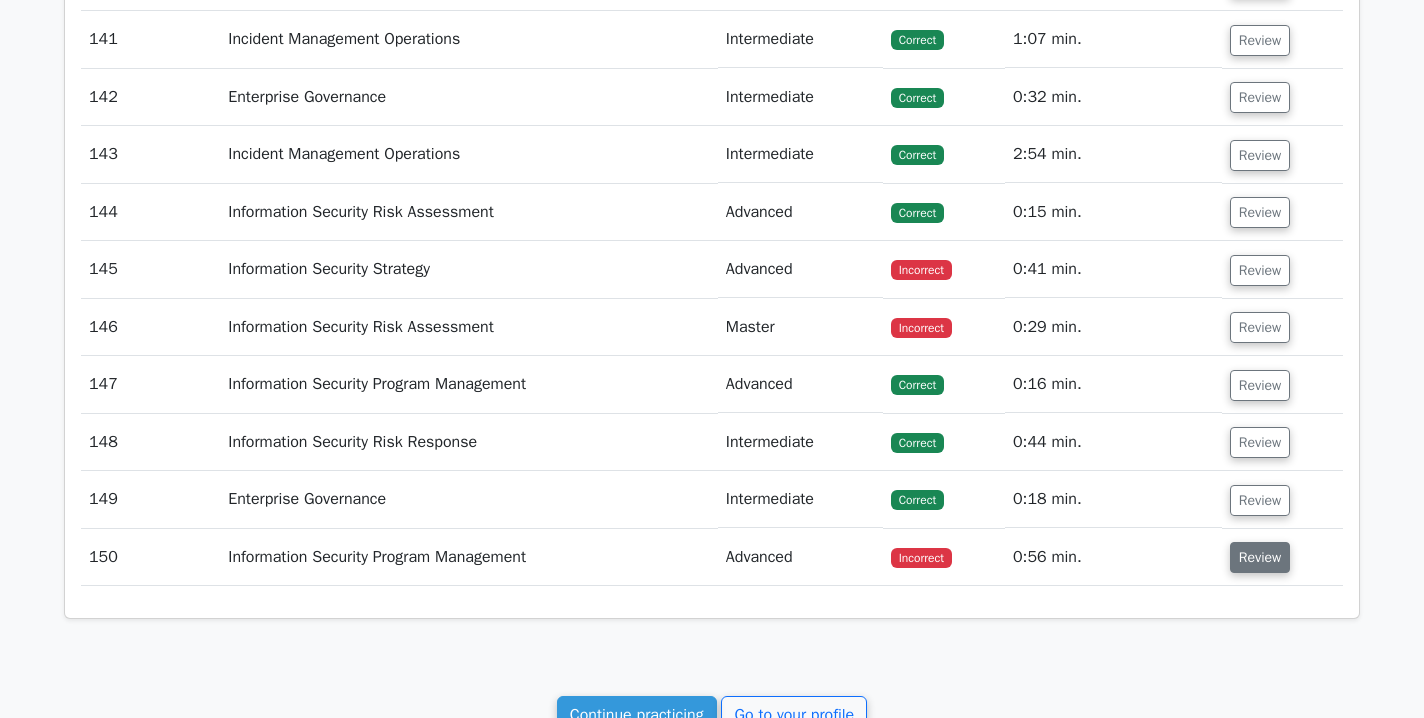 click on "Review" at bounding box center [1260, 557] 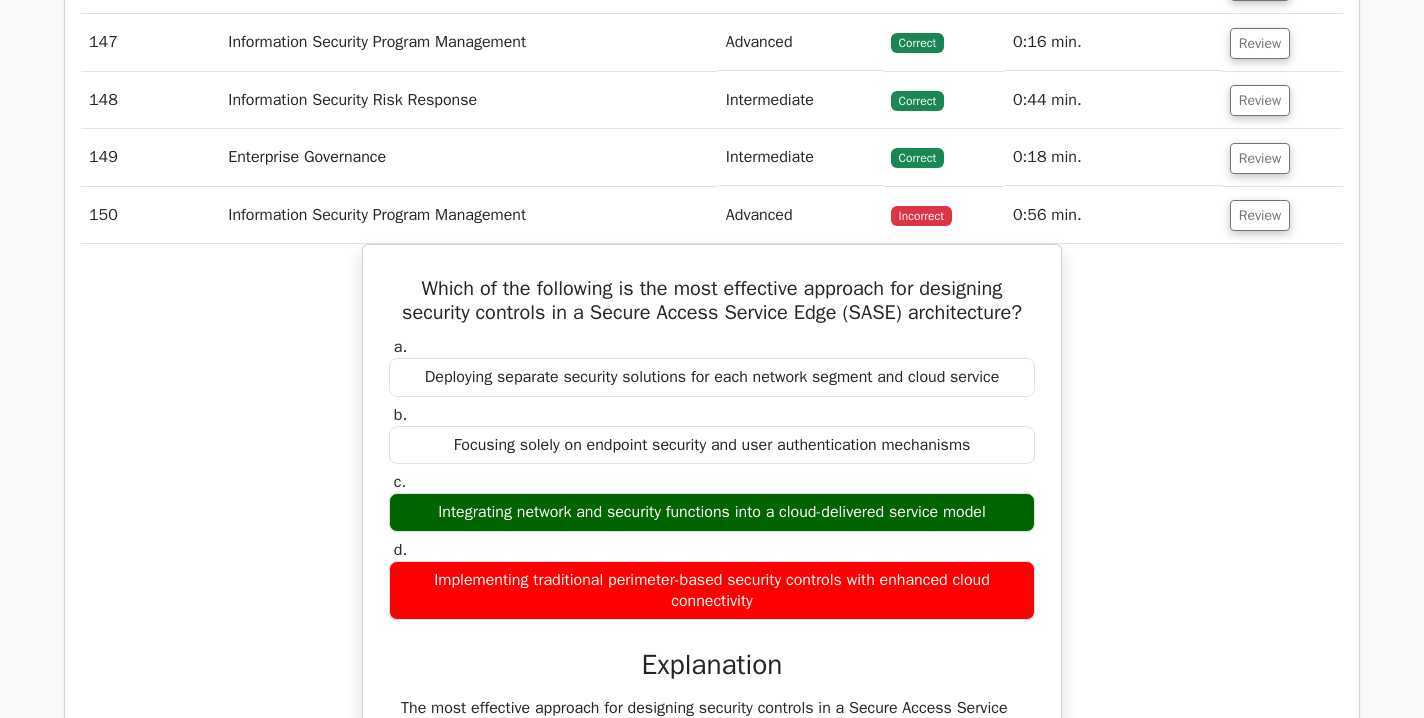 scroll, scrollTop: 9612, scrollLeft: 0, axis: vertical 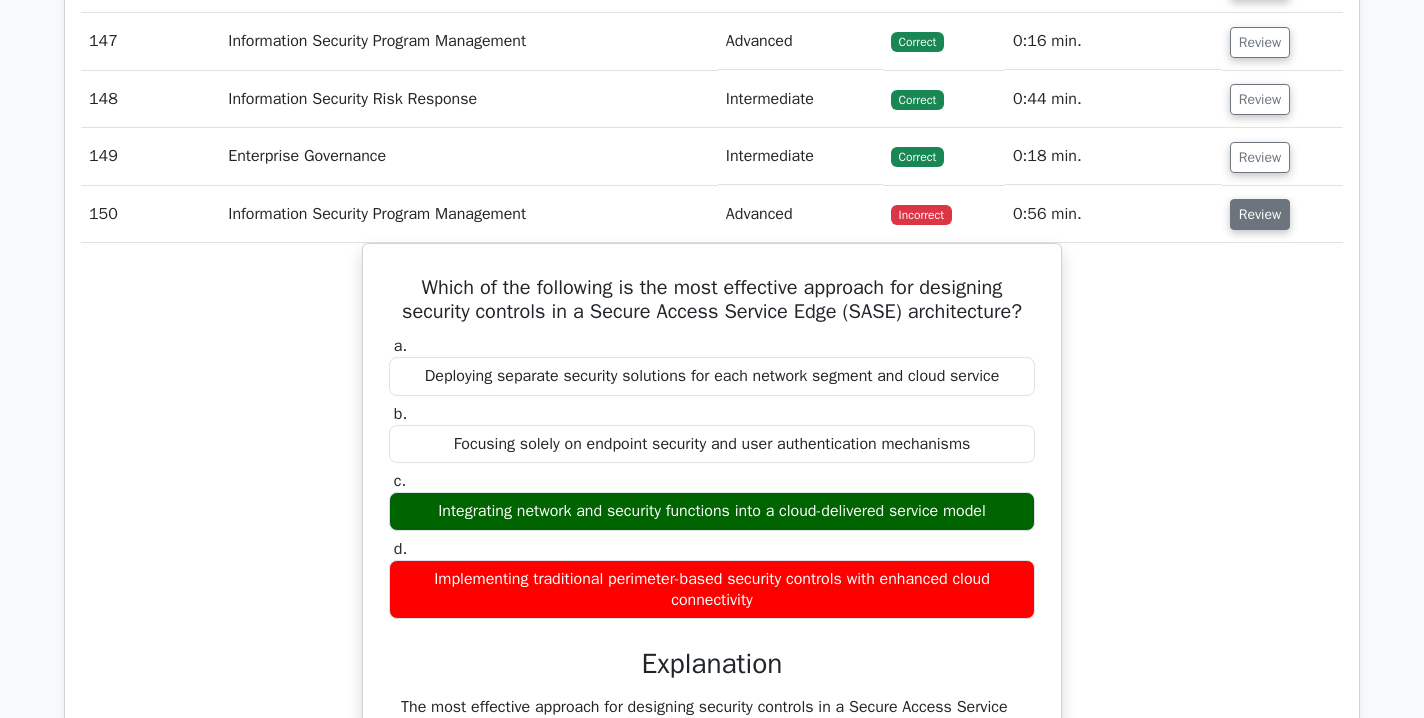 click on "Review" at bounding box center [1260, 214] 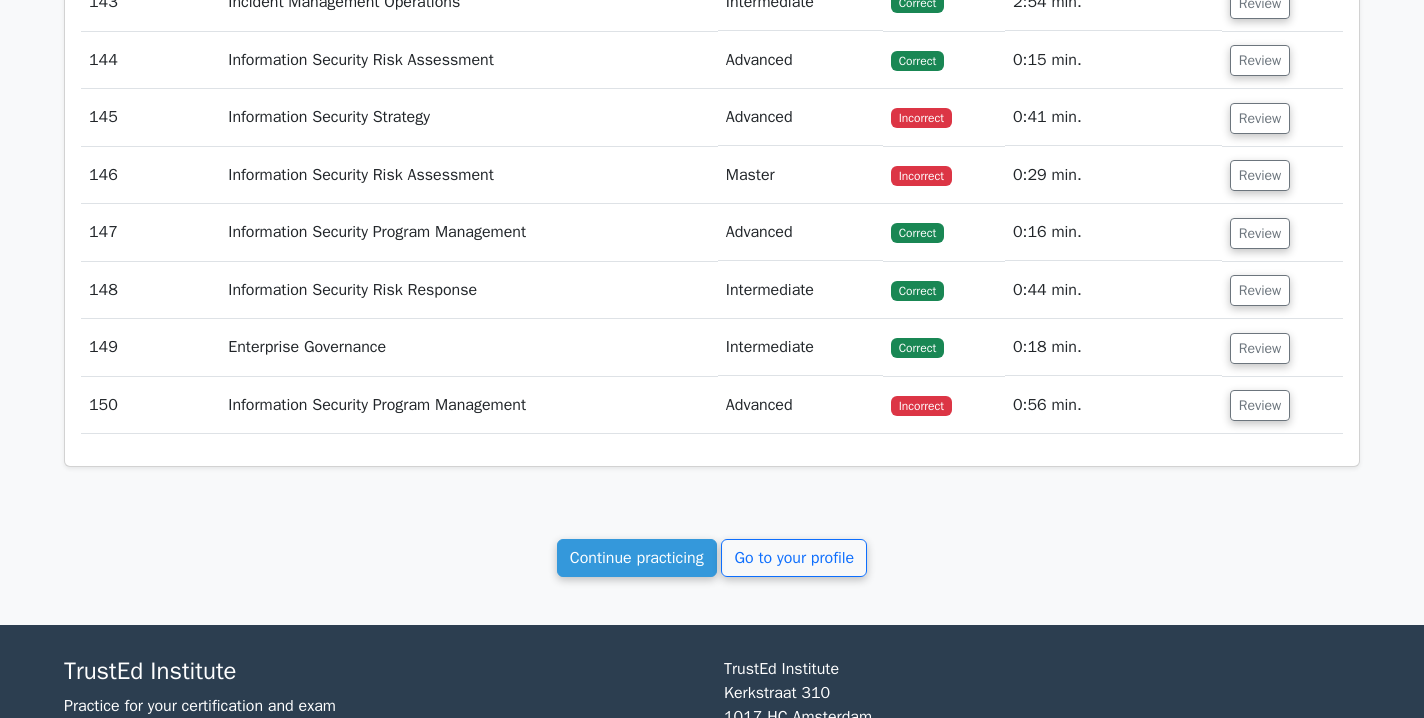 scroll, scrollTop: 9425, scrollLeft: 0, axis: vertical 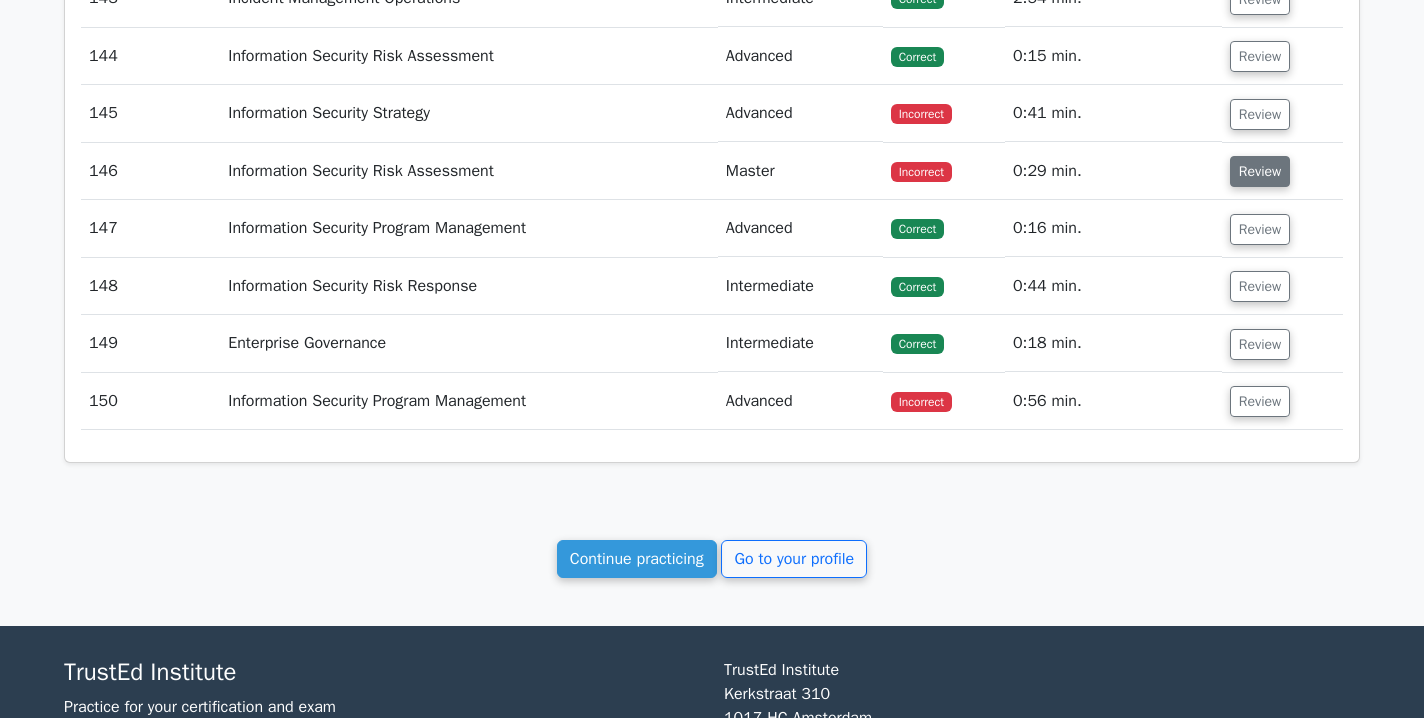 click on "Review" at bounding box center [1260, 171] 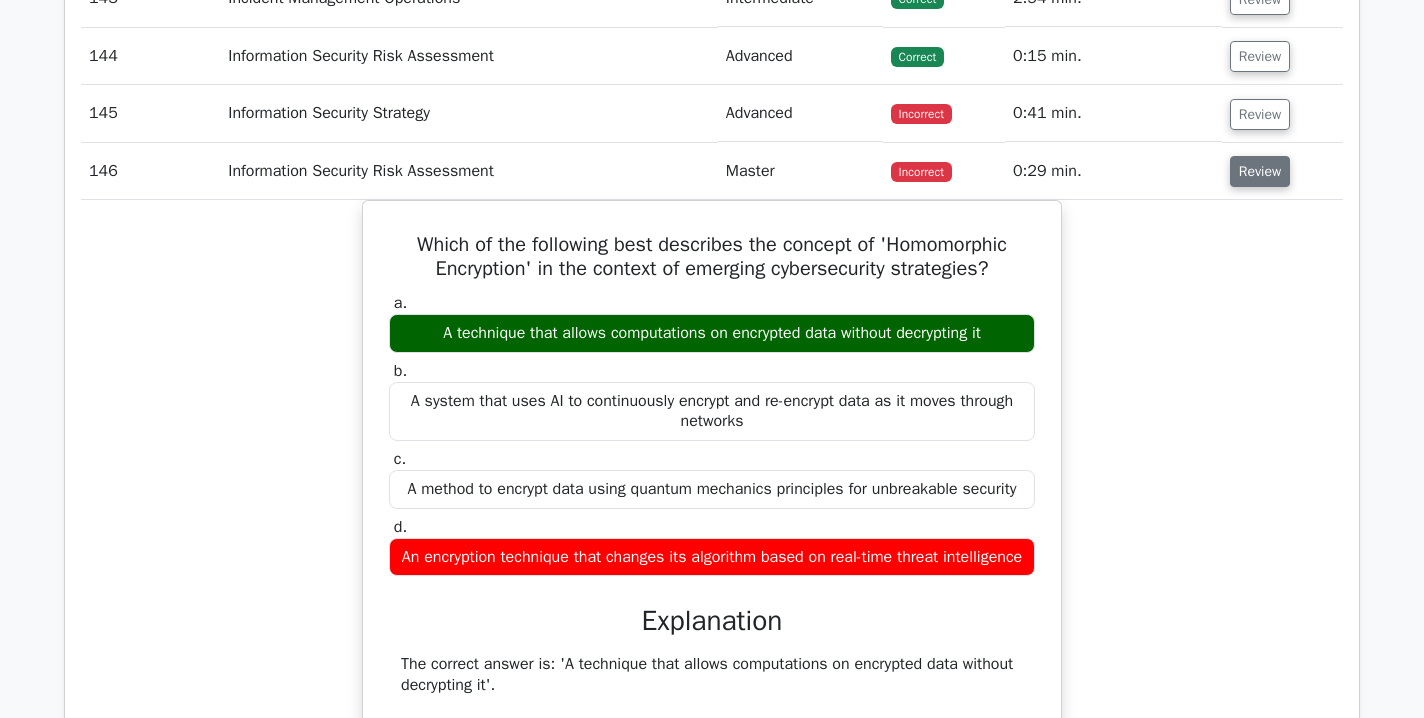 click on "Review" at bounding box center [1260, 171] 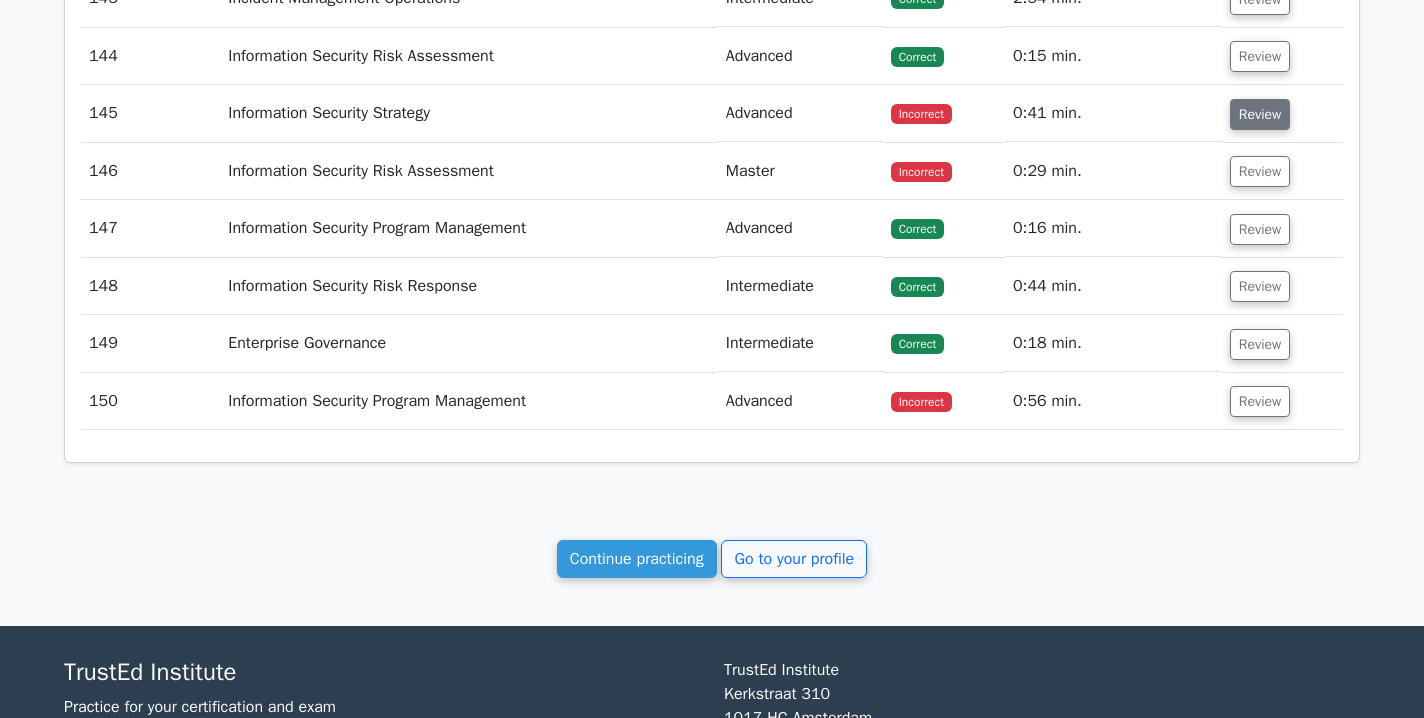 click on "Review" at bounding box center (1260, 114) 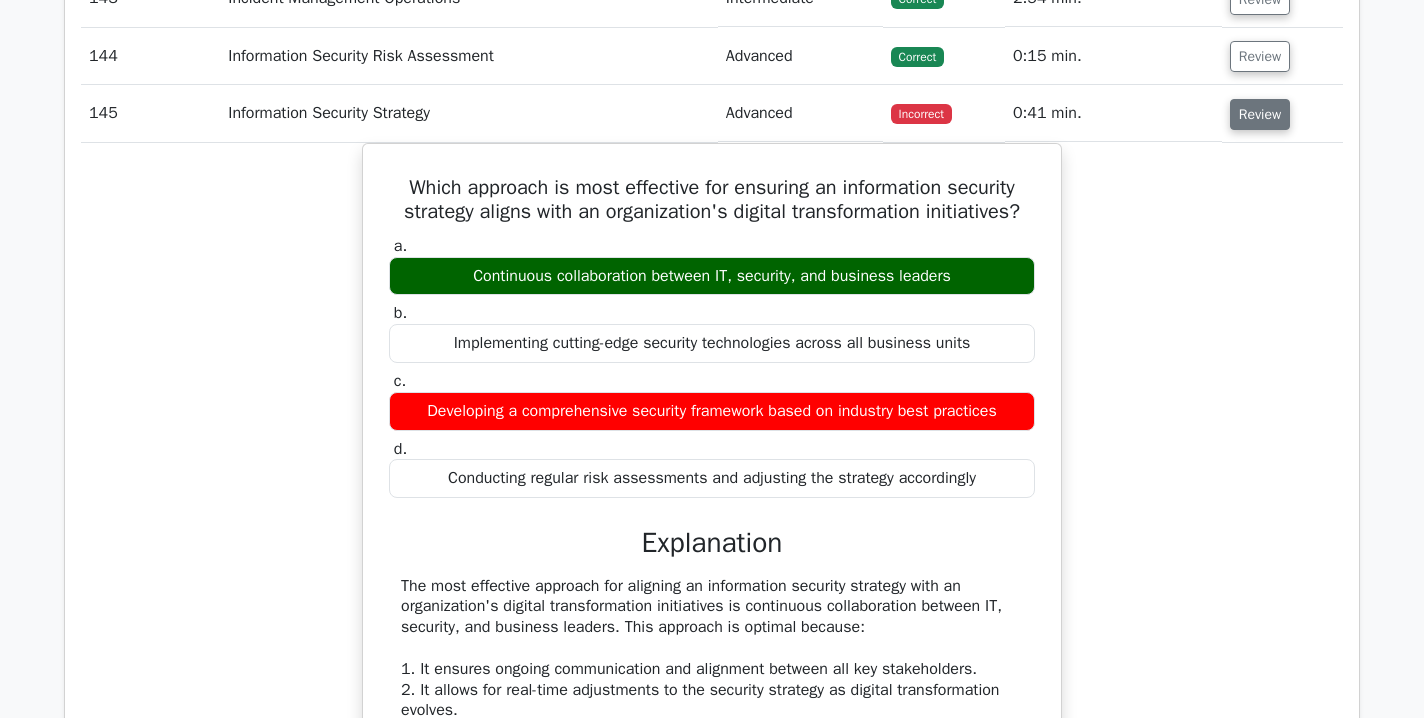 click on "Review" at bounding box center (1260, 114) 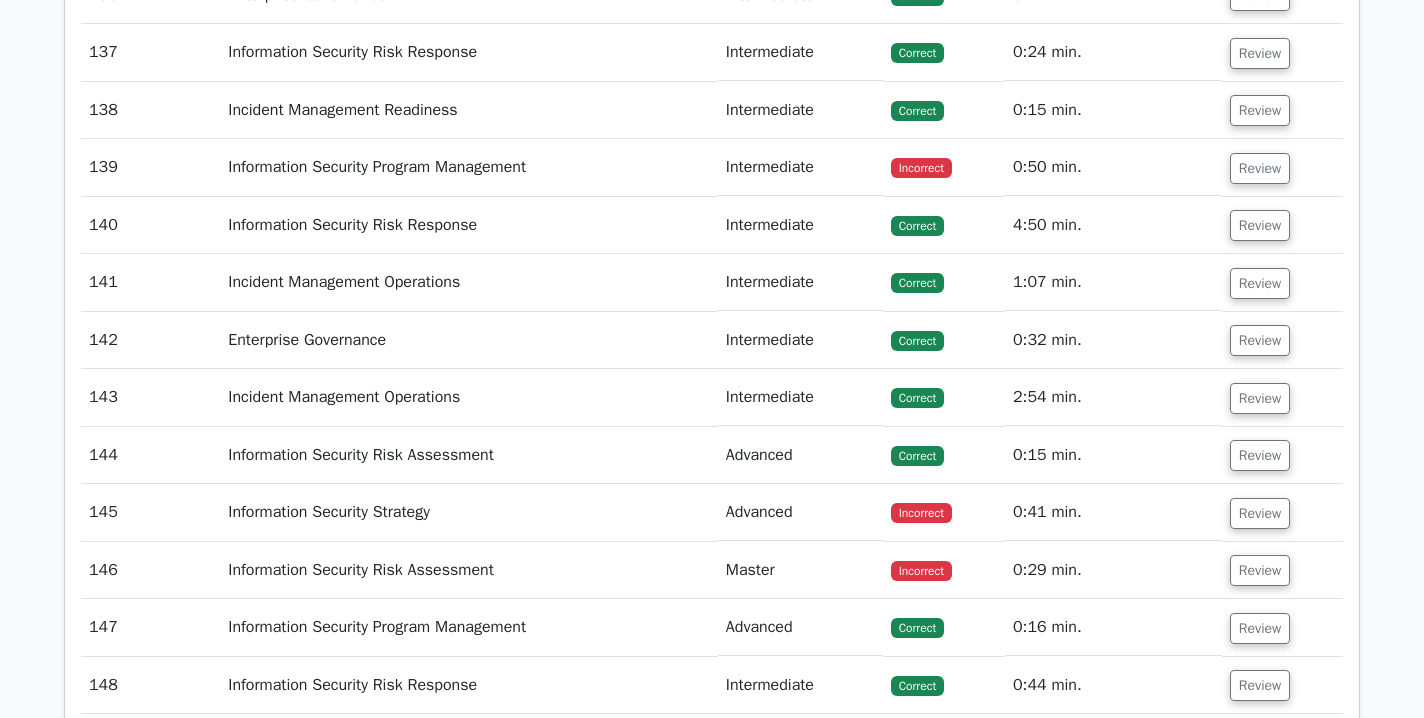 scroll, scrollTop: 9022, scrollLeft: 0, axis: vertical 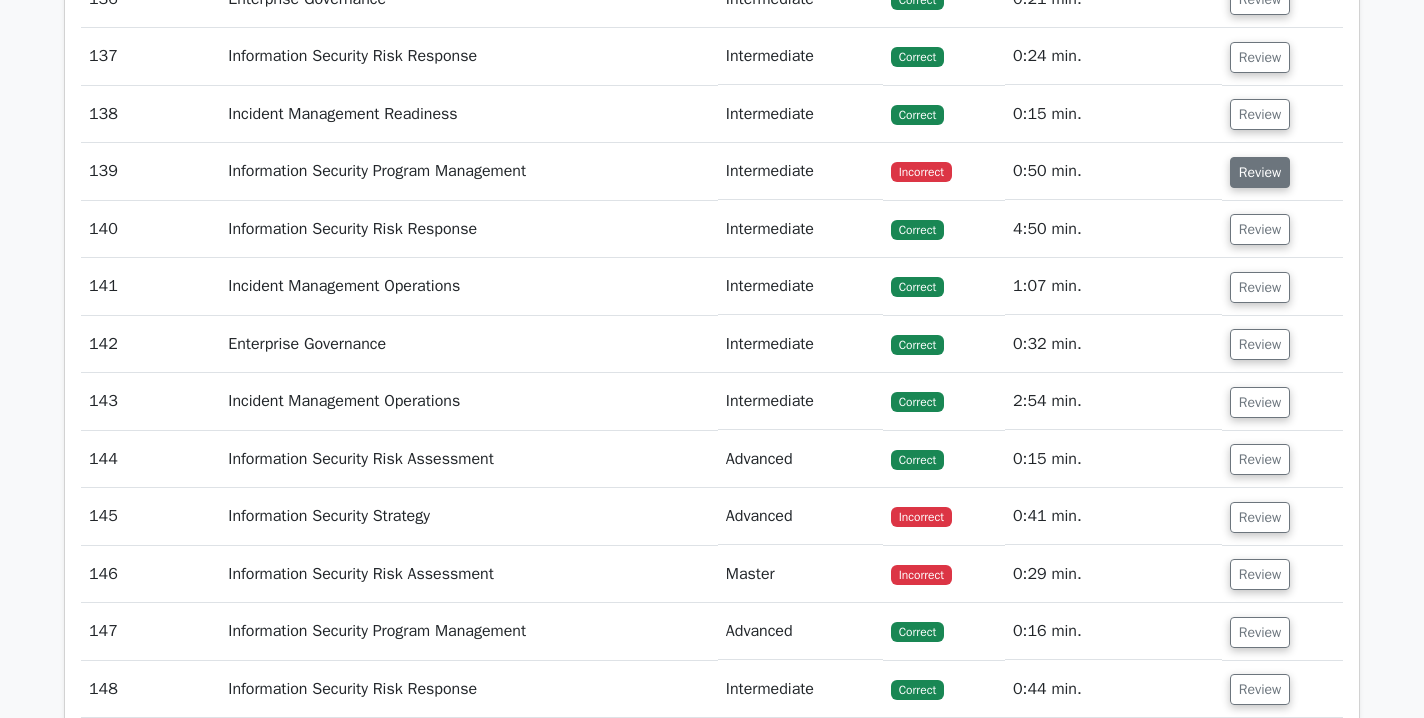 click on "Review" at bounding box center [1260, 172] 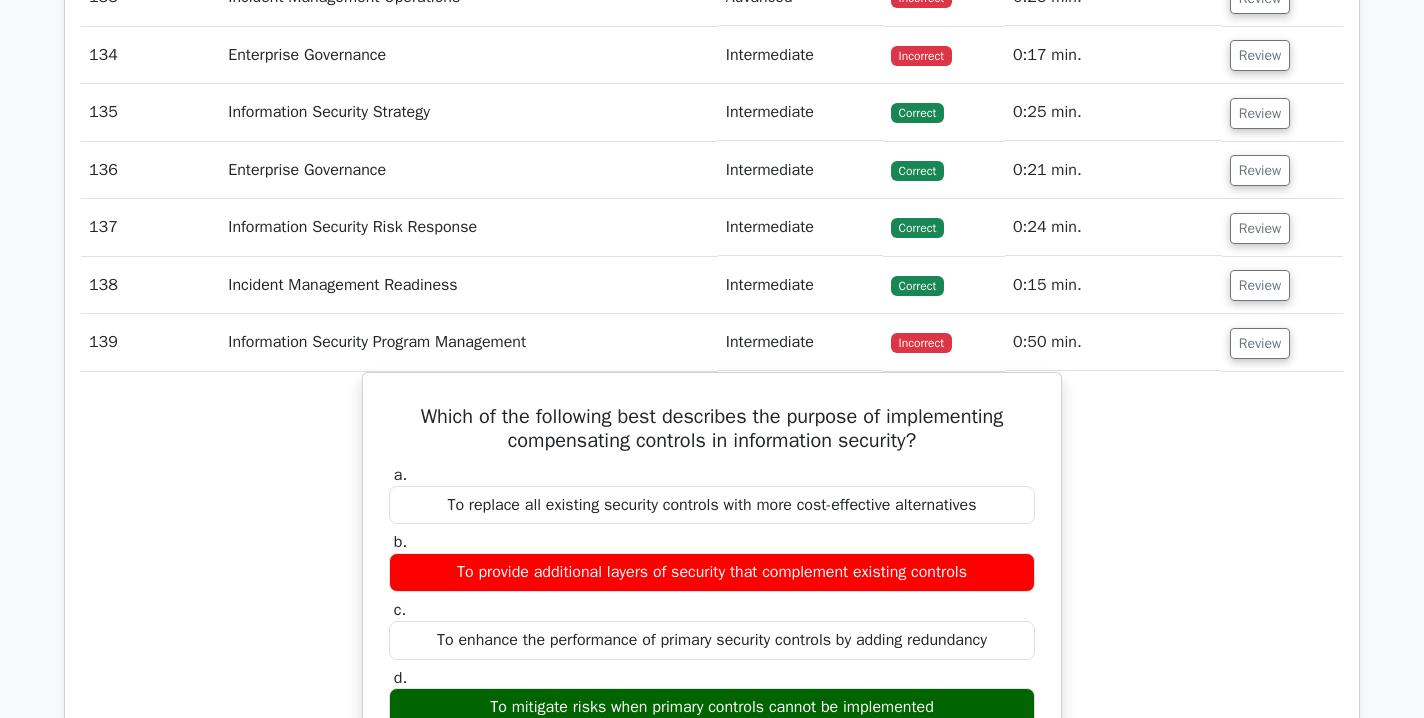scroll, scrollTop: 8850, scrollLeft: 0, axis: vertical 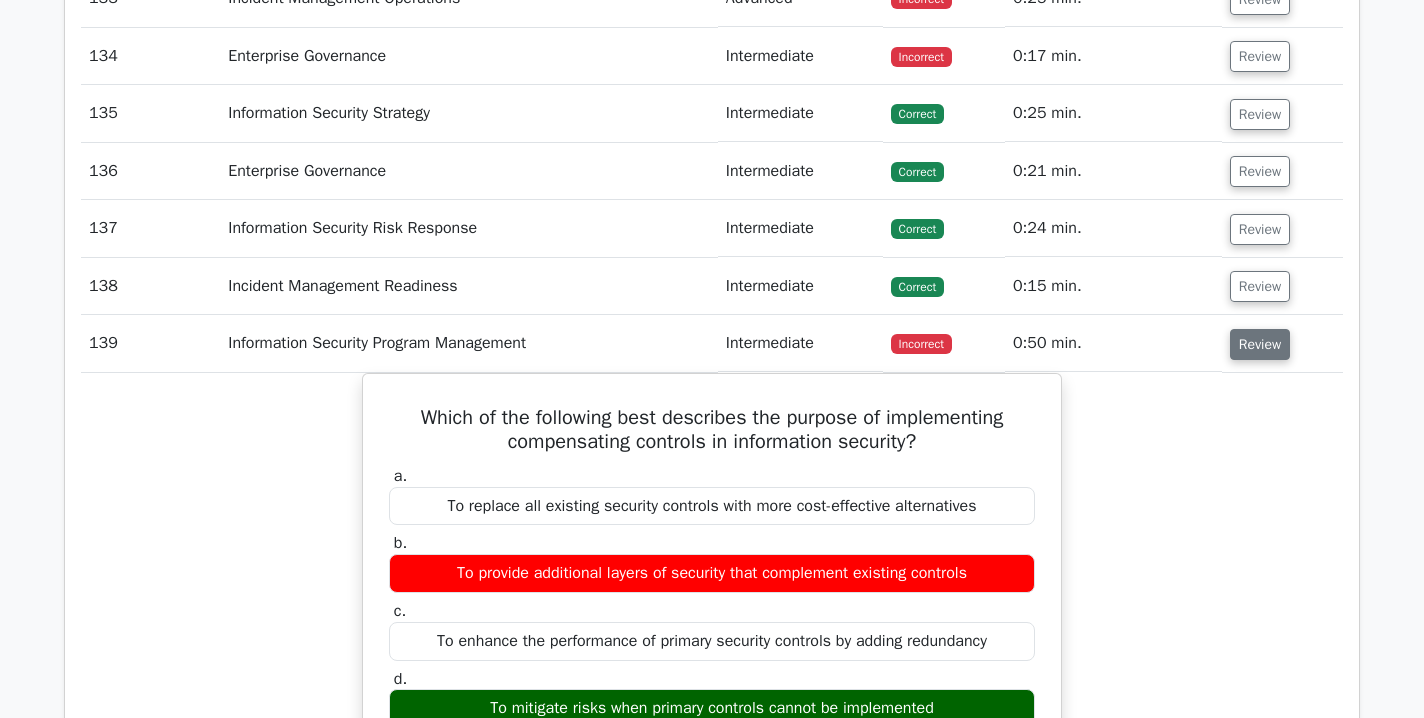 click on "Review" at bounding box center [1260, 344] 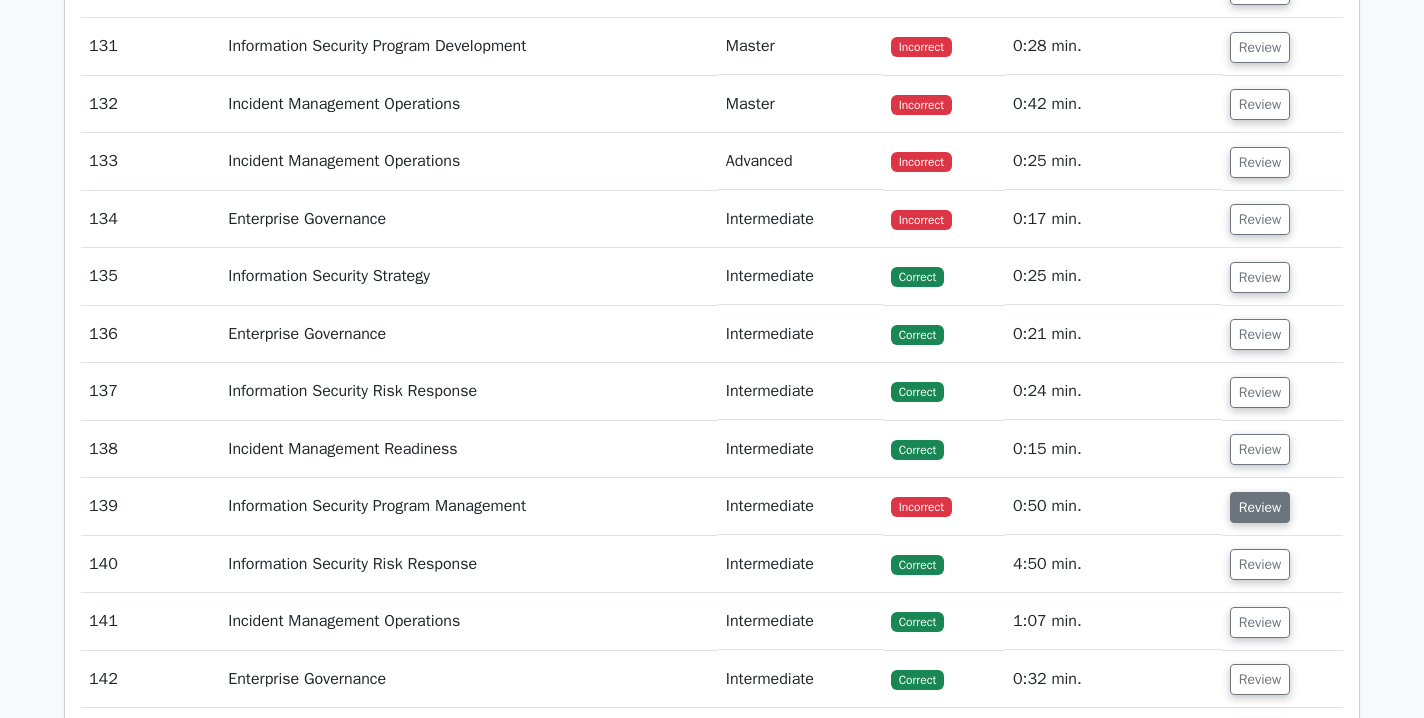 scroll, scrollTop: 8673, scrollLeft: 0, axis: vertical 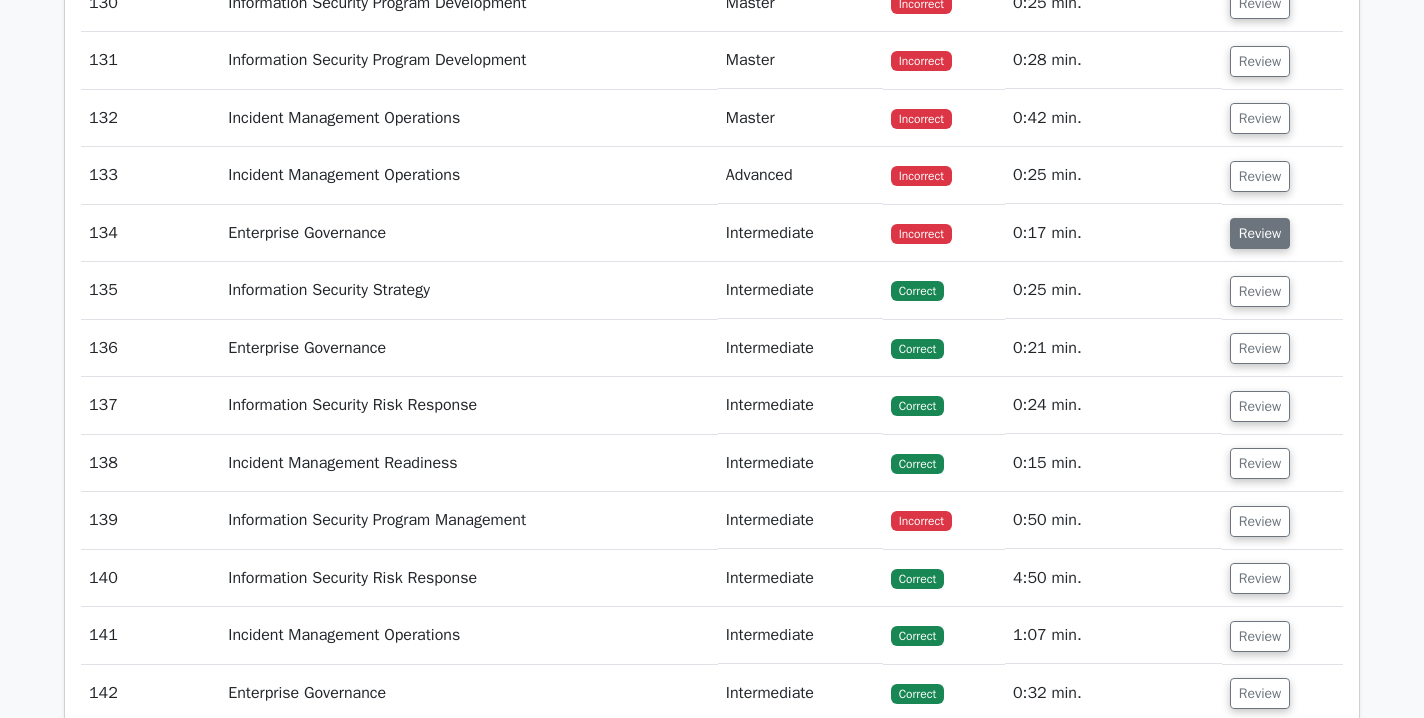 click on "Review" at bounding box center [1260, 233] 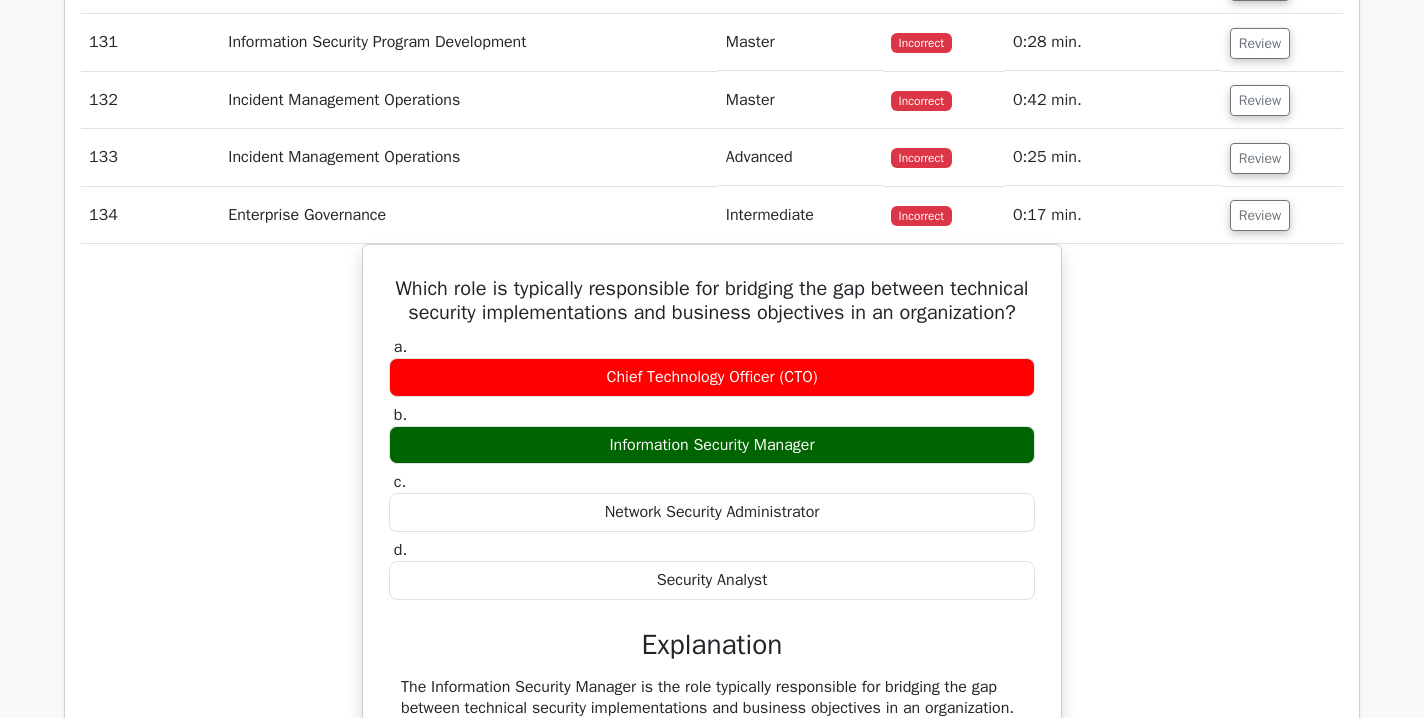 scroll, scrollTop: 8690, scrollLeft: 0, axis: vertical 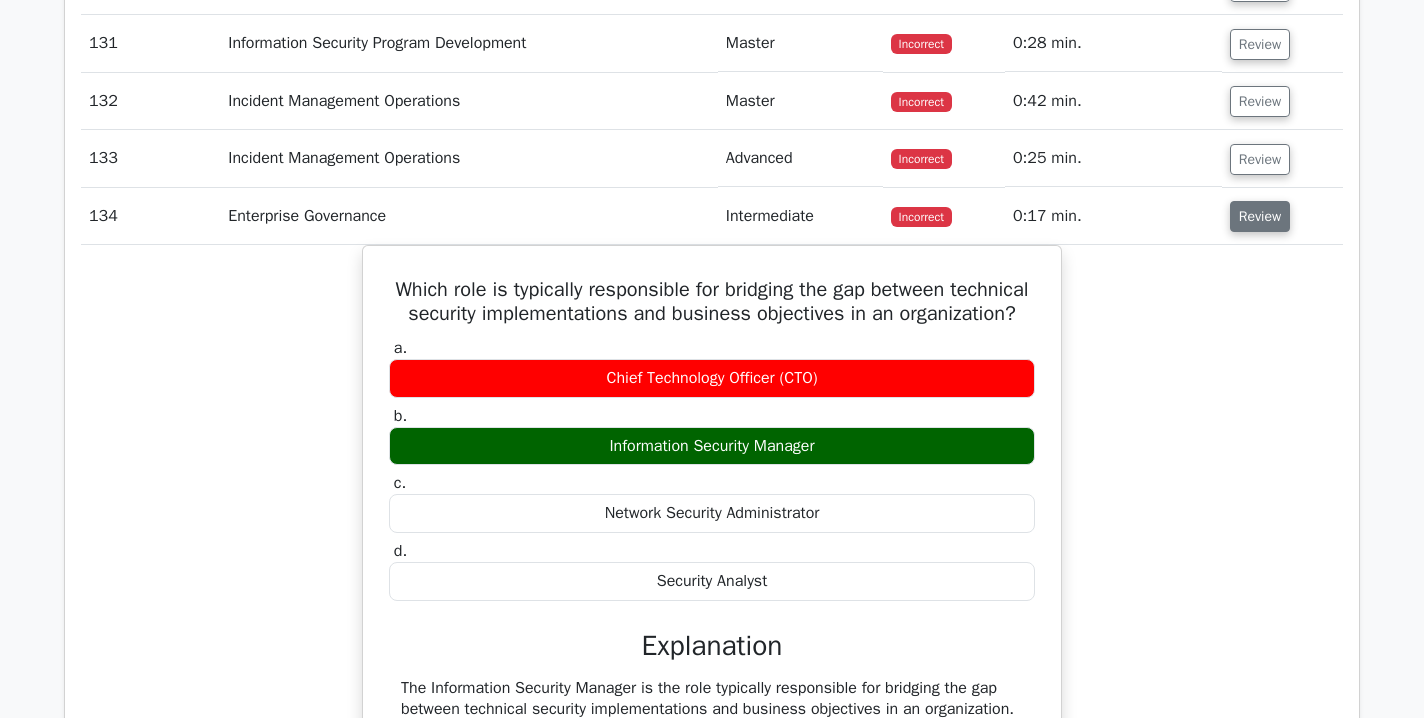click on "Review" at bounding box center (1260, 216) 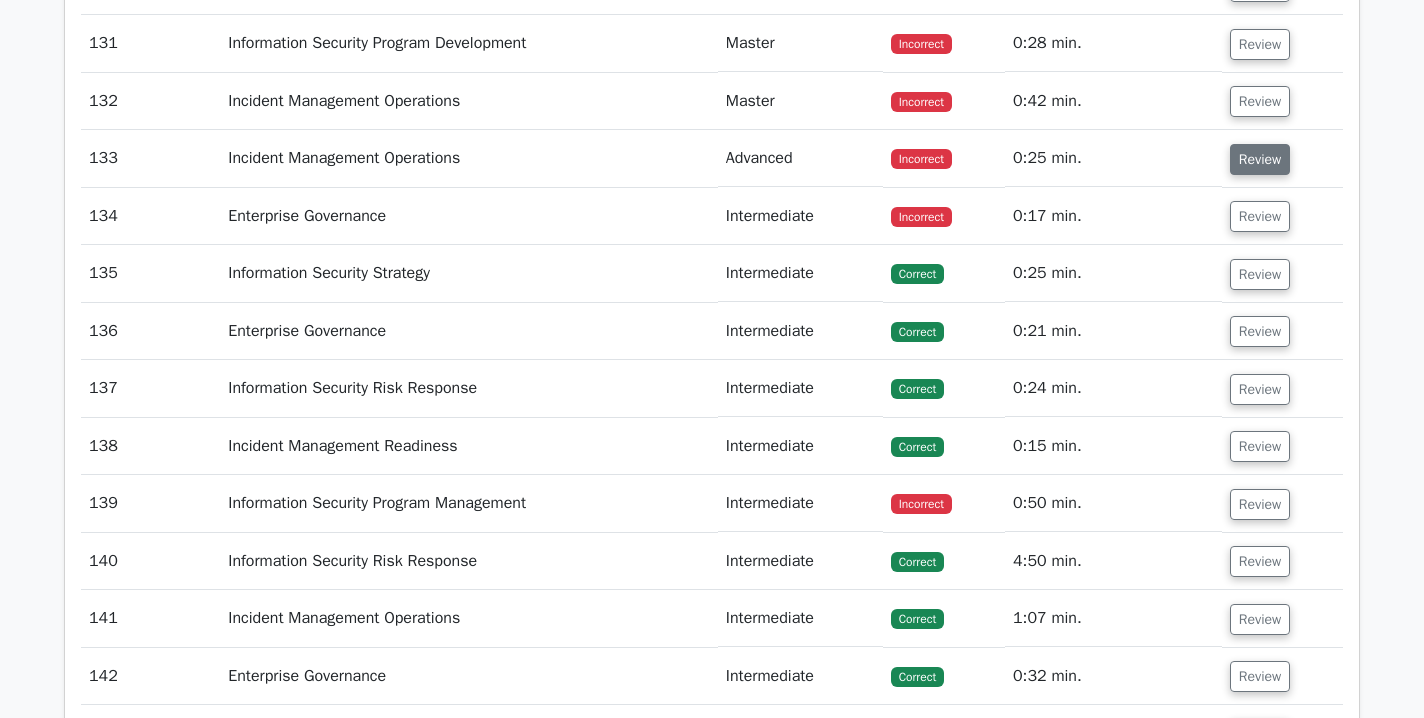 click on "Review" at bounding box center (1260, 159) 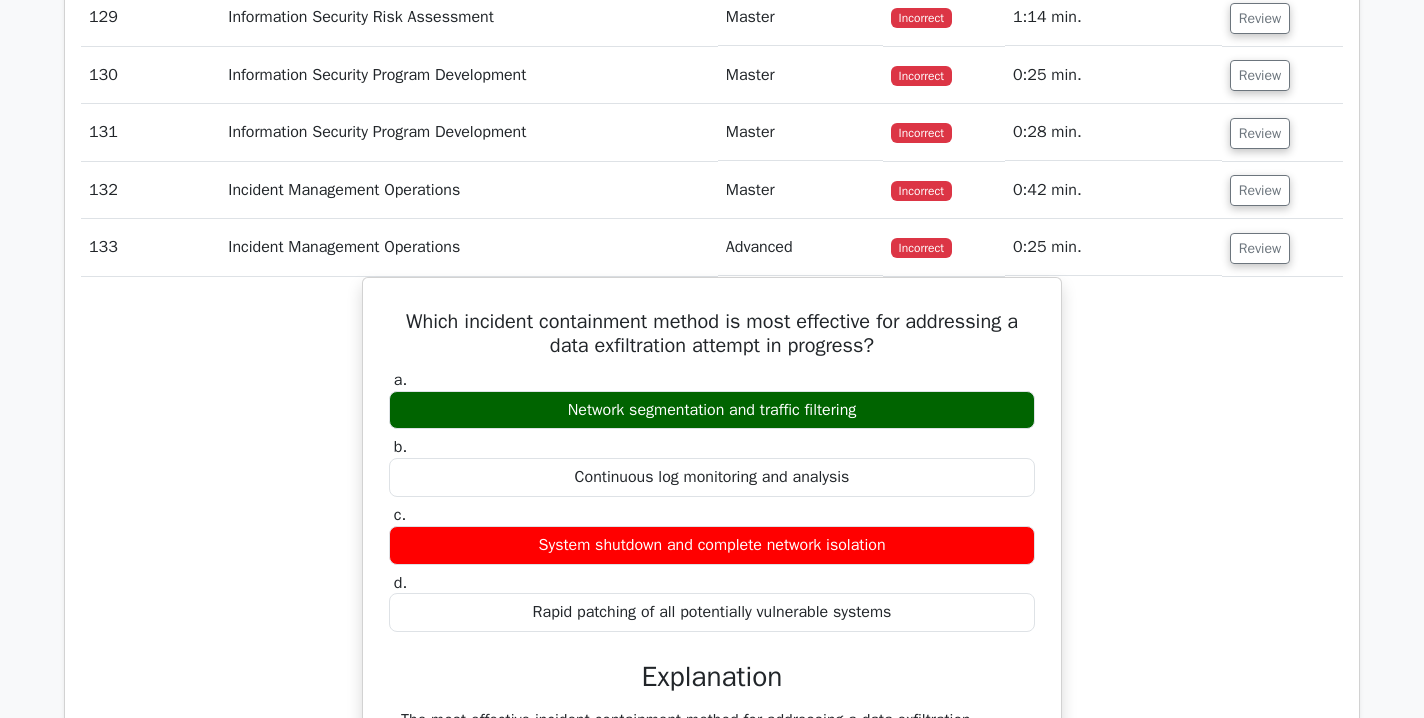scroll, scrollTop: 8613, scrollLeft: 0, axis: vertical 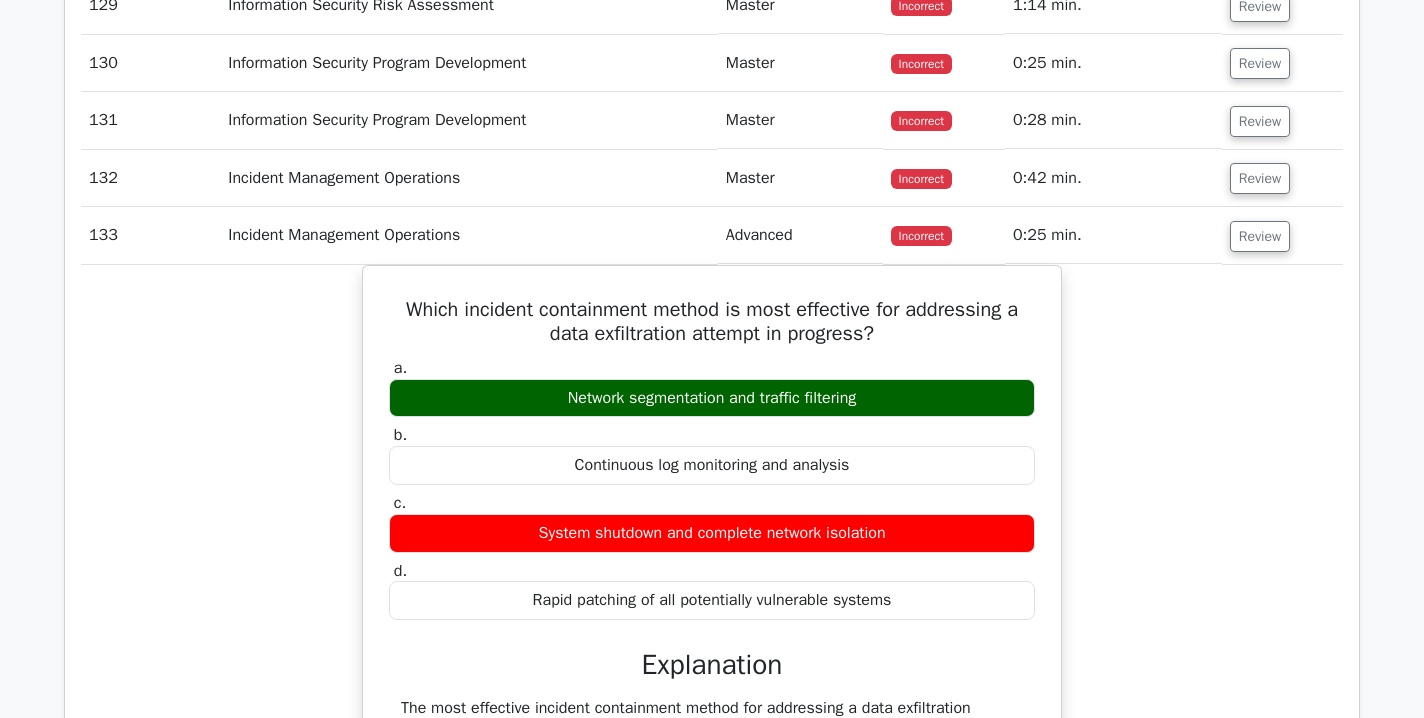 click on "Review" at bounding box center (1282, 235) 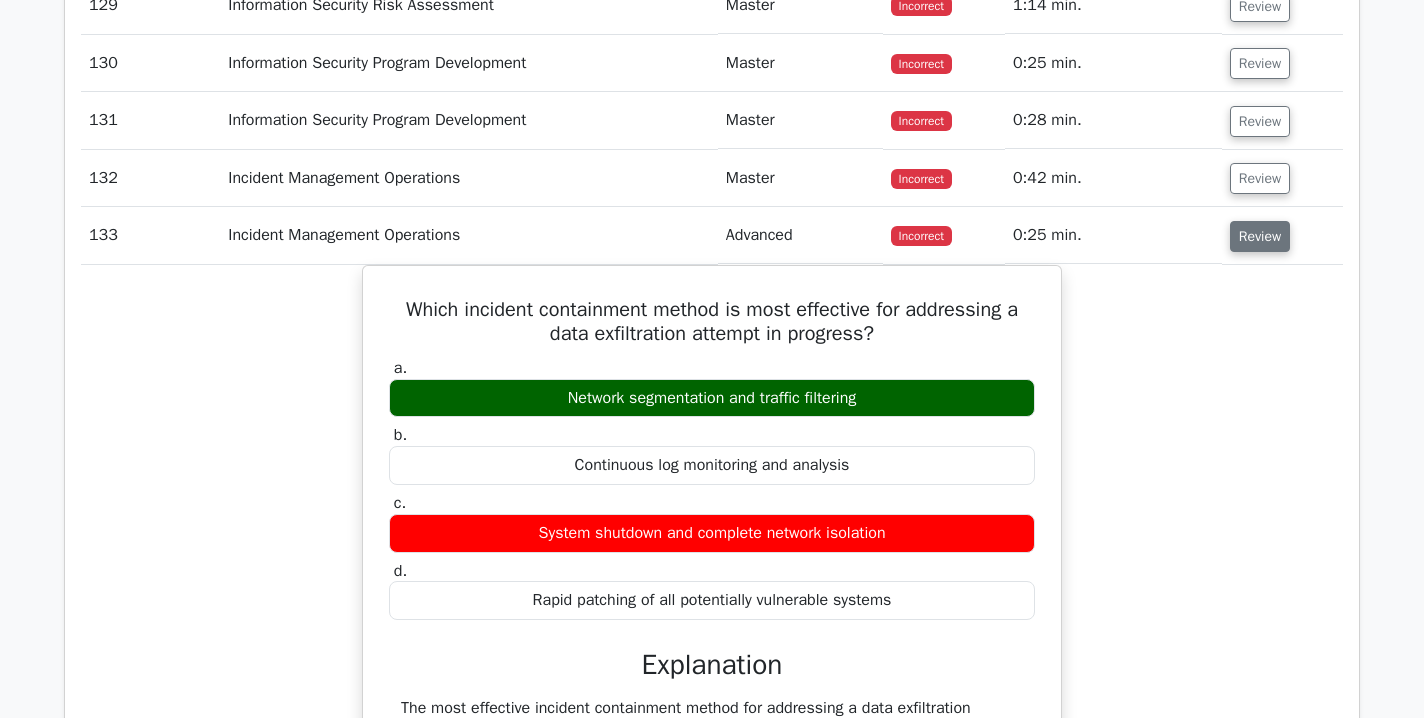 click on "Review" at bounding box center (1260, 236) 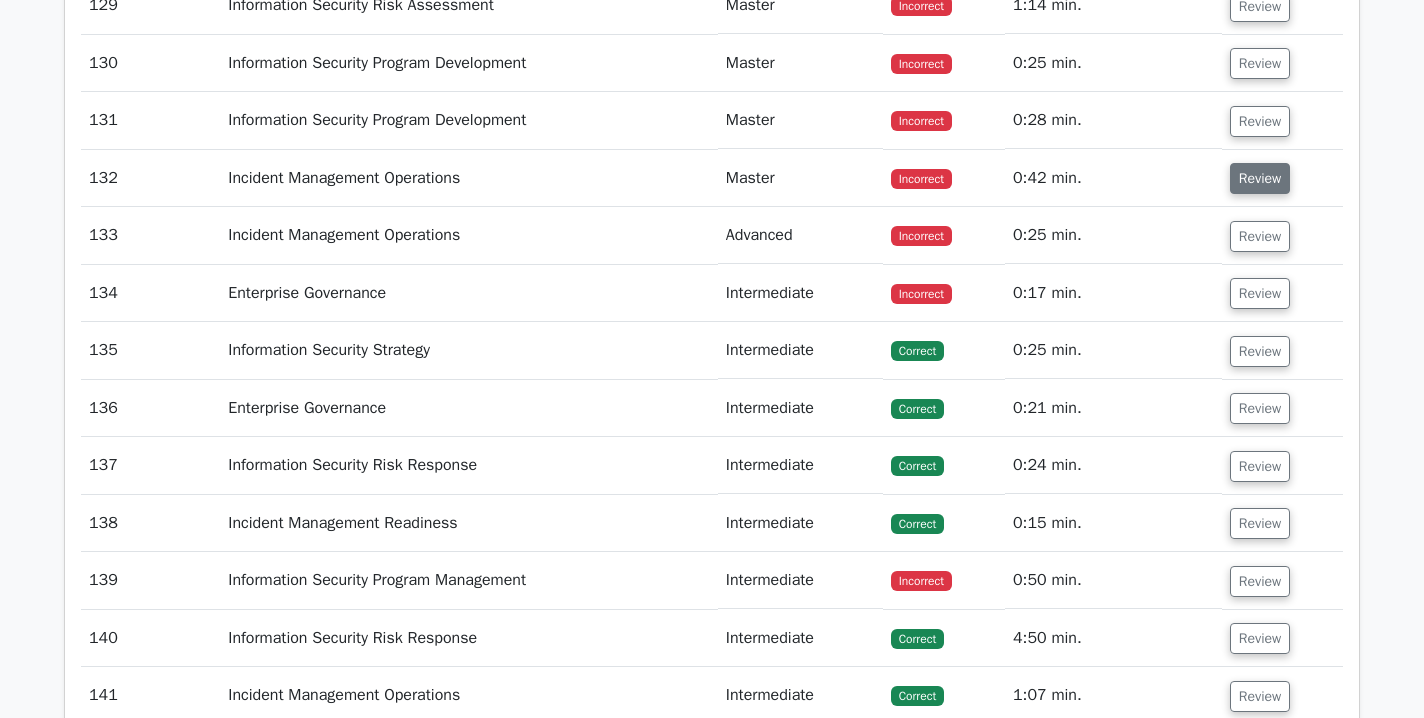 click on "Review" at bounding box center (1260, 178) 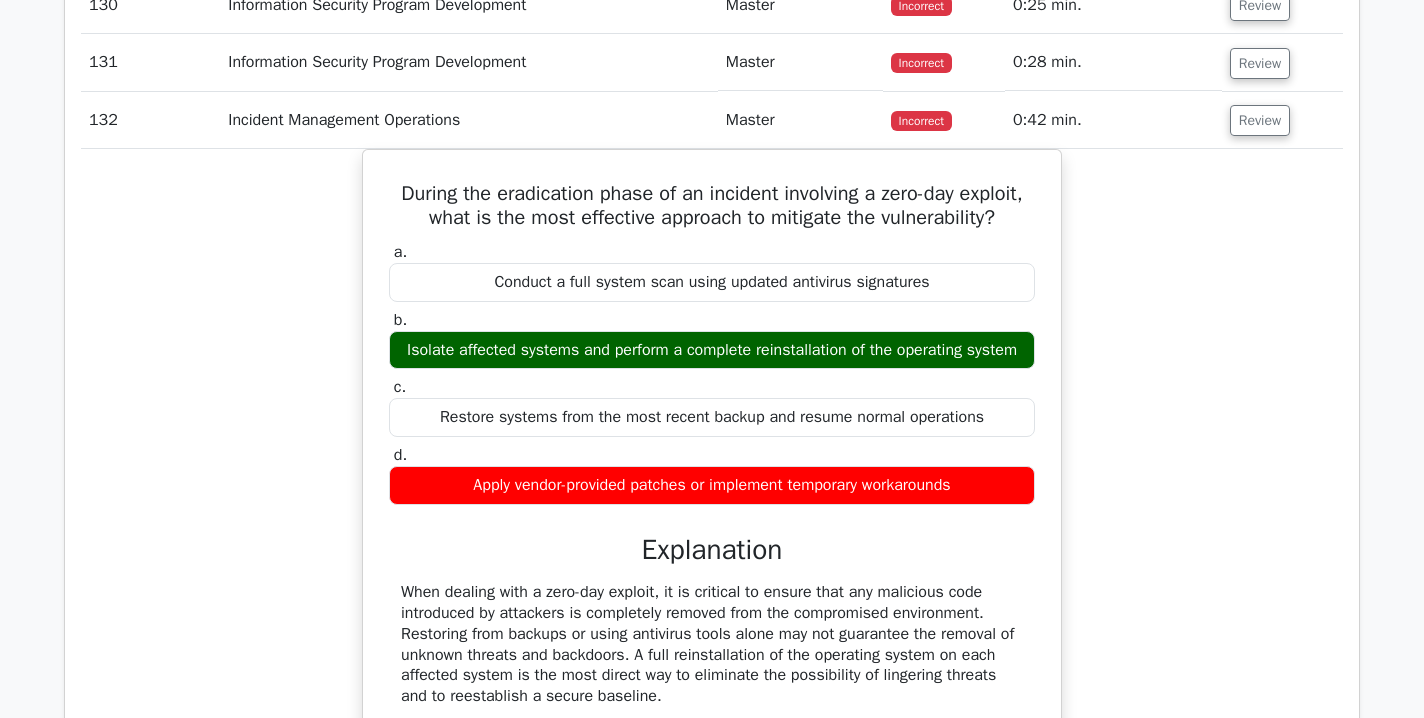 scroll, scrollTop: 8663, scrollLeft: 0, axis: vertical 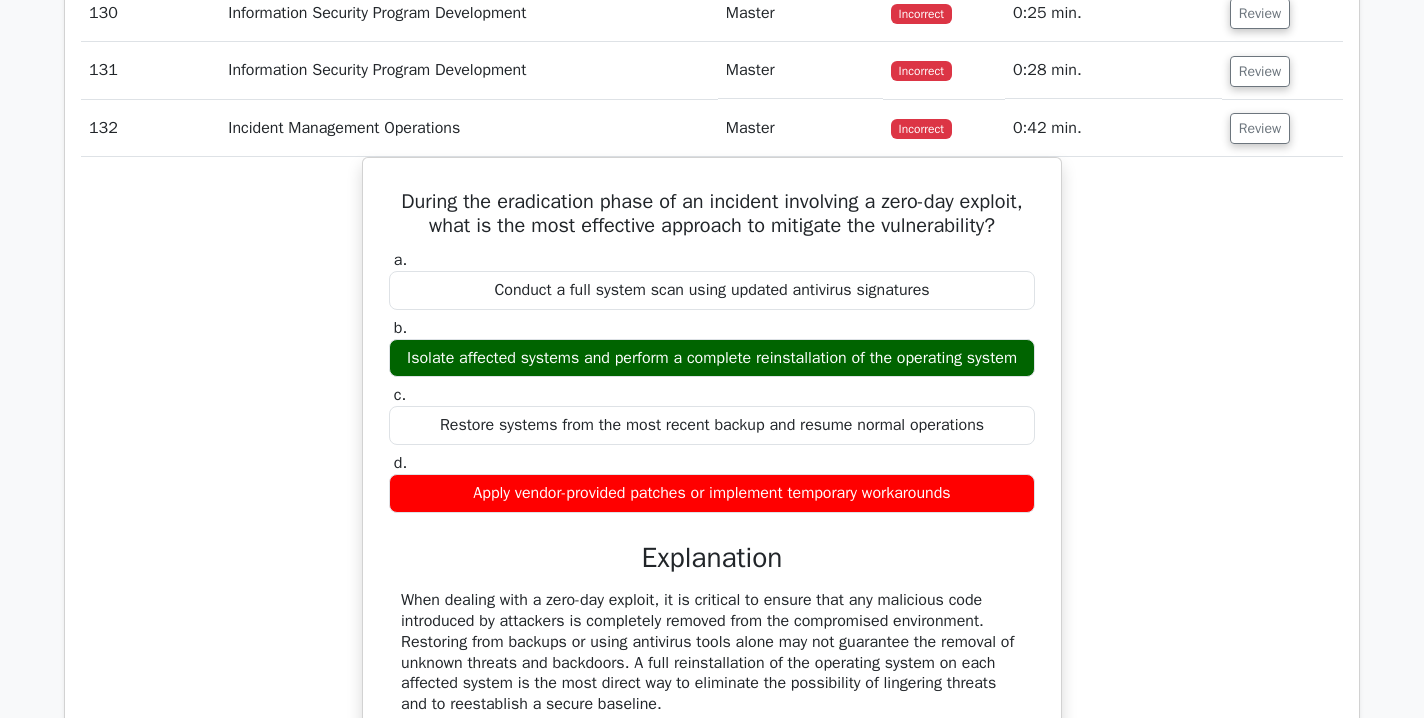 click on "During the eradication phase of an incident involving a zero-day exploit, what is the most effective approach to mitigate the vulnerability?
a.
Conduct a full system scan using updated antivirus signatures
b.
c. d." at bounding box center (712, 489) 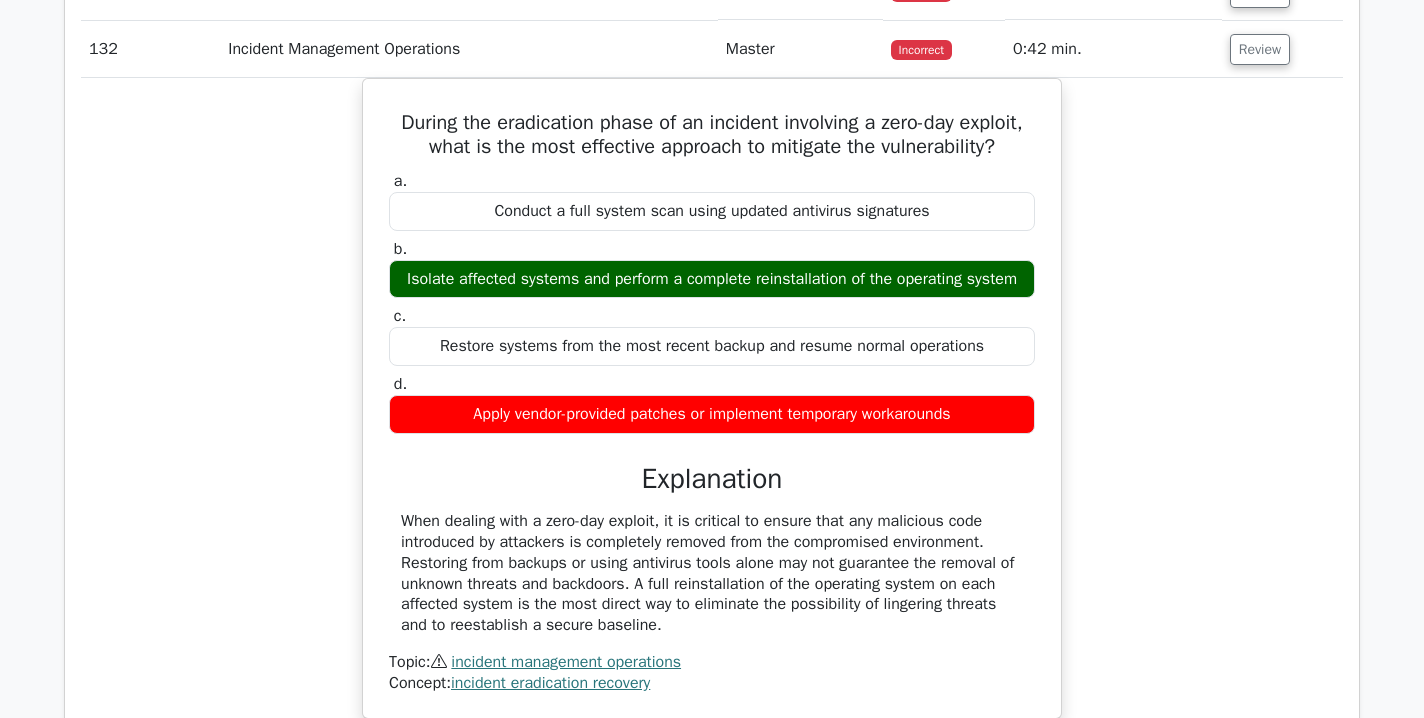 scroll, scrollTop: 8840, scrollLeft: 0, axis: vertical 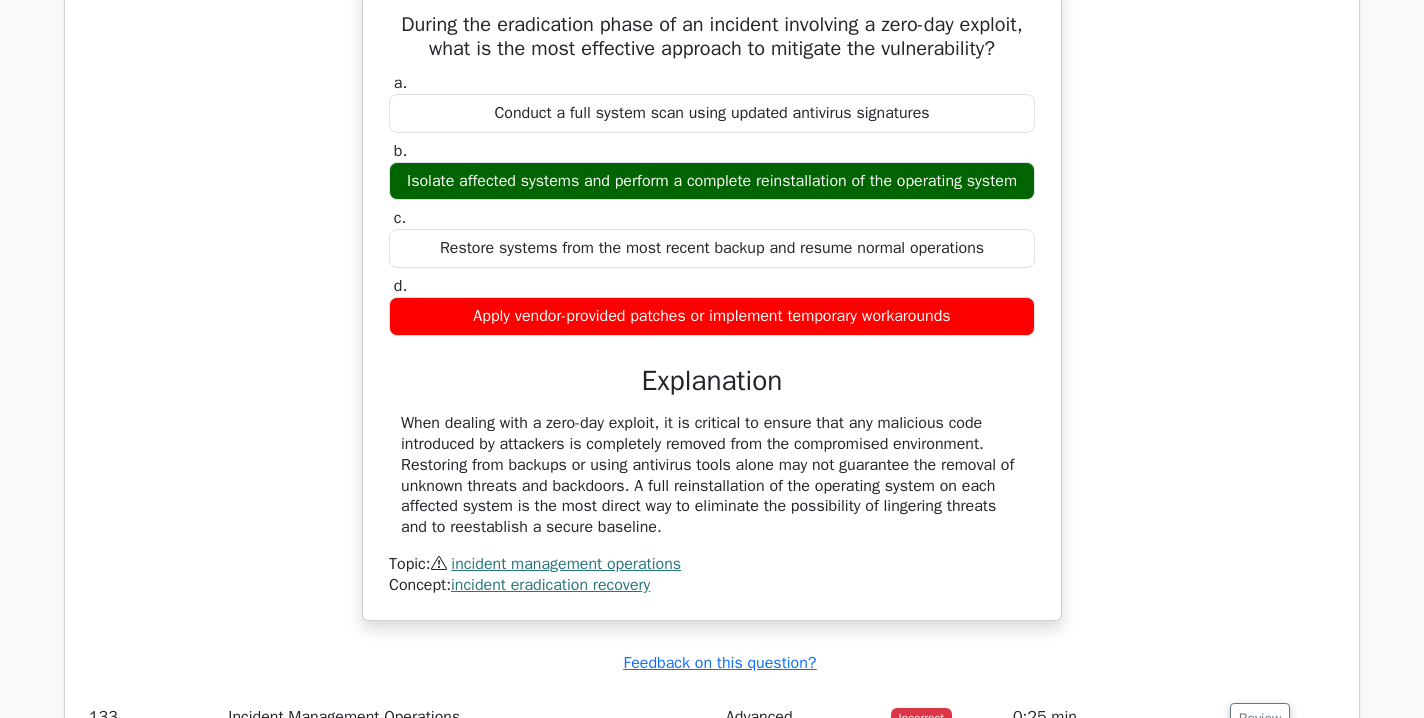 click on "During the eradication phase of an incident involving a zero-day exploit, what is the most effective approach to mitigate the vulnerability?
a.
Conduct a full system scan using updated antivirus signatures
b.
c. d." at bounding box center (712, 312) 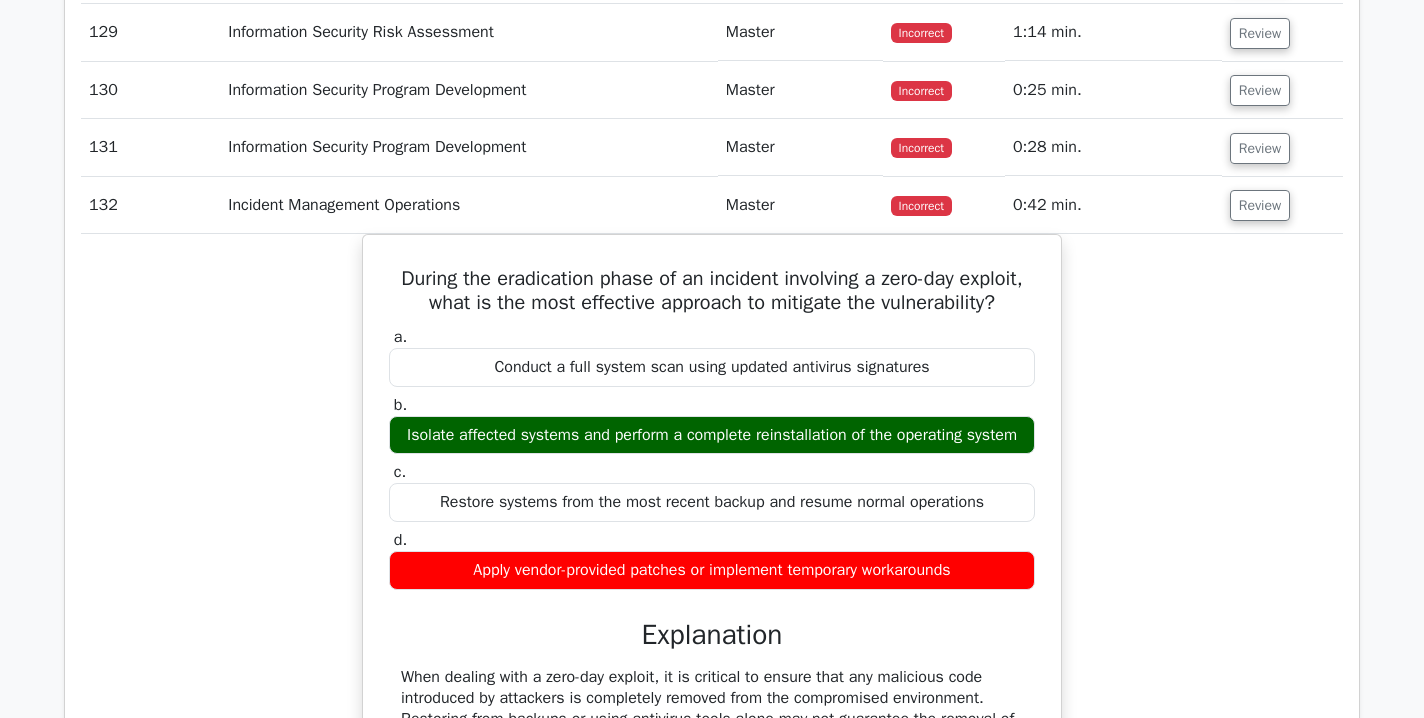 scroll, scrollTop: 8581, scrollLeft: 0, axis: vertical 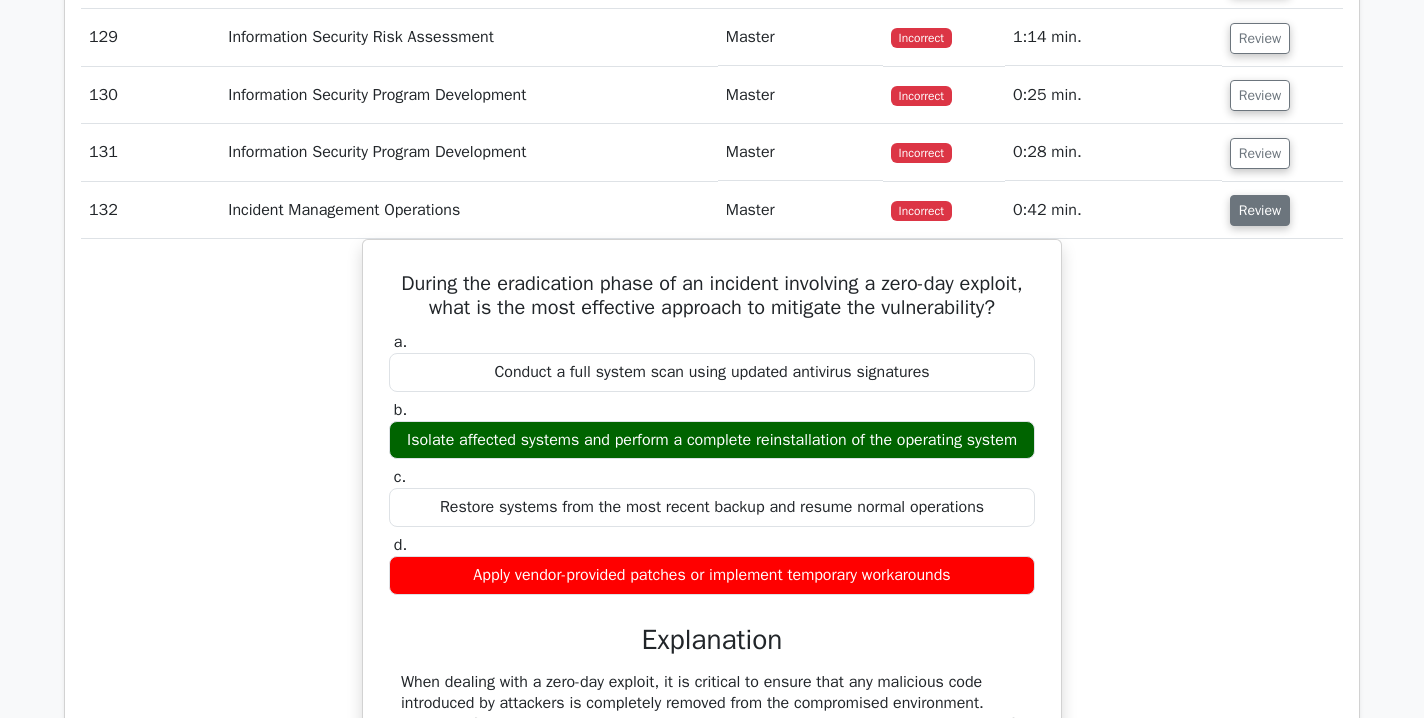 click on "Review" at bounding box center [1260, 210] 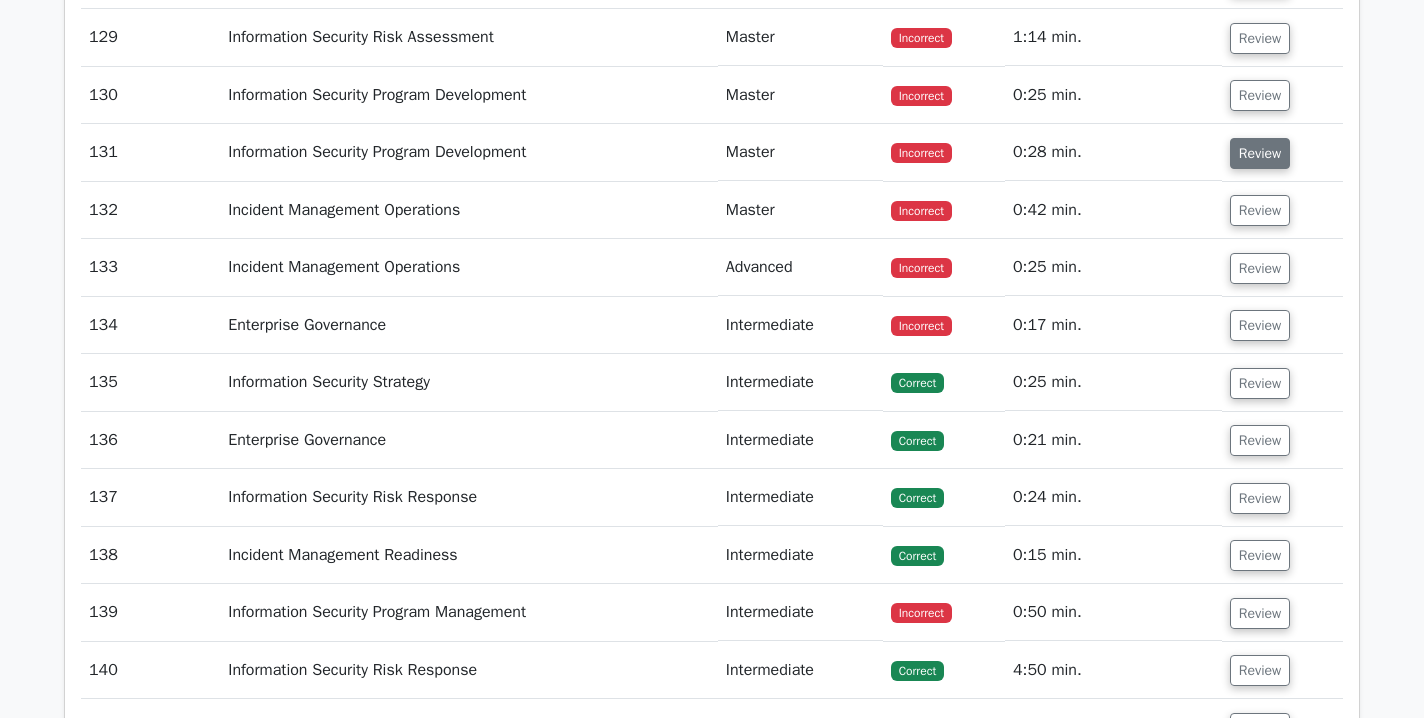 click on "Review" at bounding box center [1260, 153] 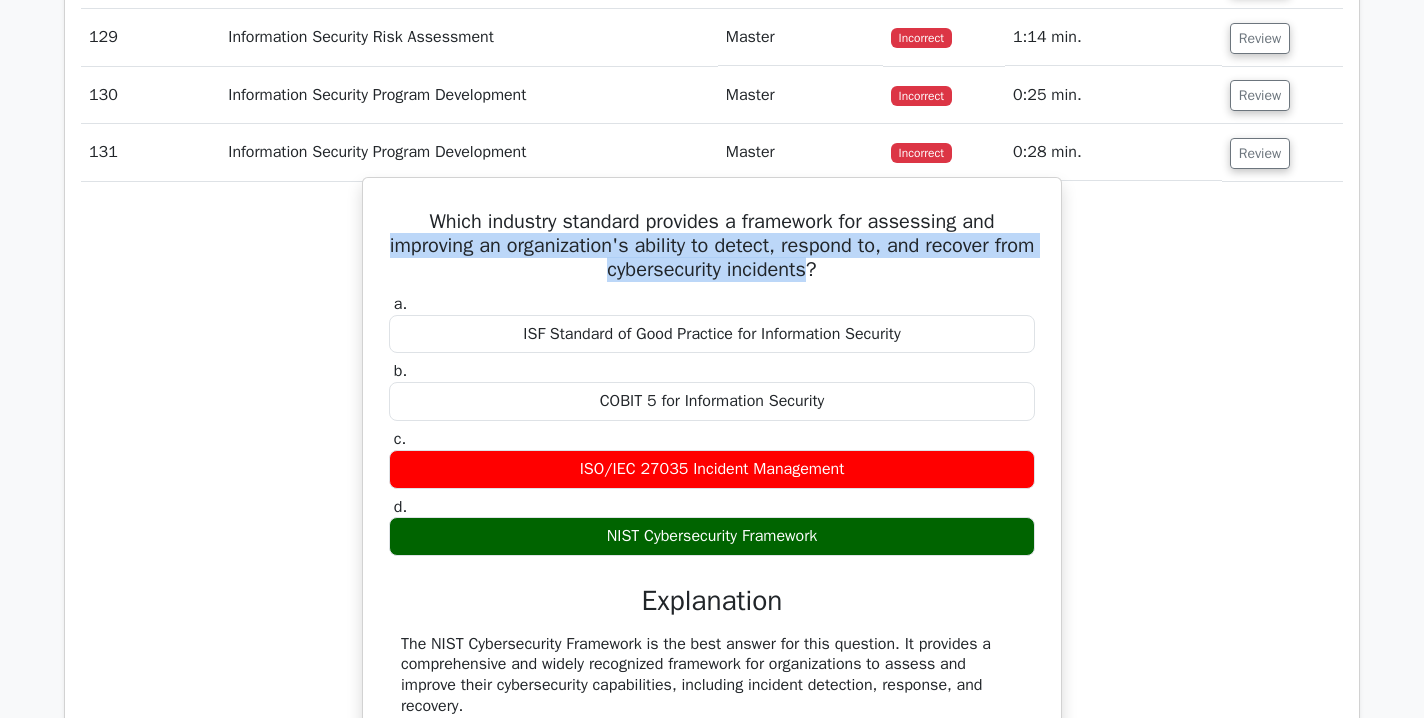 drag, startPoint x: 403, startPoint y: 240, endPoint x: 839, endPoint y: 273, distance: 437.24707 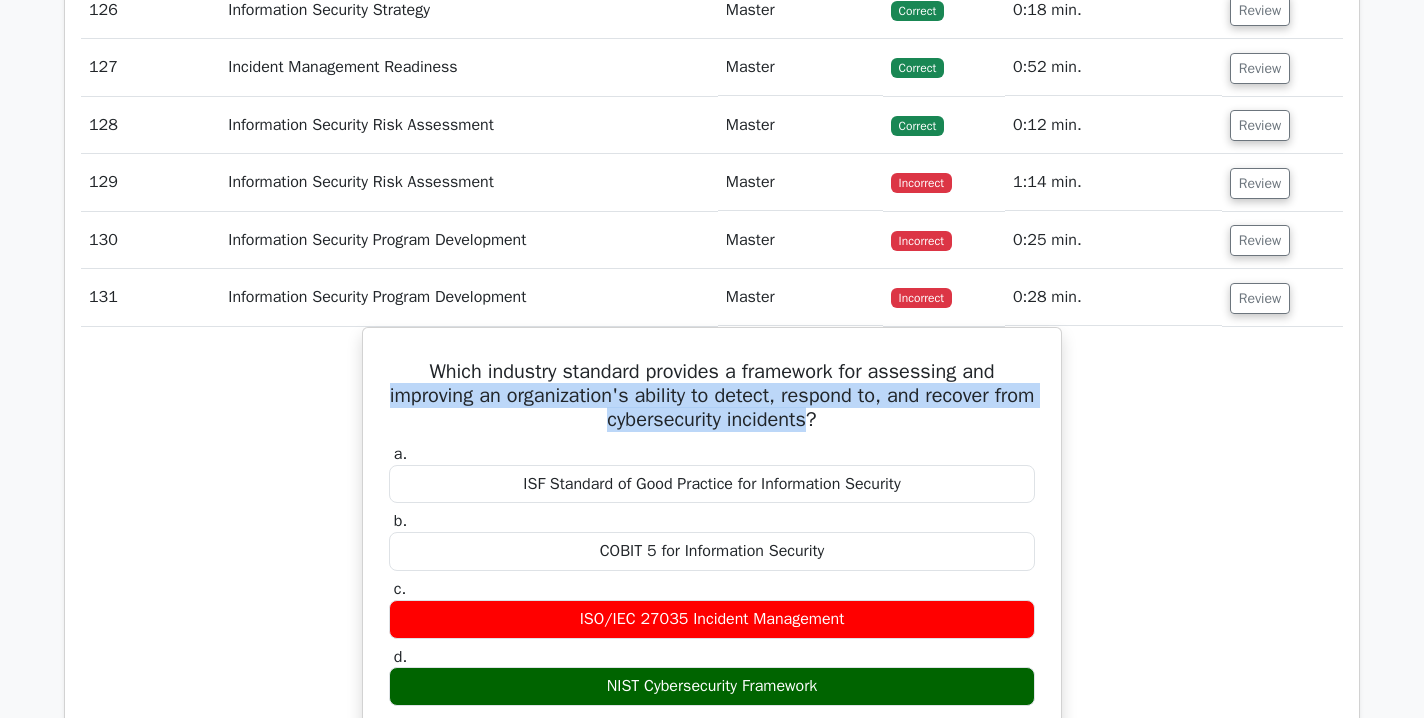 scroll, scrollTop: 8433, scrollLeft: 0, axis: vertical 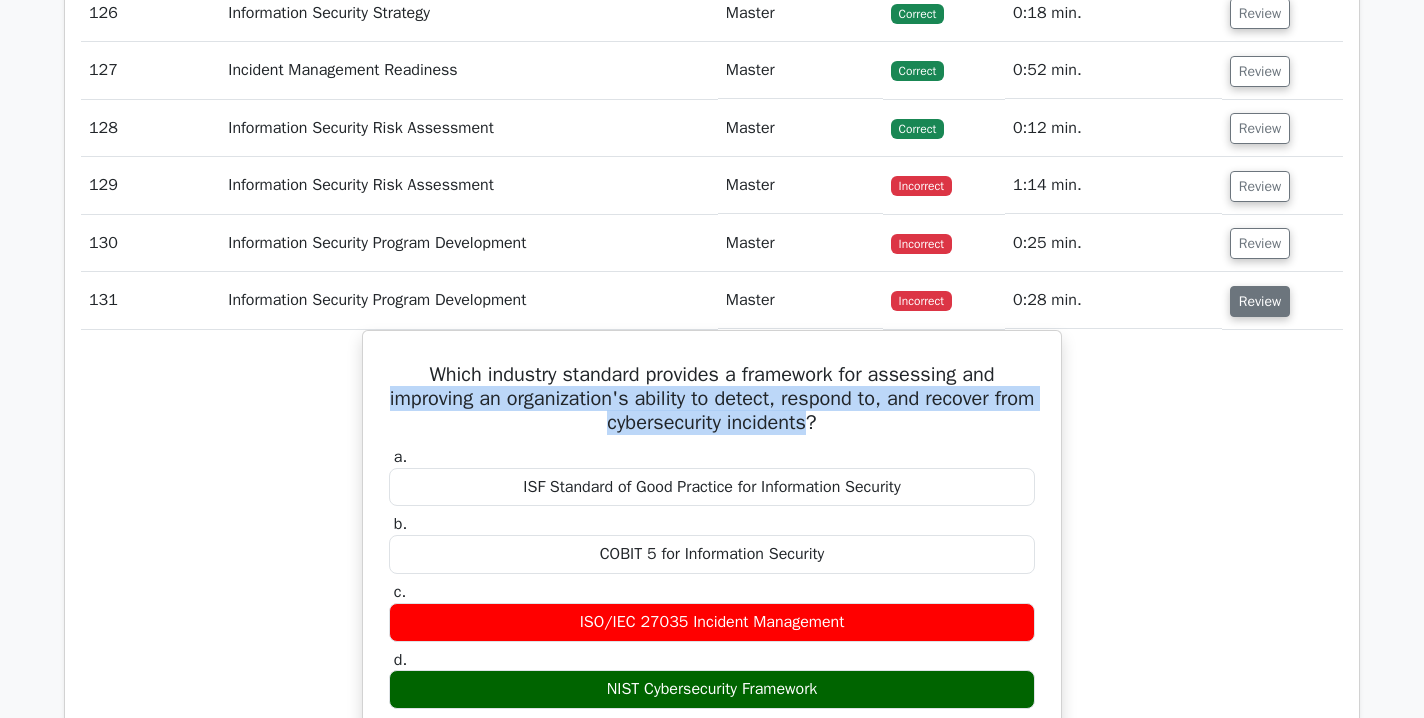 click on "Review" at bounding box center [1260, 301] 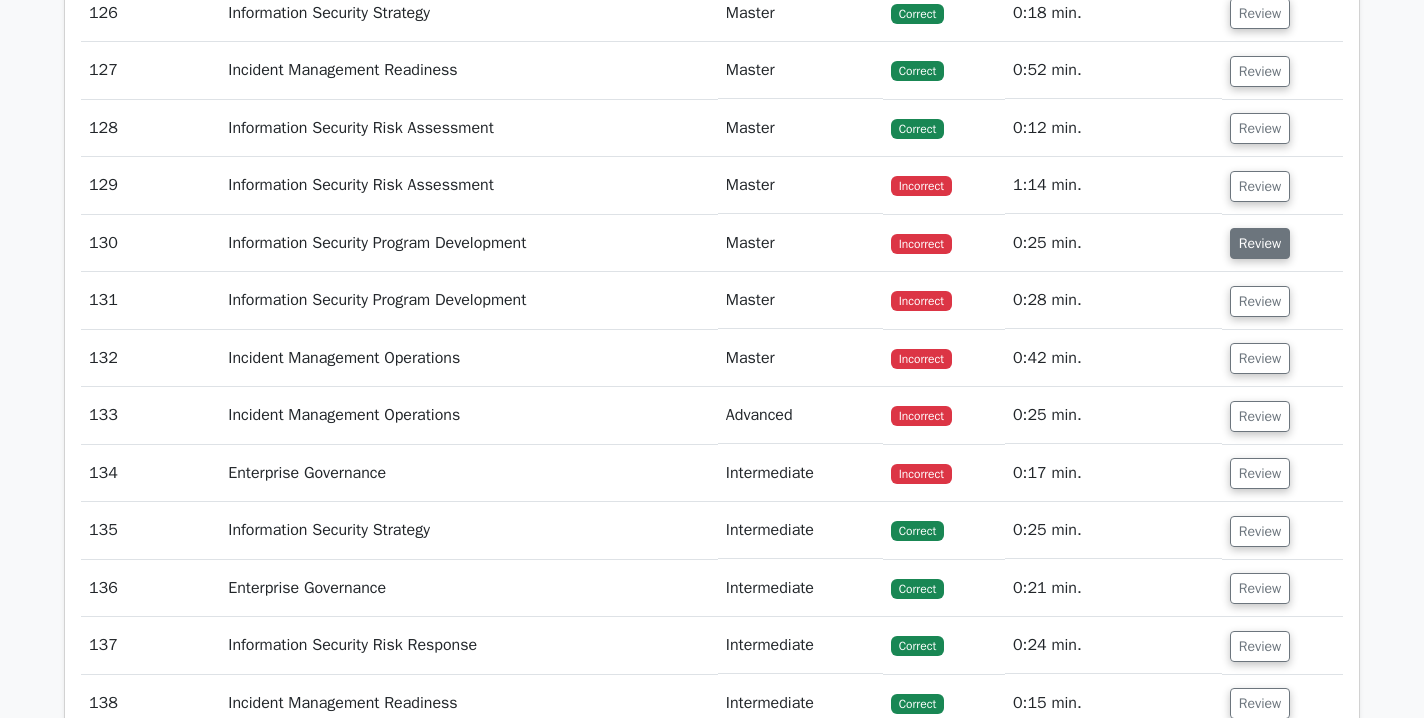 click on "Review" at bounding box center [1260, 243] 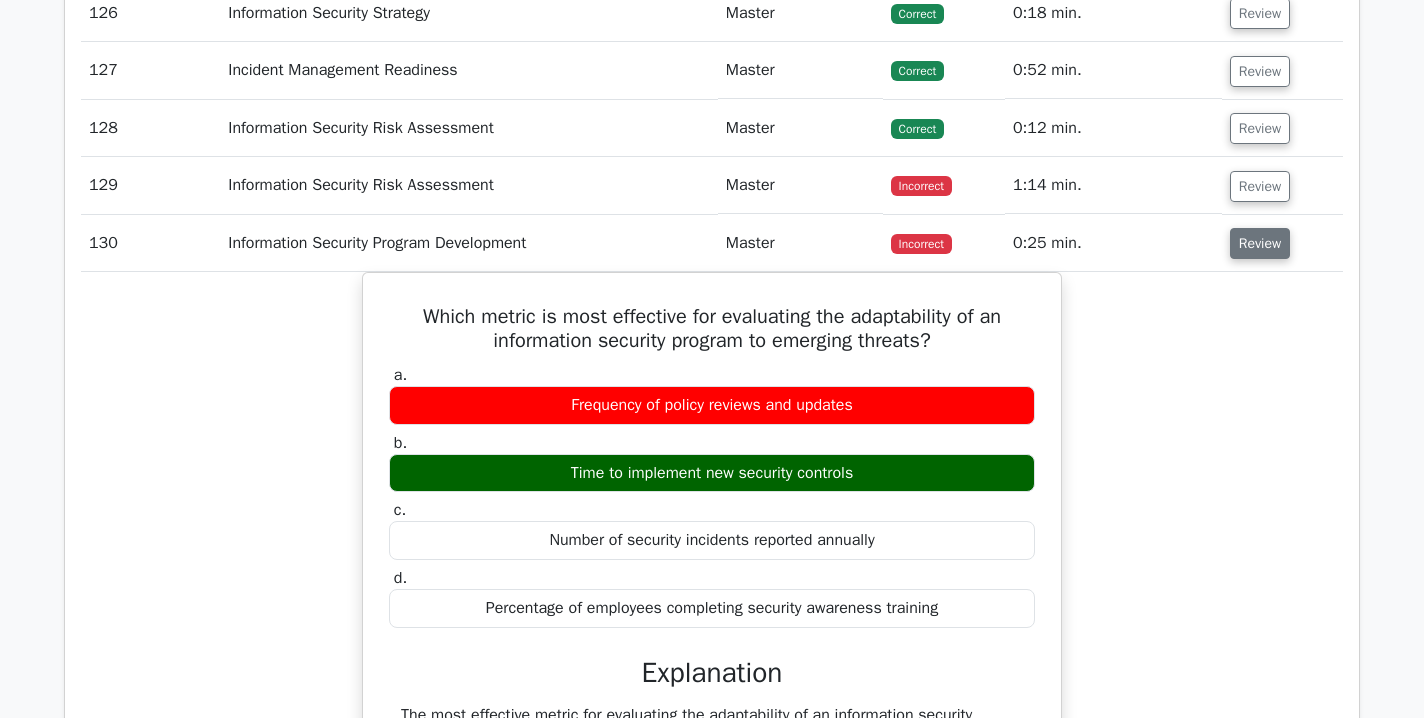 click on "Review" at bounding box center (1260, 243) 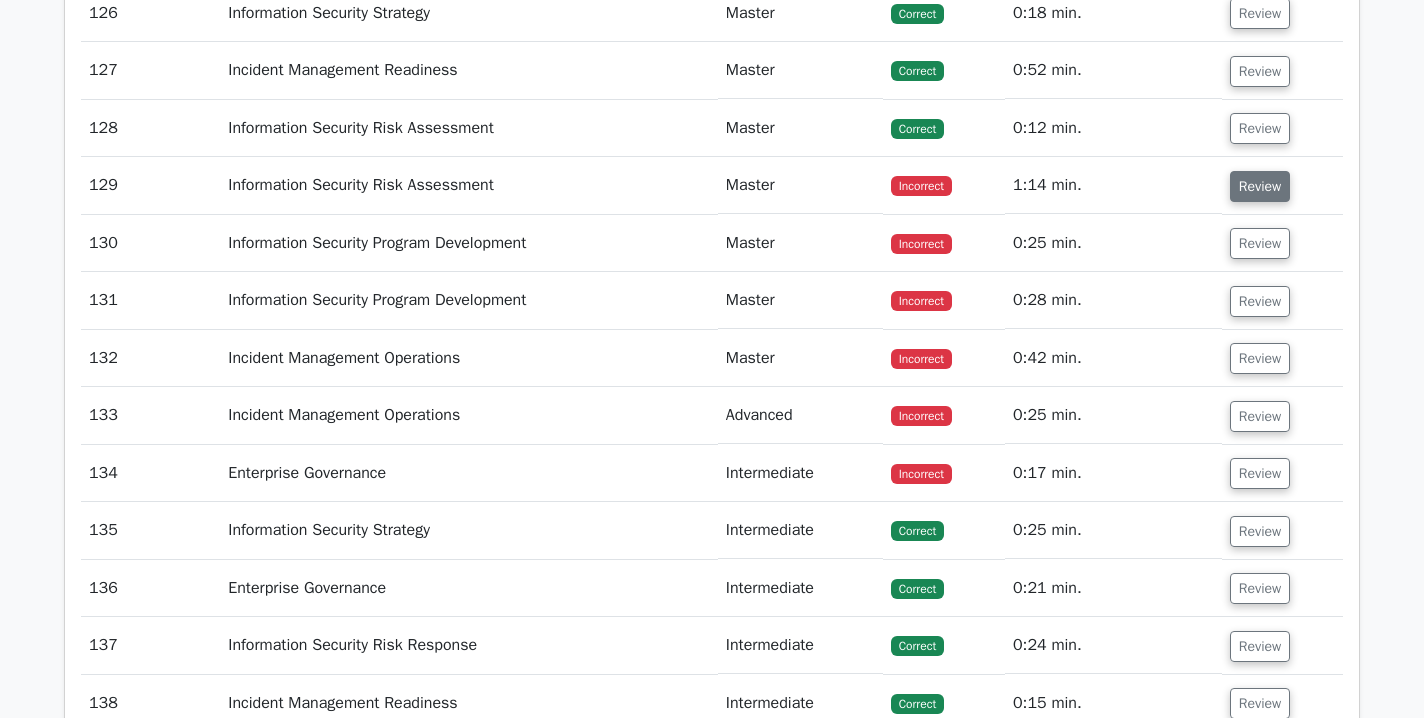 click on "Review" at bounding box center [1260, 186] 